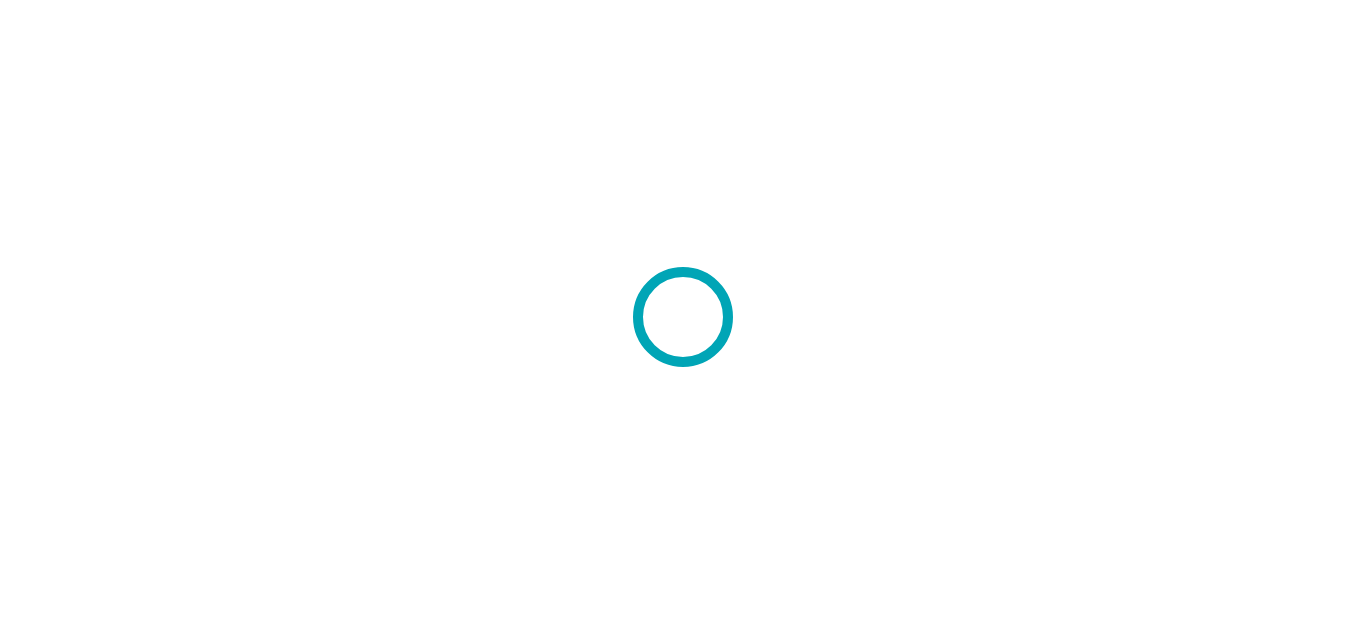 scroll, scrollTop: 0, scrollLeft: 0, axis: both 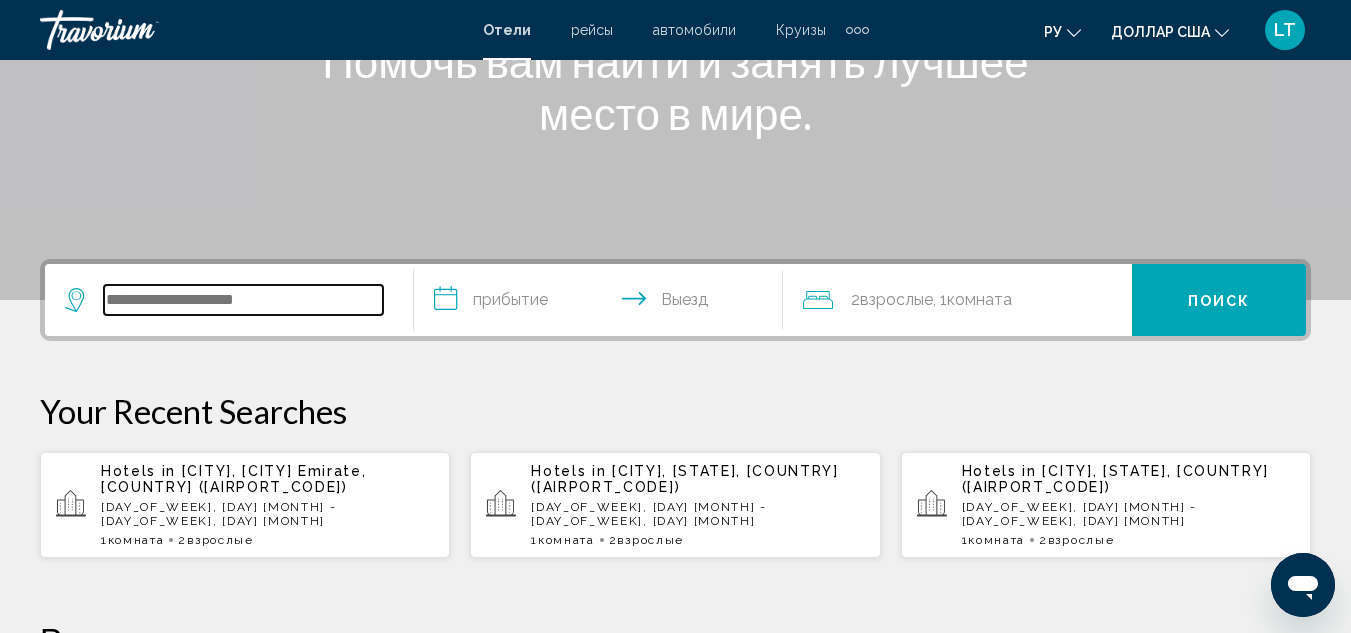 click at bounding box center [243, 300] 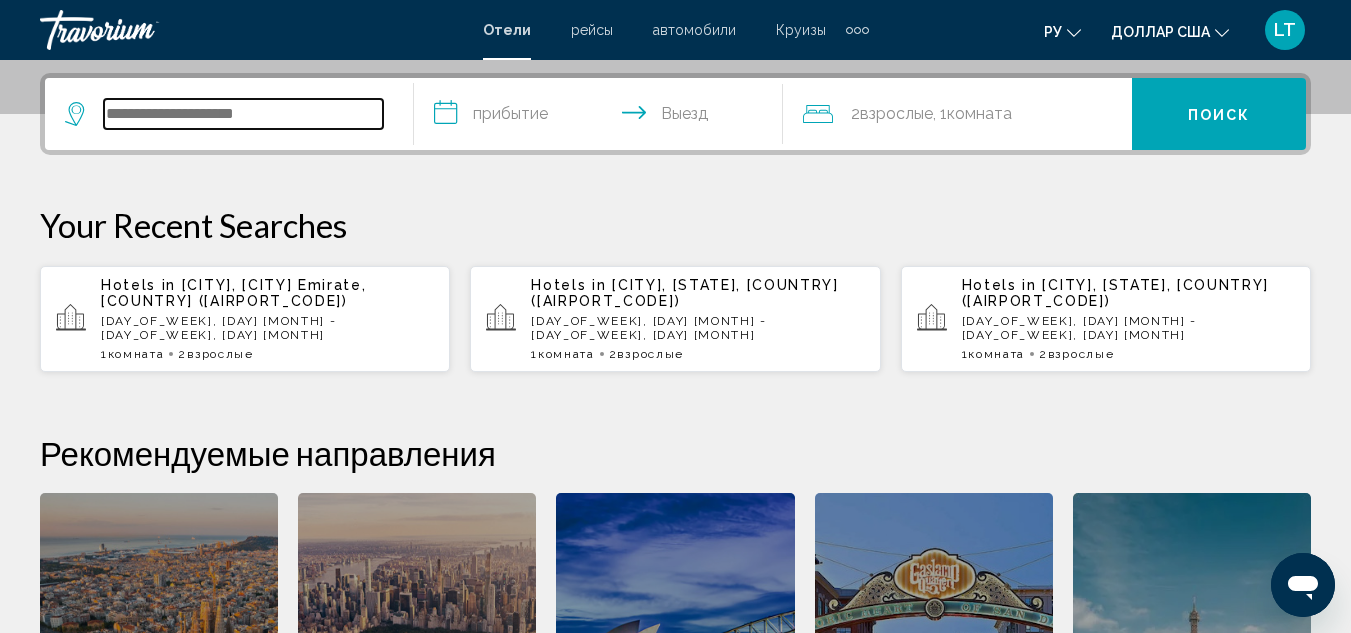 scroll, scrollTop: 494, scrollLeft: 0, axis: vertical 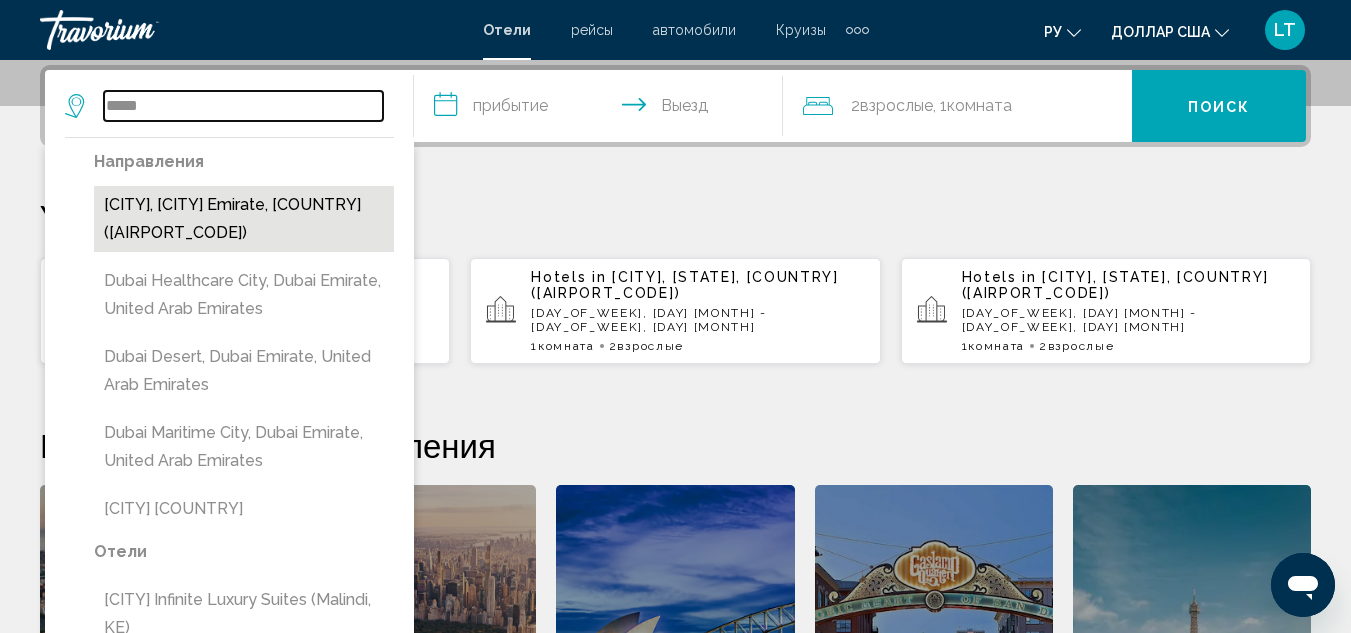 type on "*****" 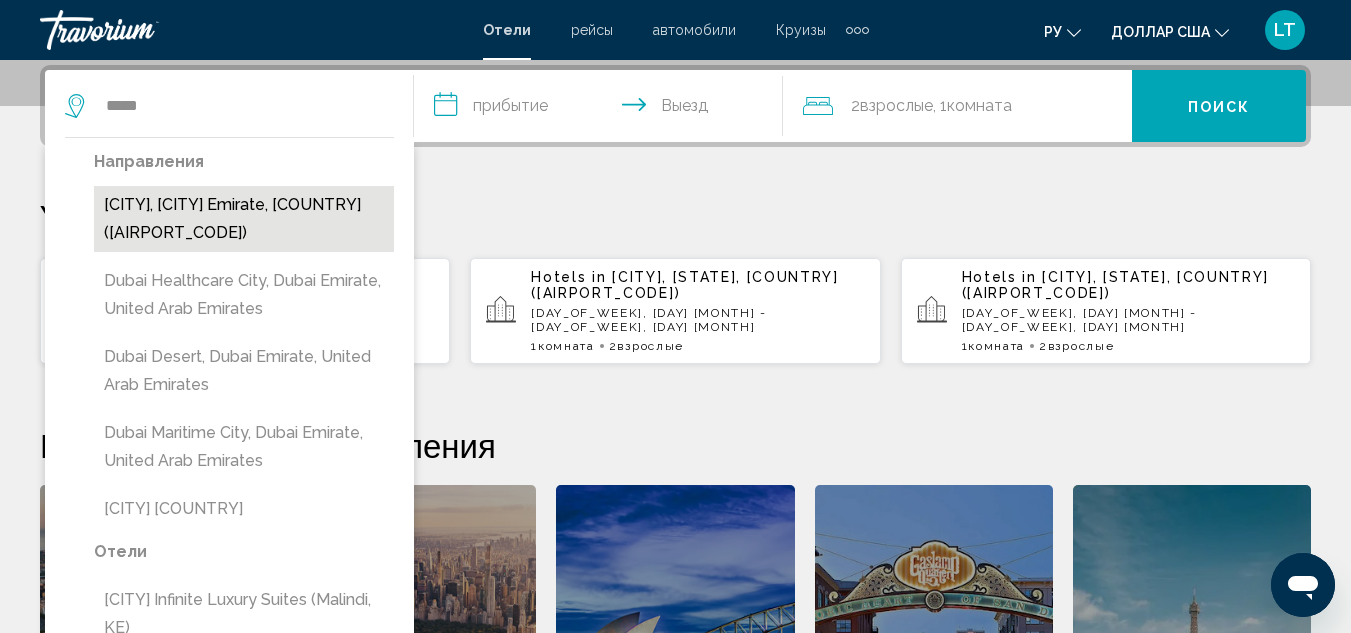 click on "[CITY], [CITY] Emirate, [COUNTRY] ([AIRPORT_CODE])" at bounding box center [244, 219] 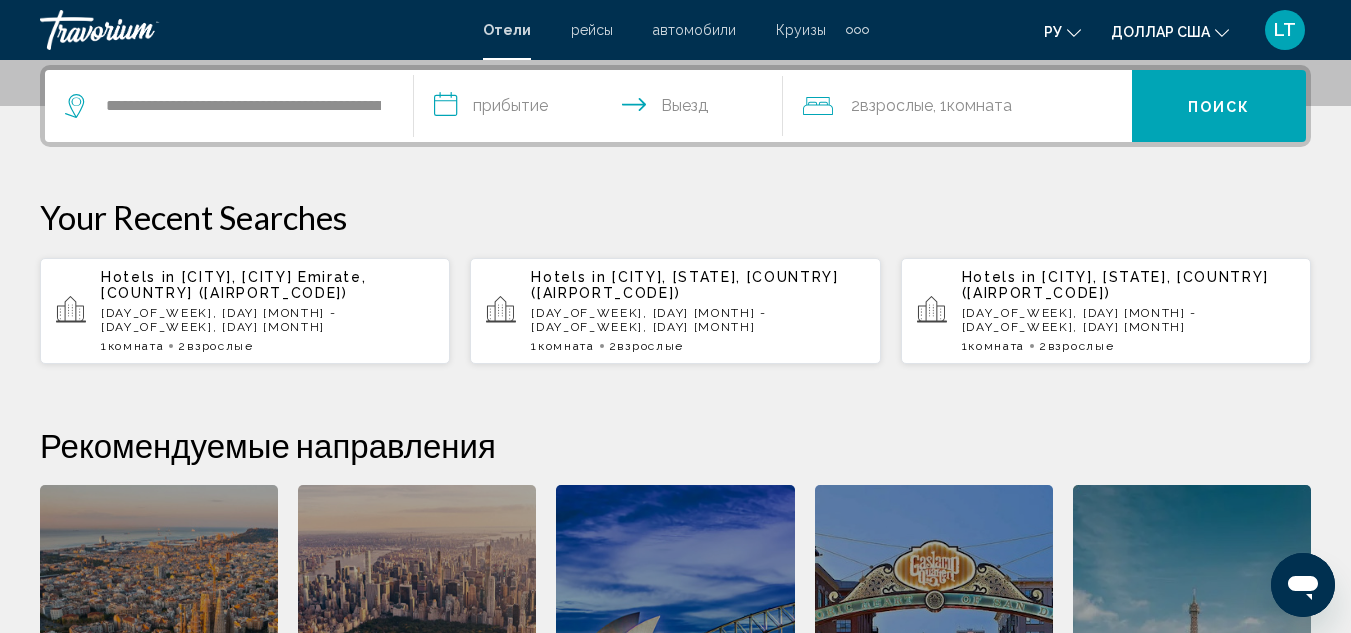 click on "**********" at bounding box center (602, 109) 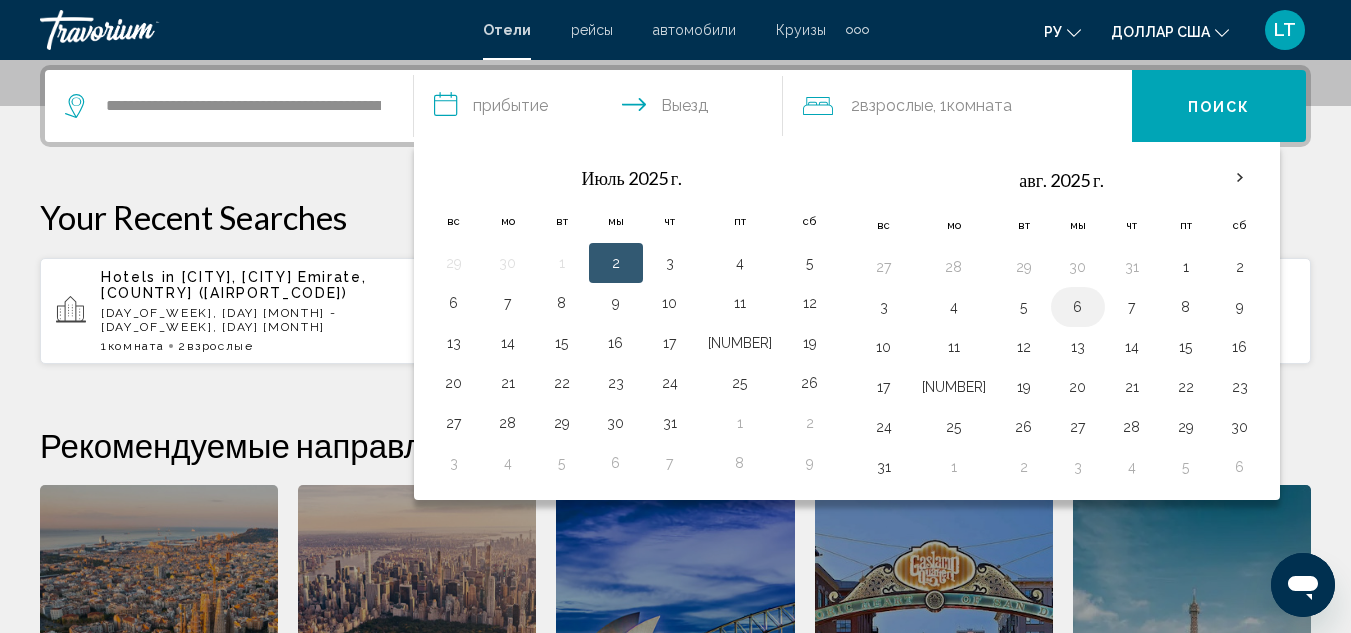 click on "6" at bounding box center (1078, 307) 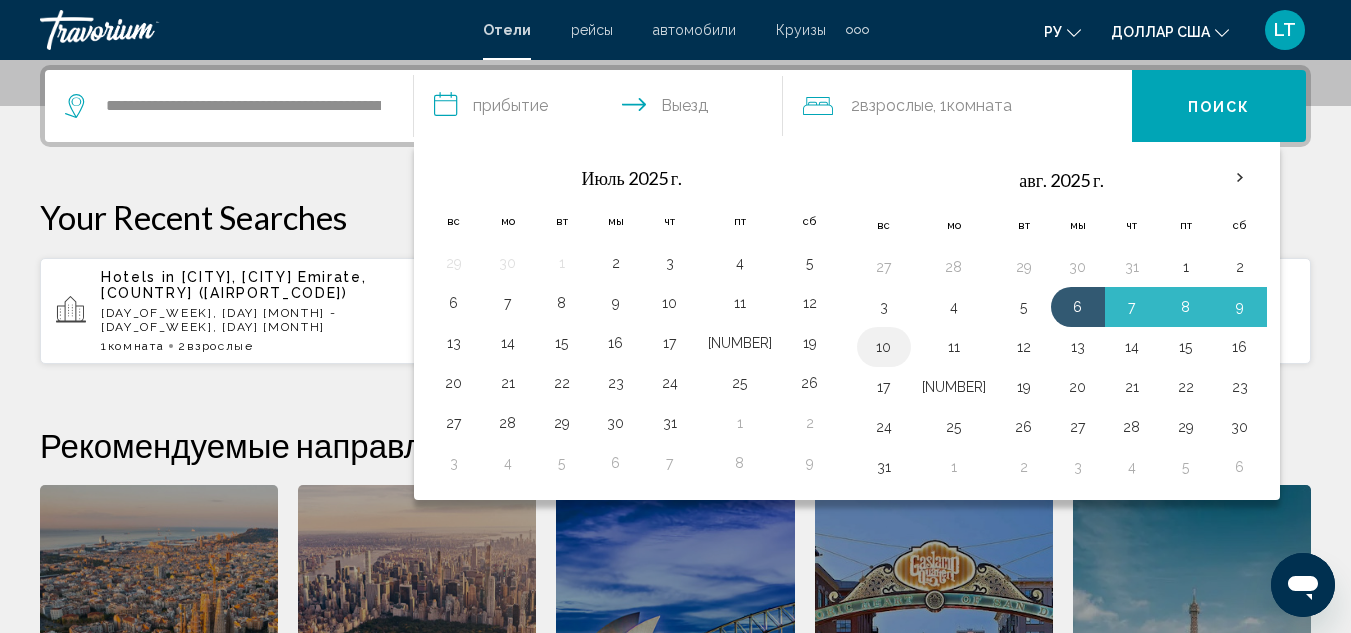 click on "10" at bounding box center (884, 347) 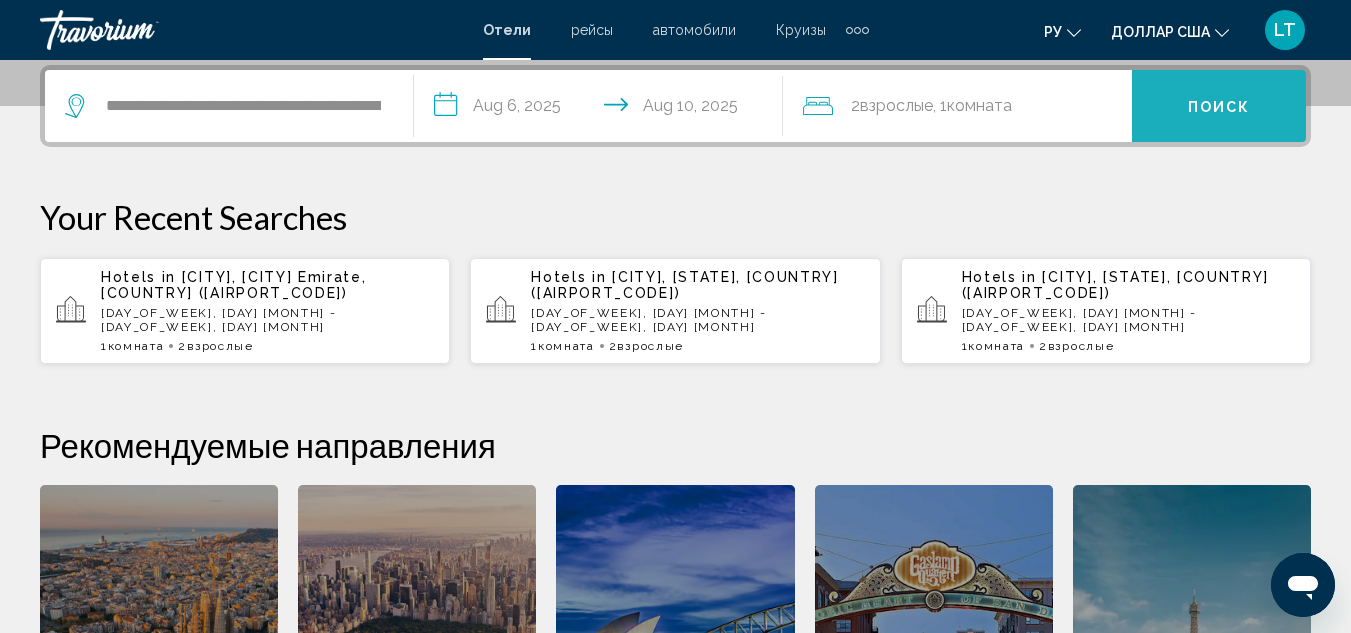 click on "Поиск" at bounding box center [1219, 107] 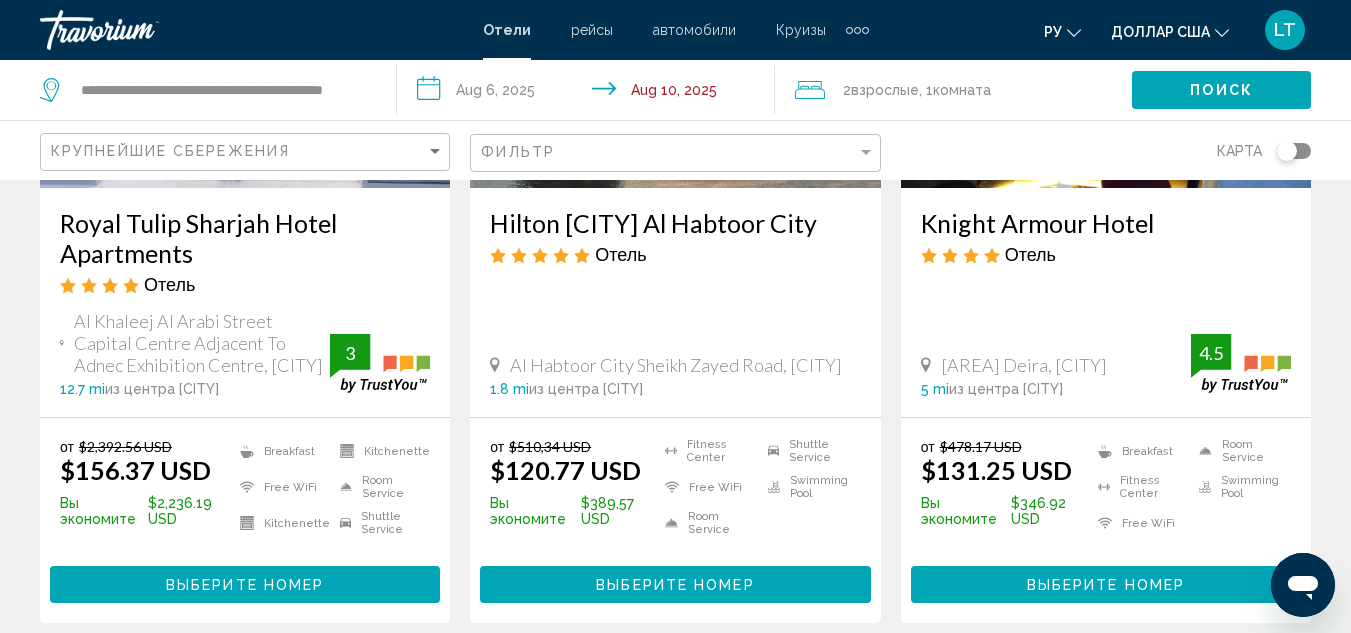 scroll, scrollTop: 500, scrollLeft: 0, axis: vertical 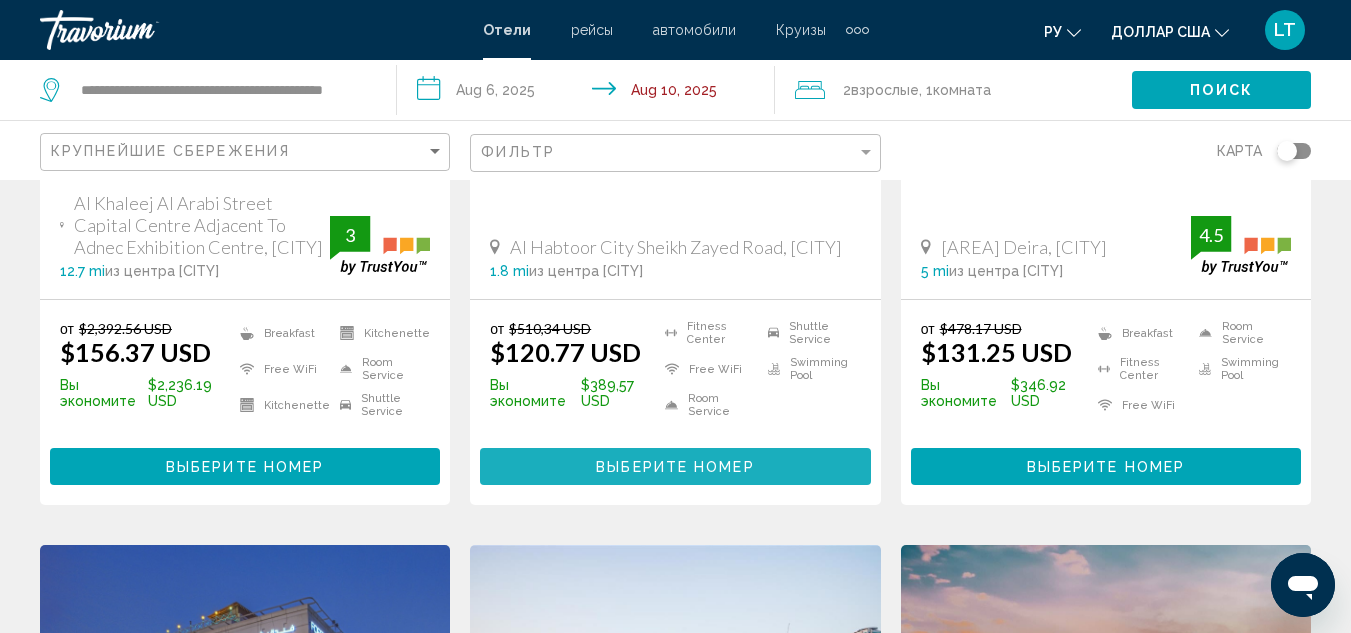 click on "Выберите номер" at bounding box center (675, 467) 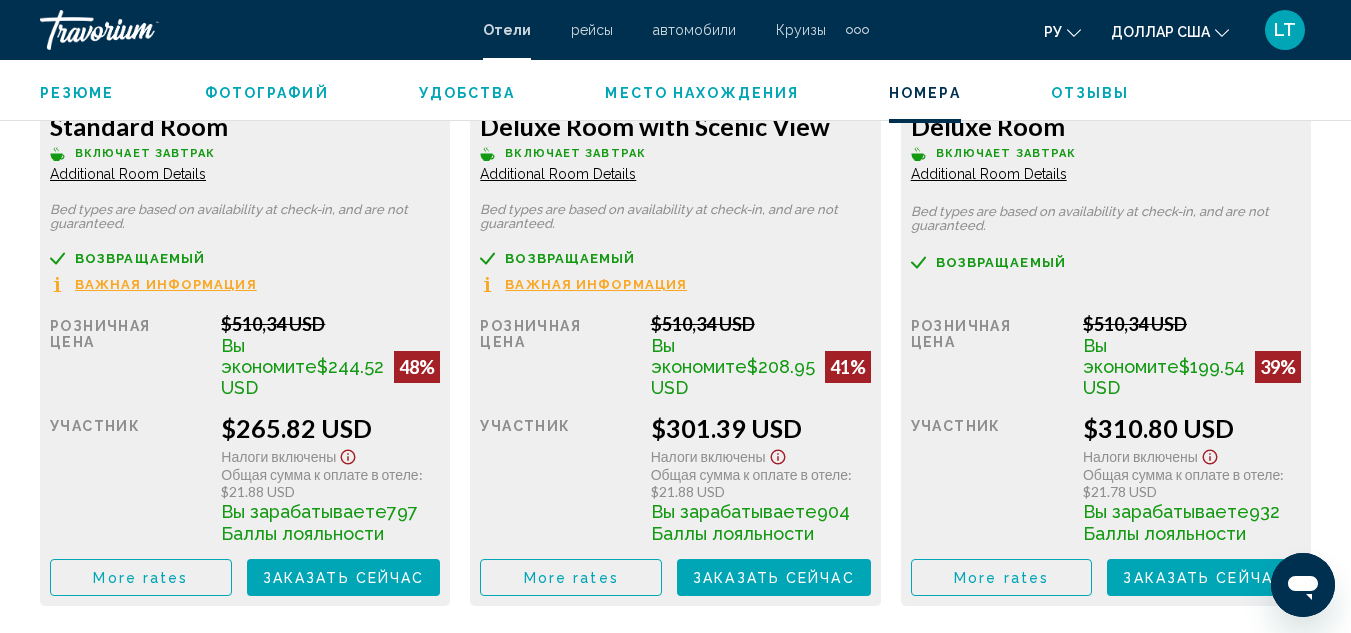 scroll, scrollTop: 3419, scrollLeft: 0, axis: vertical 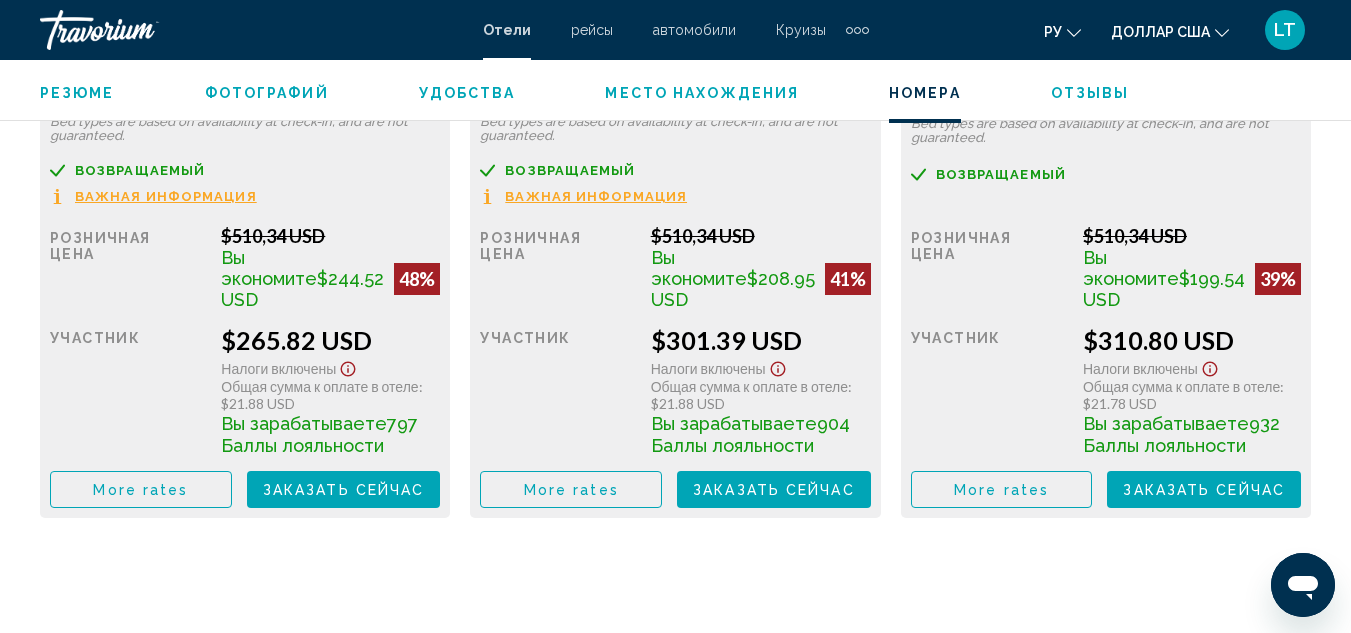 click on "Заказать сейчас" at bounding box center (344, 490) 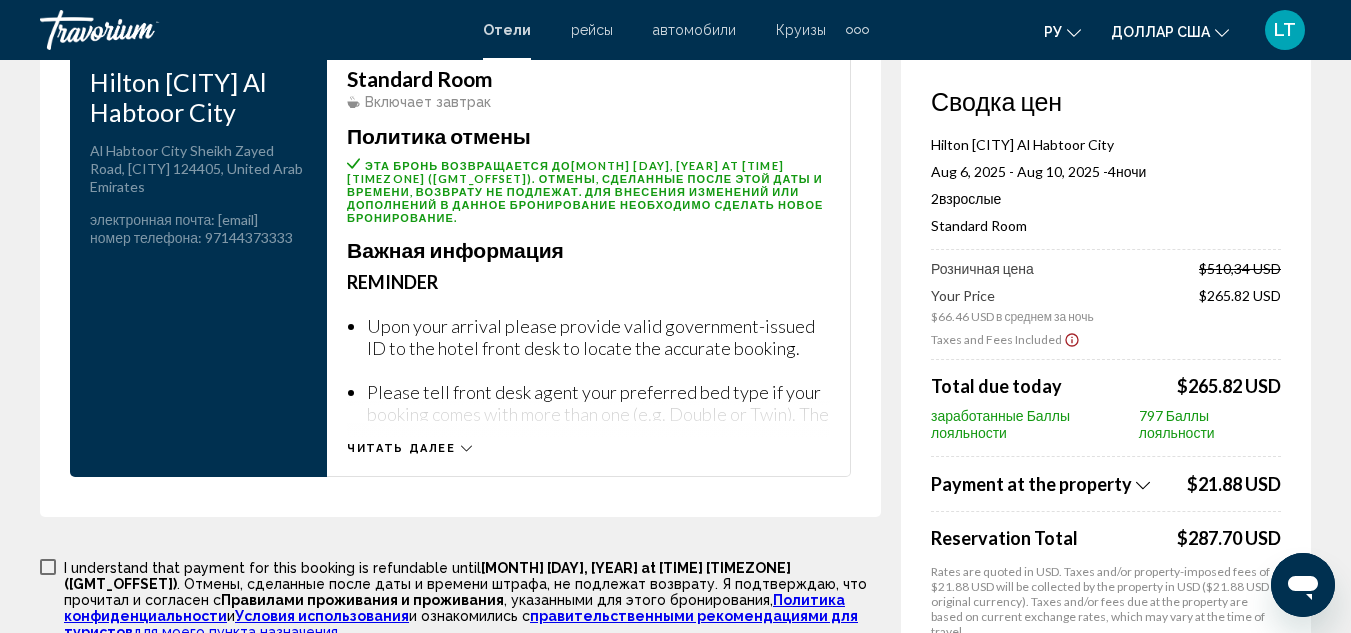 scroll, scrollTop: 2900, scrollLeft: 0, axis: vertical 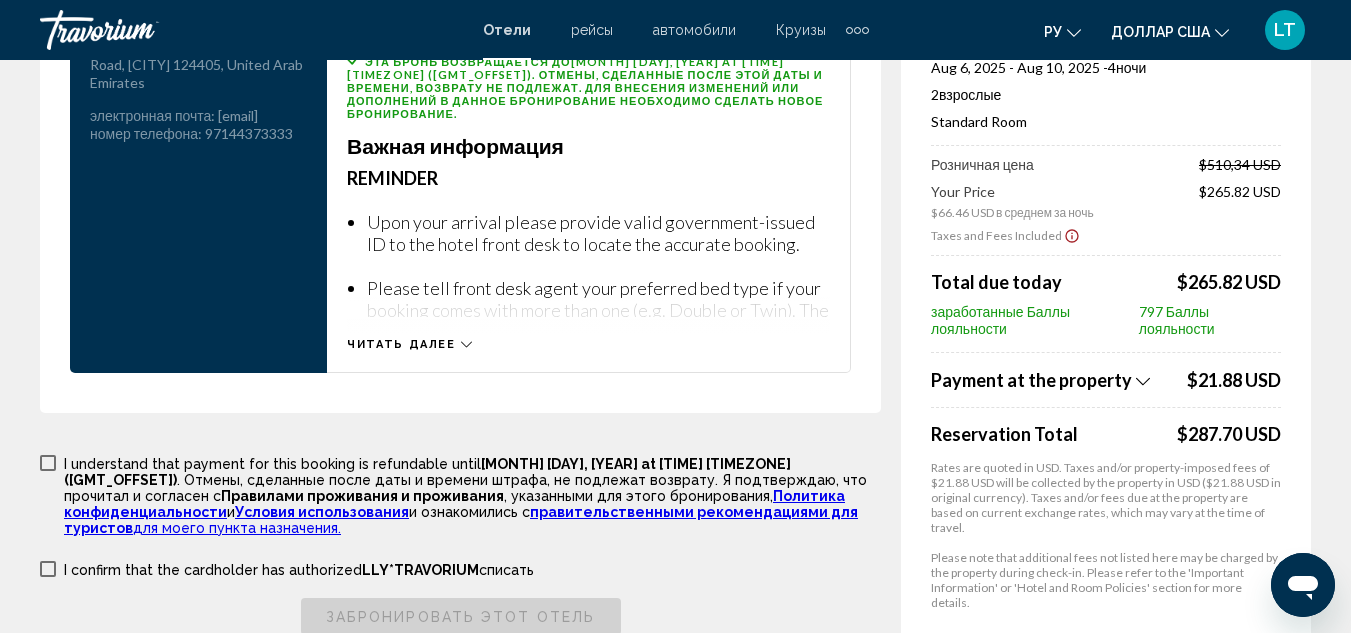 click at bounding box center (1143, 381) 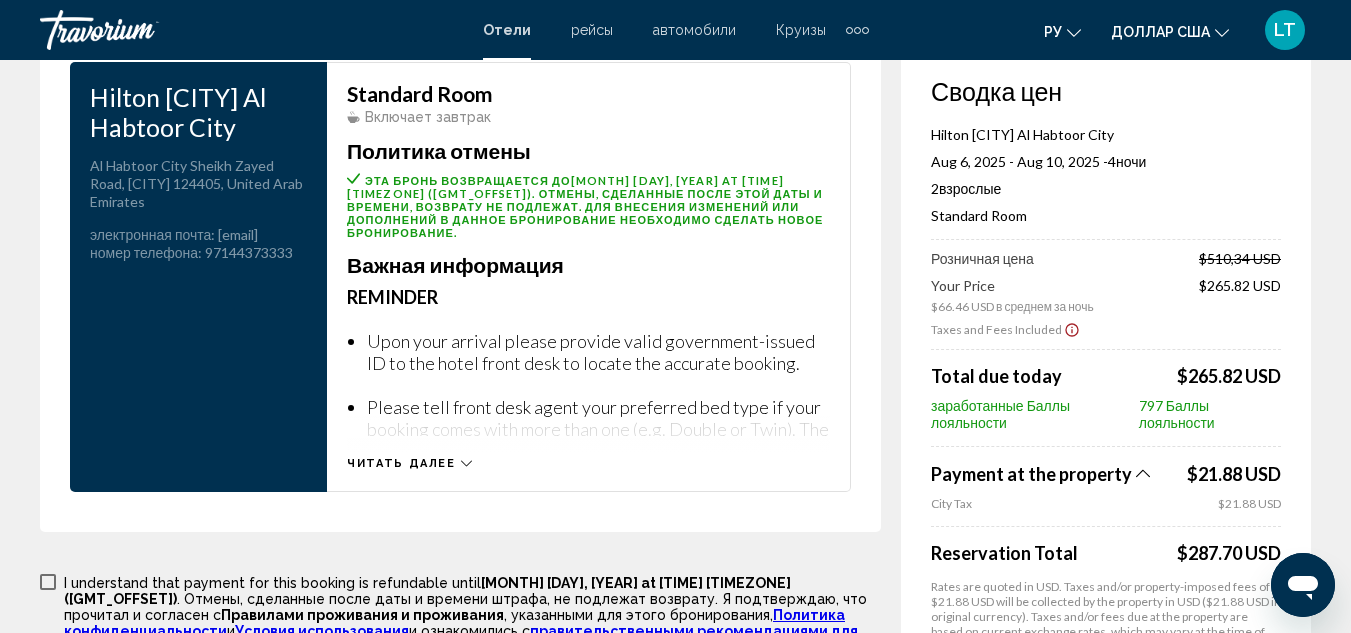 scroll, scrollTop: 2787, scrollLeft: 0, axis: vertical 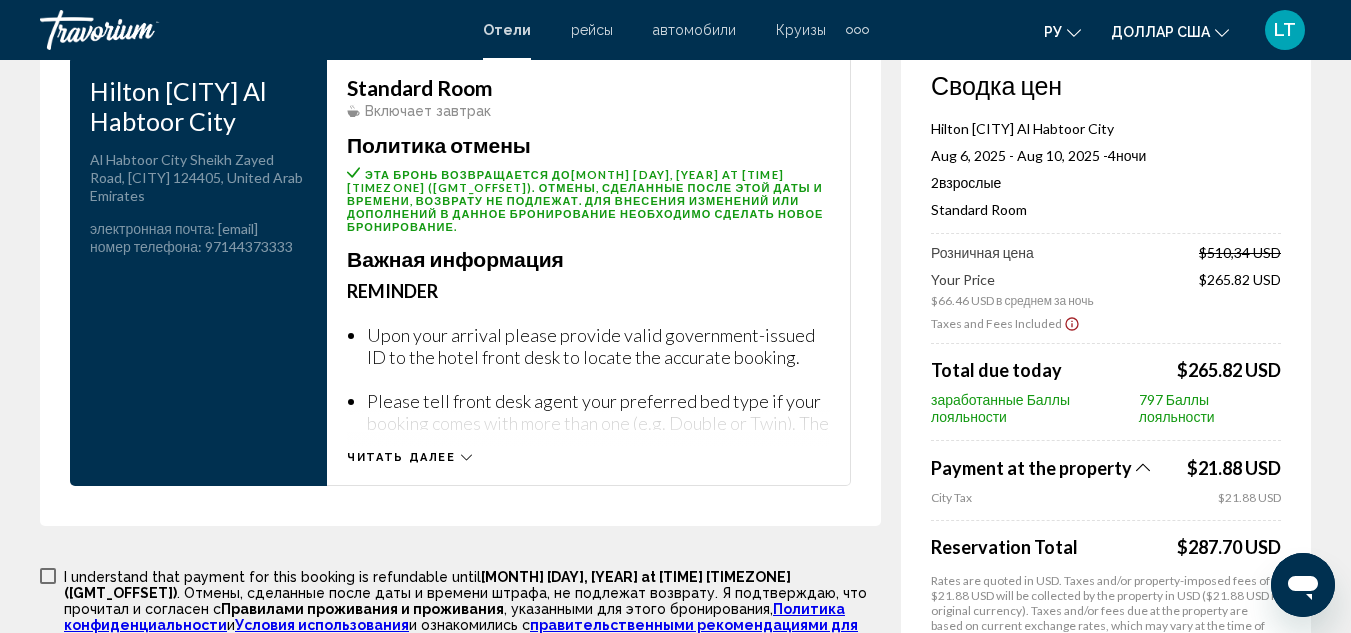 click at bounding box center [466, 457] 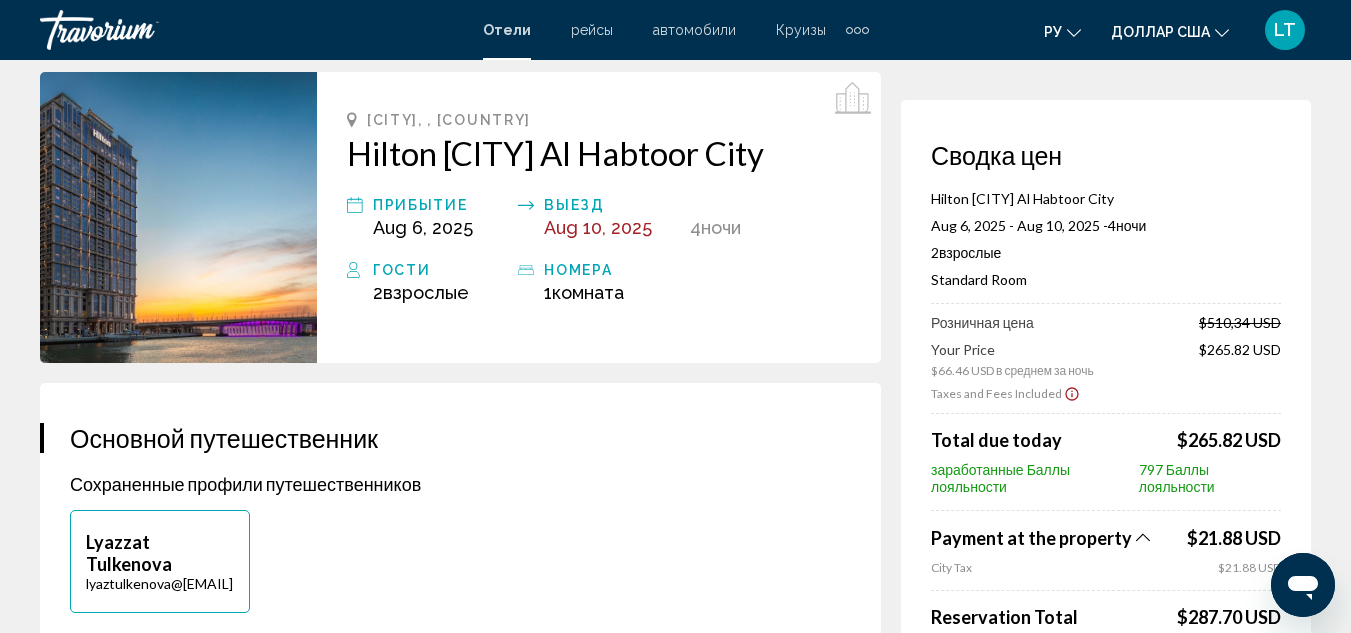 scroll, scrollTop: 0, scrollLeft: 0, axis: both 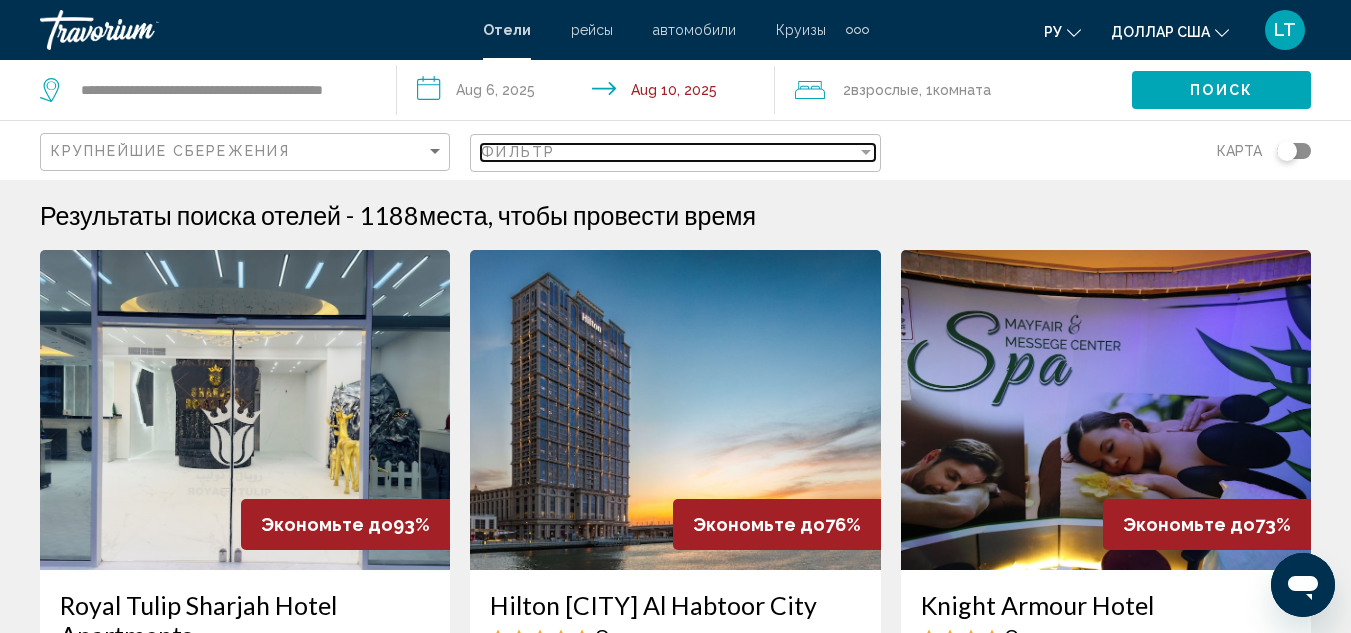 click at bounding box center [866, 152] 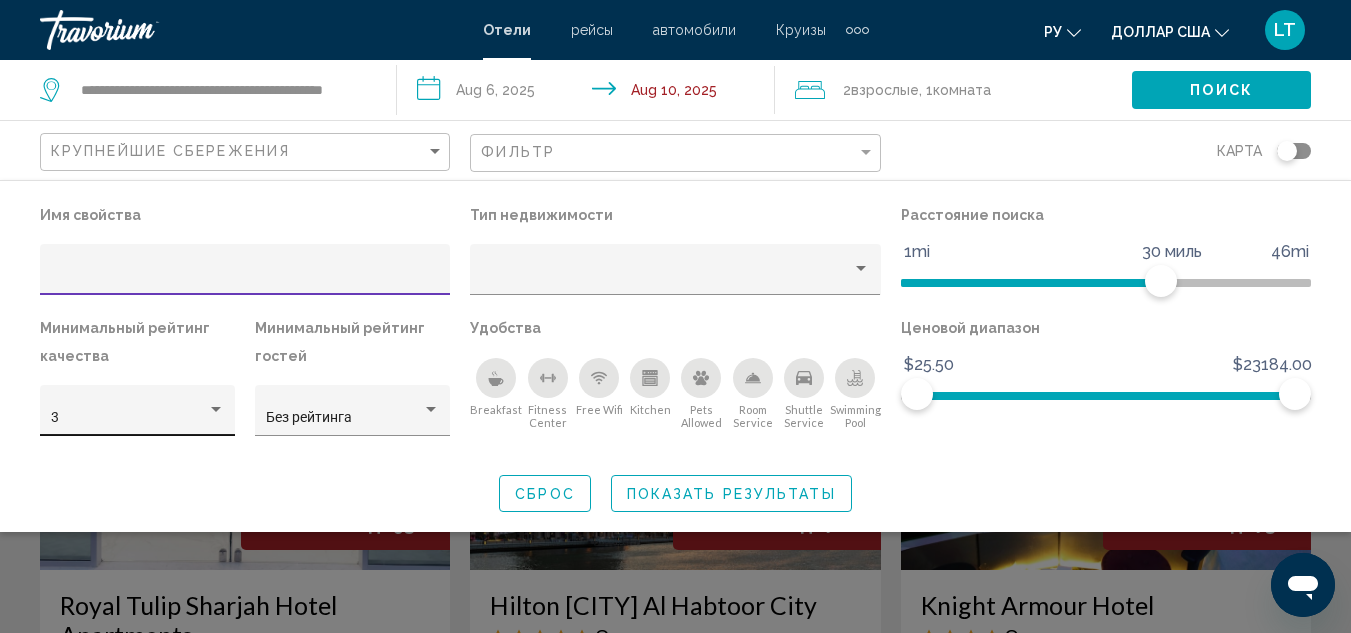 click at bounding box center (216, 410) 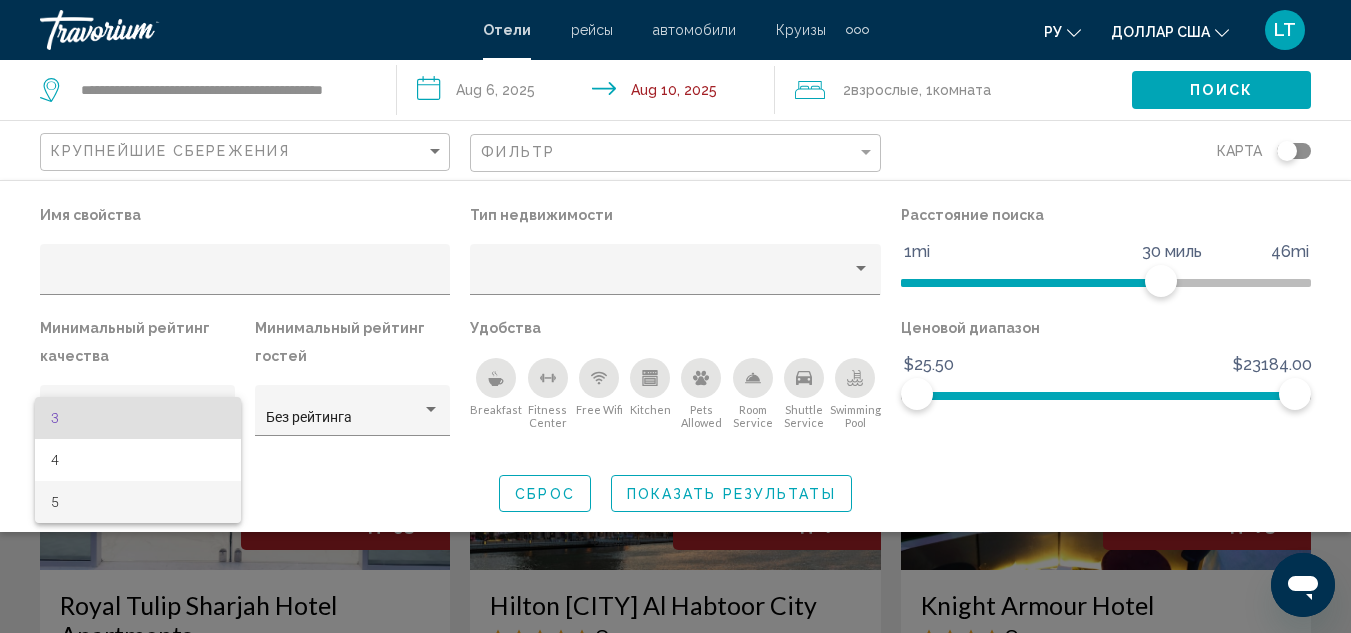 click on "5" at bounding box center [138, 502] 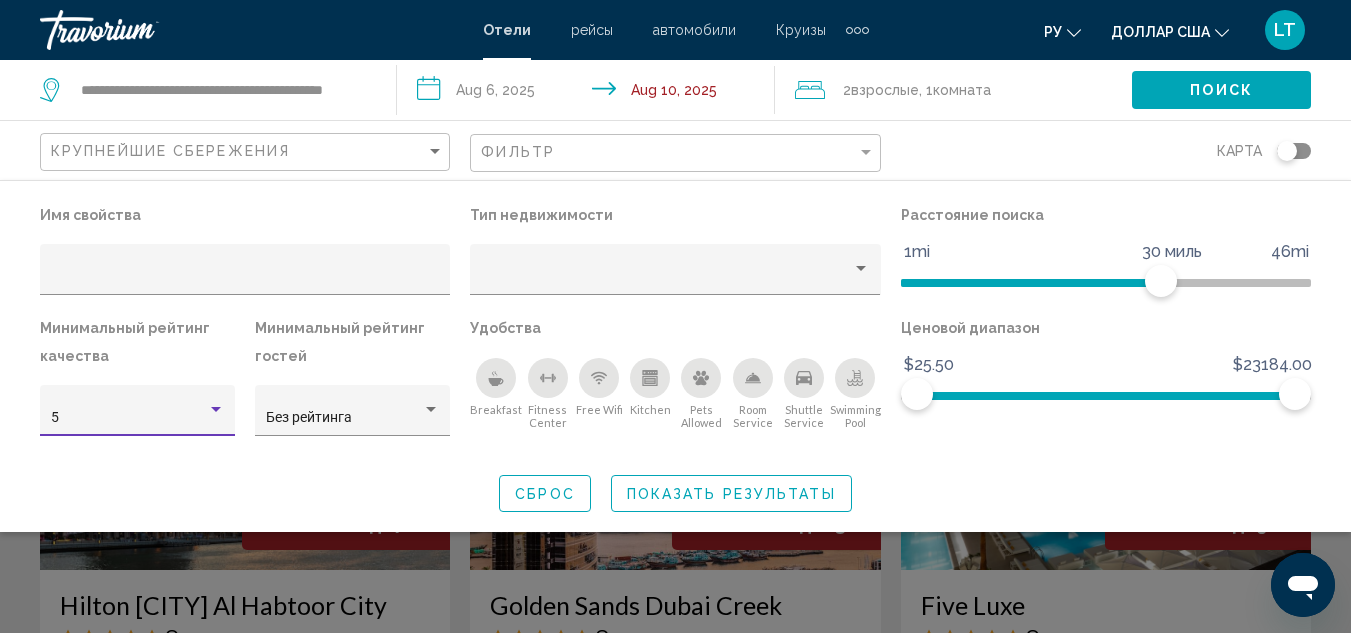 click on "Показать результаты" at bounding box center [731, 494] 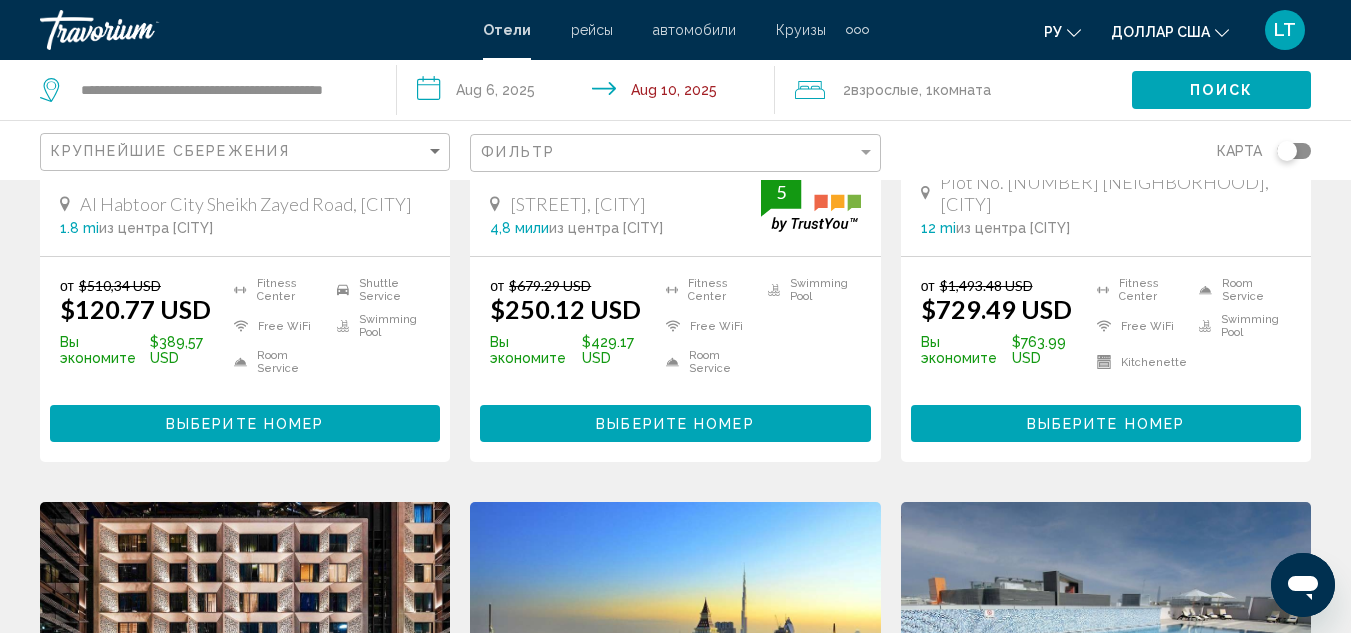 scroll, scrollTop: 500, scrollLeft: 0, axis: vertical 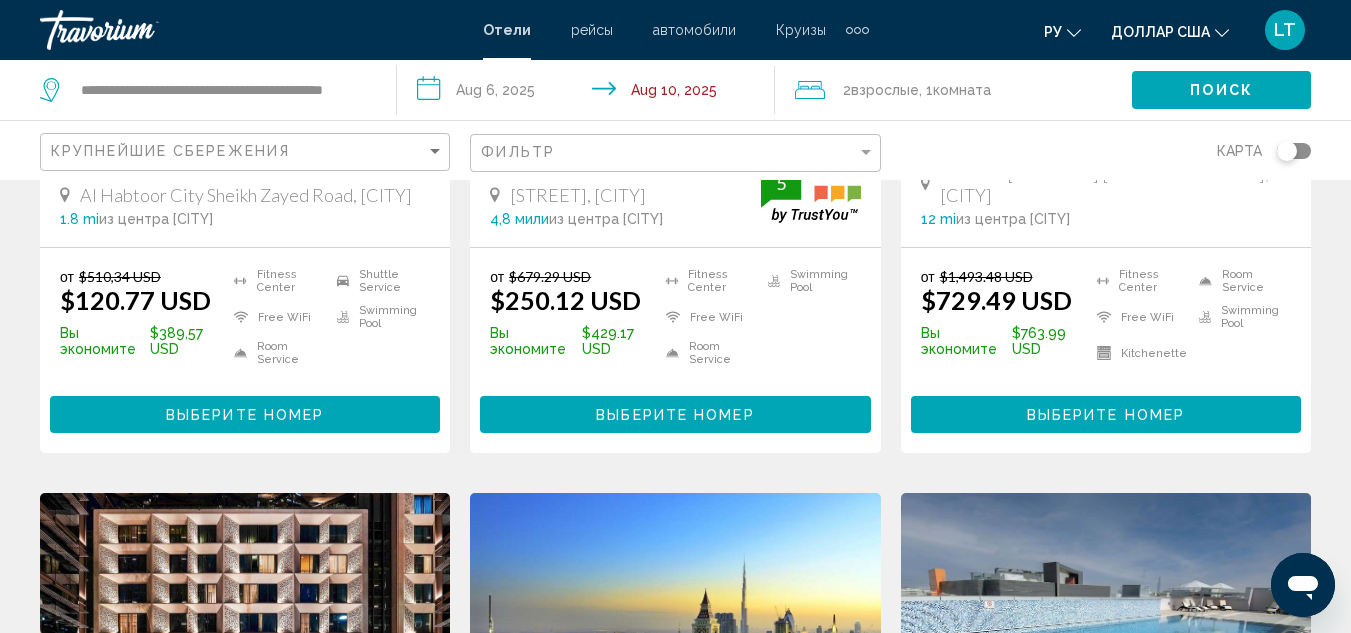 click on "Выберите номер" at bounding box center [245, 415] 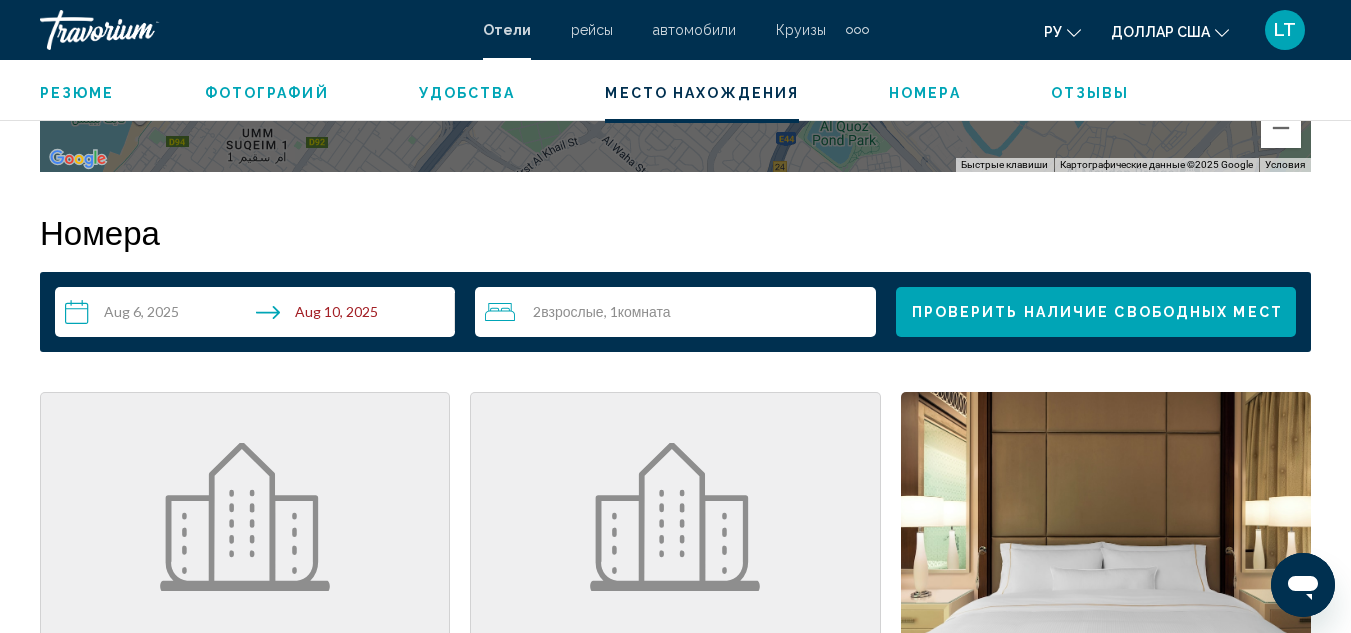 scroll, scrollTop: 2800, scrollLeft: 0, axis: vertical 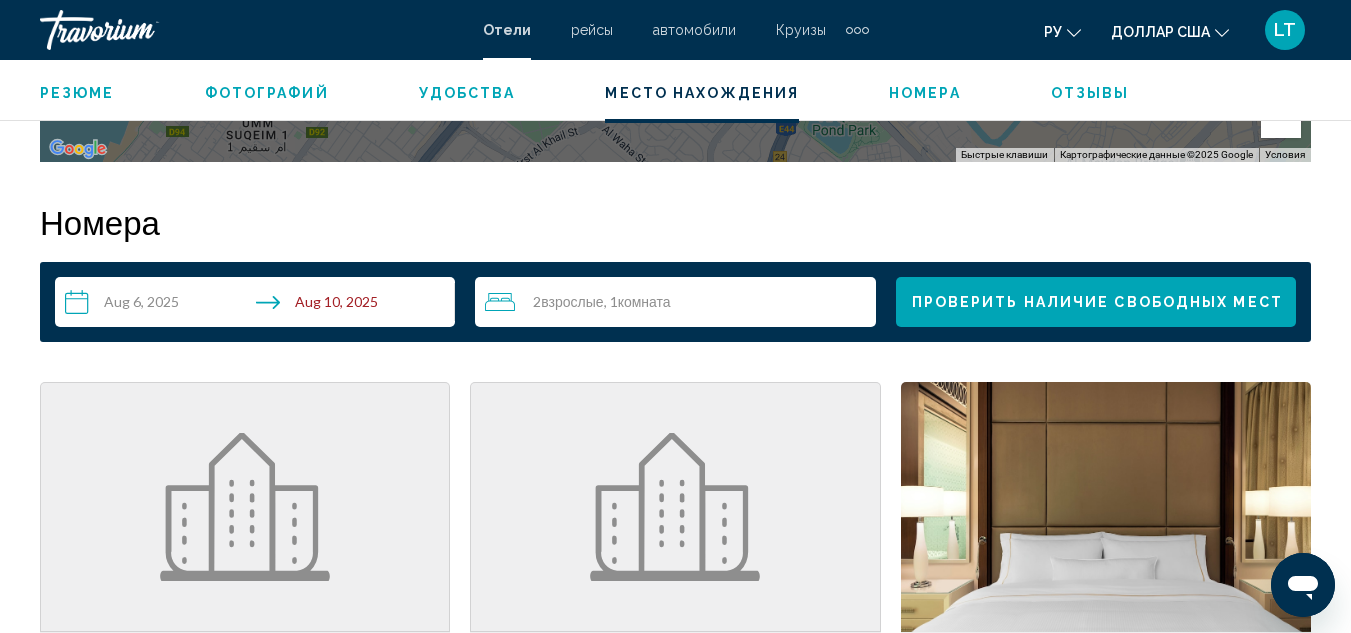 click on "Взрослые" at bounding box center (572, 301) 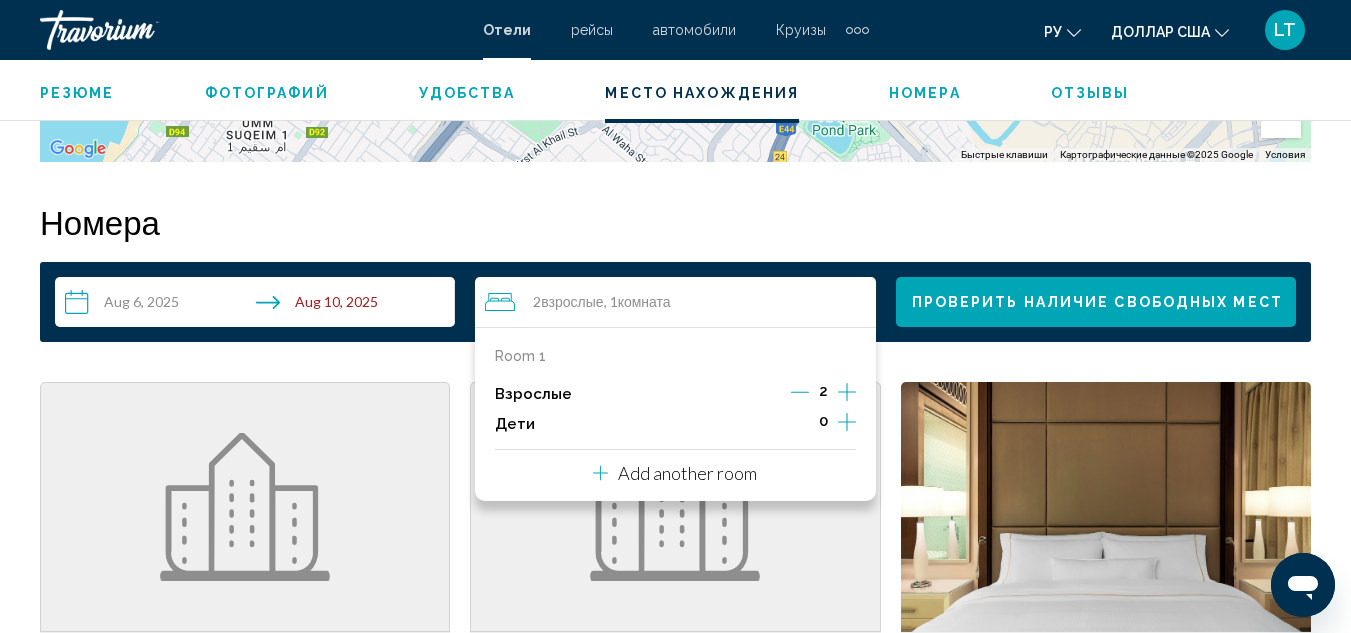 click at bounding box center (847, 392) 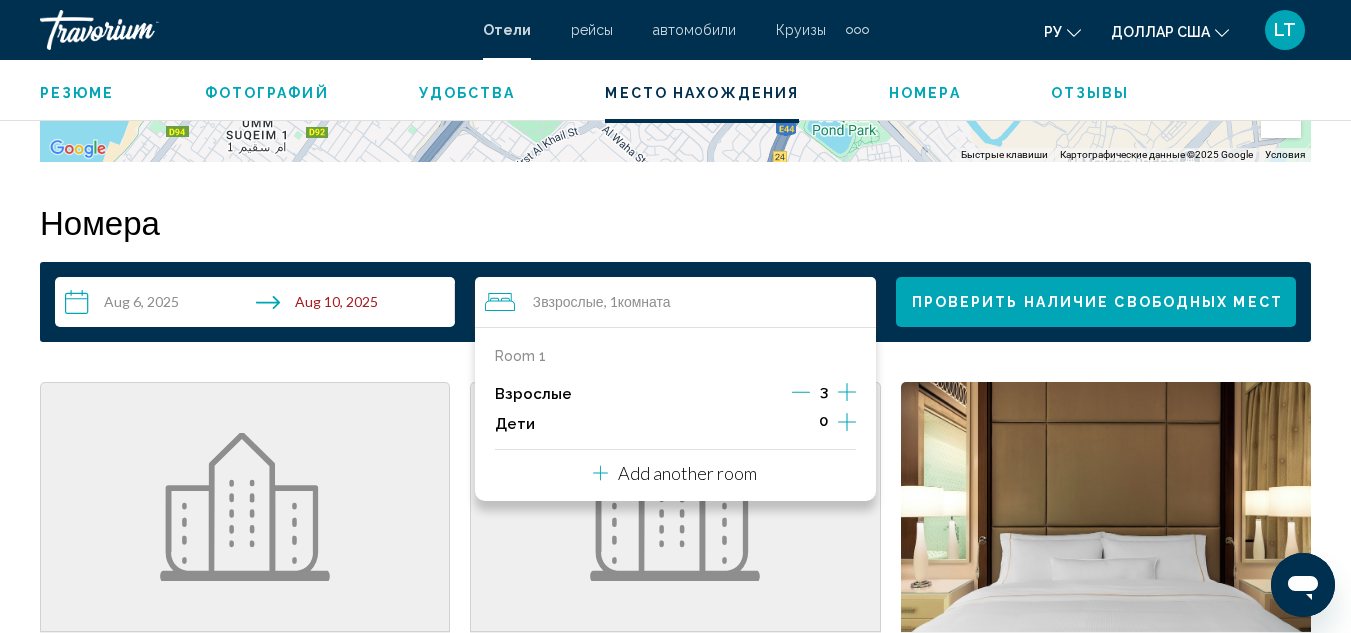 click at bounding box center (847, 392) 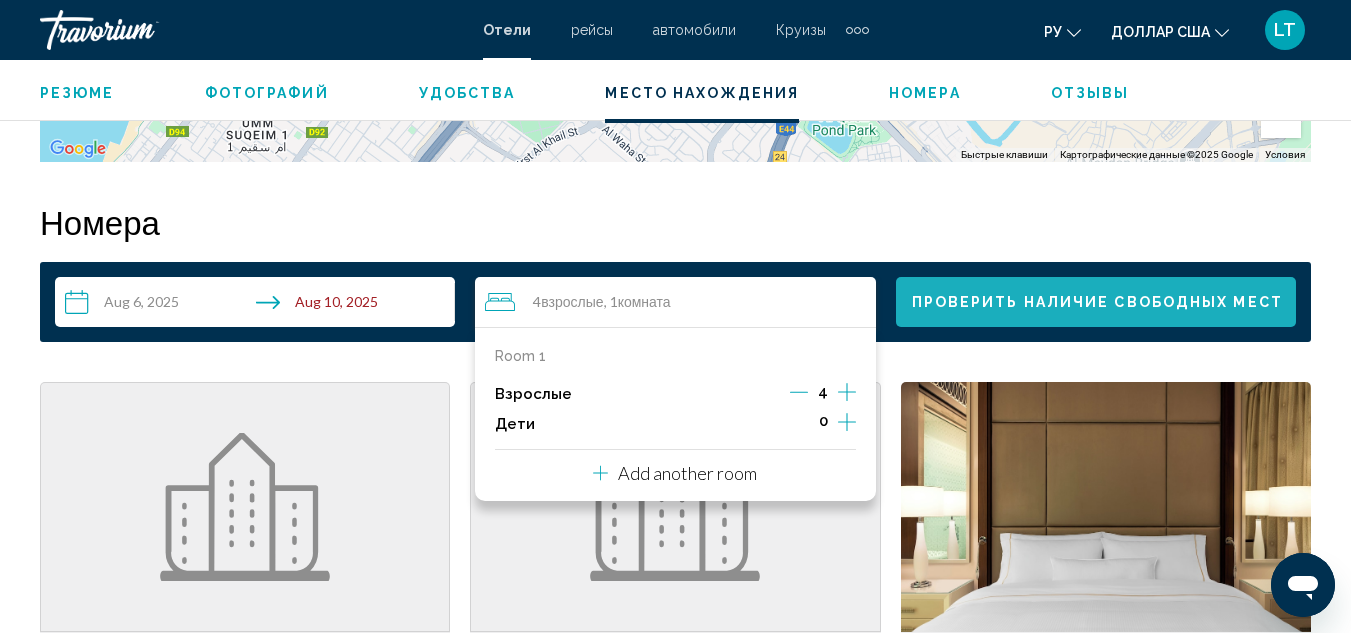 click on "Проверить наличие свободных мест" at bounding box center [1097, 303] 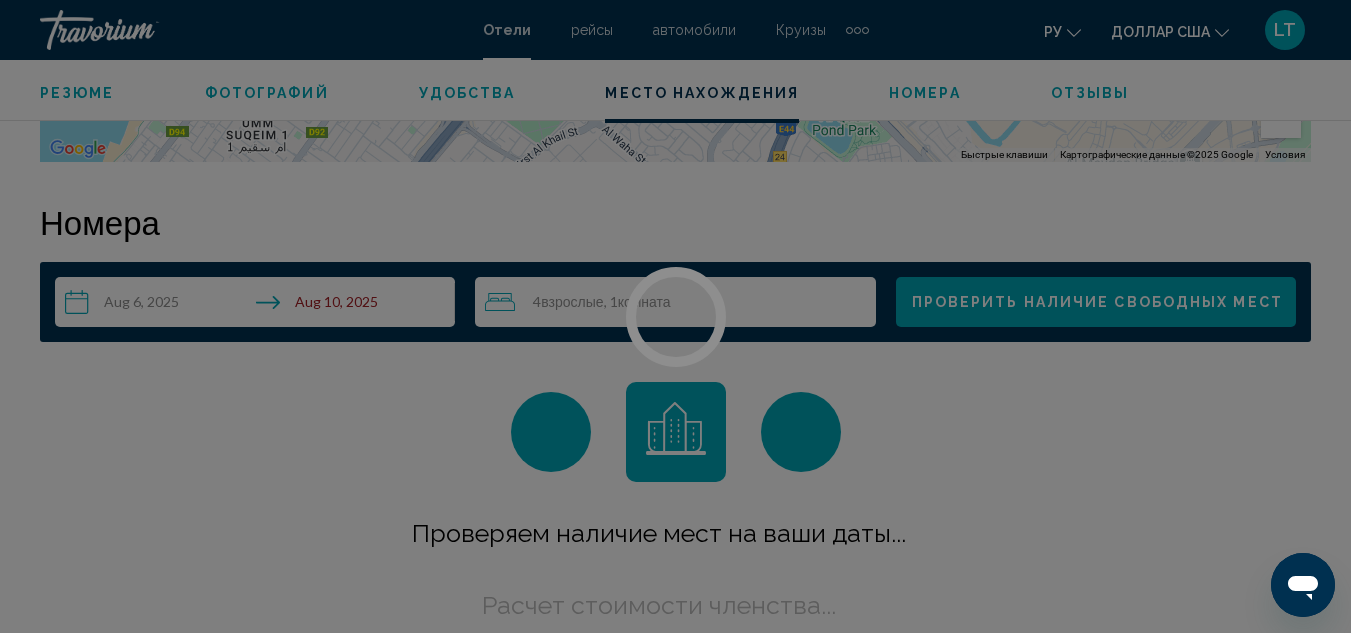 scroll, scrollTop: 2882, scrollLeft: 0, axis: vertical 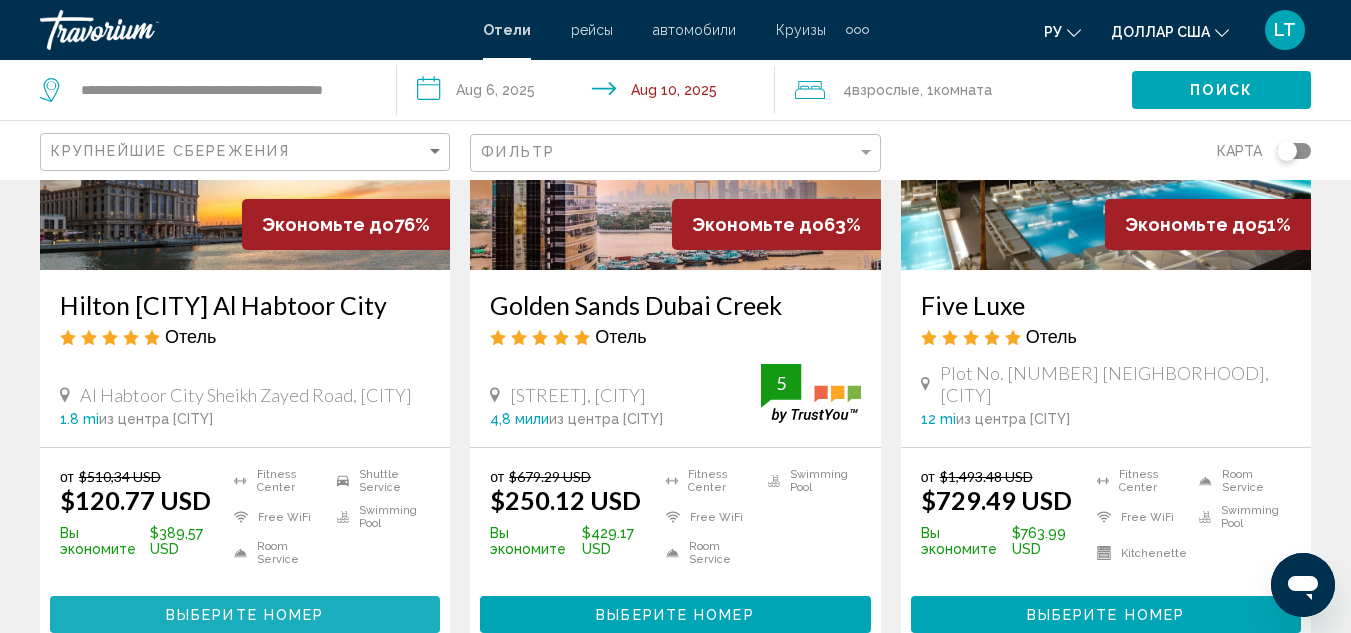 click on "Выберите номер" at bounding box center [245, 614] 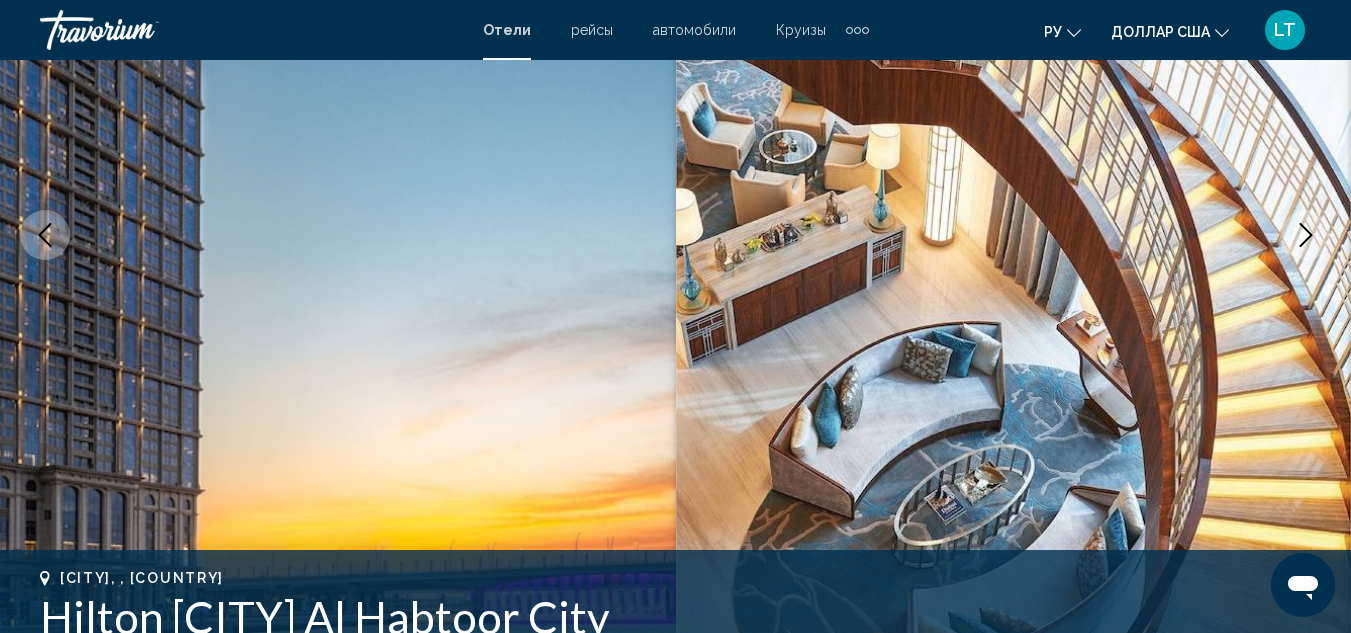 scroll, scrollTop: 219, scrollLeft: 0, axis: vertical 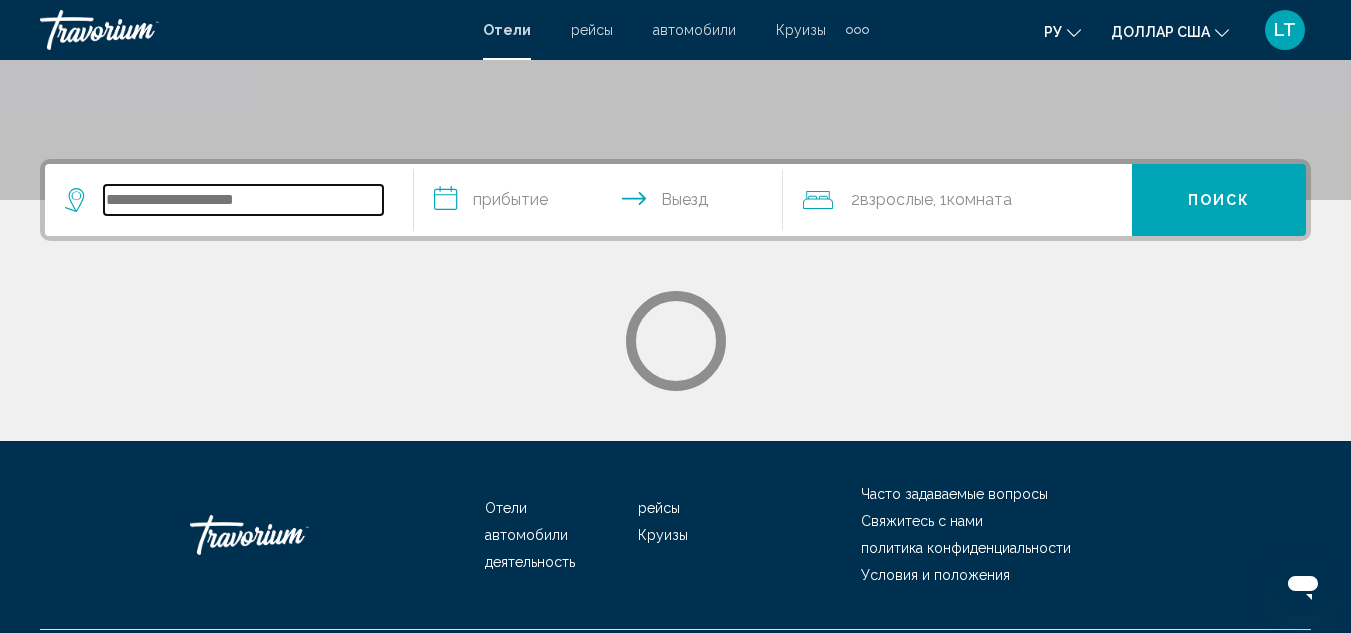 click at bounding box center [243, 200] 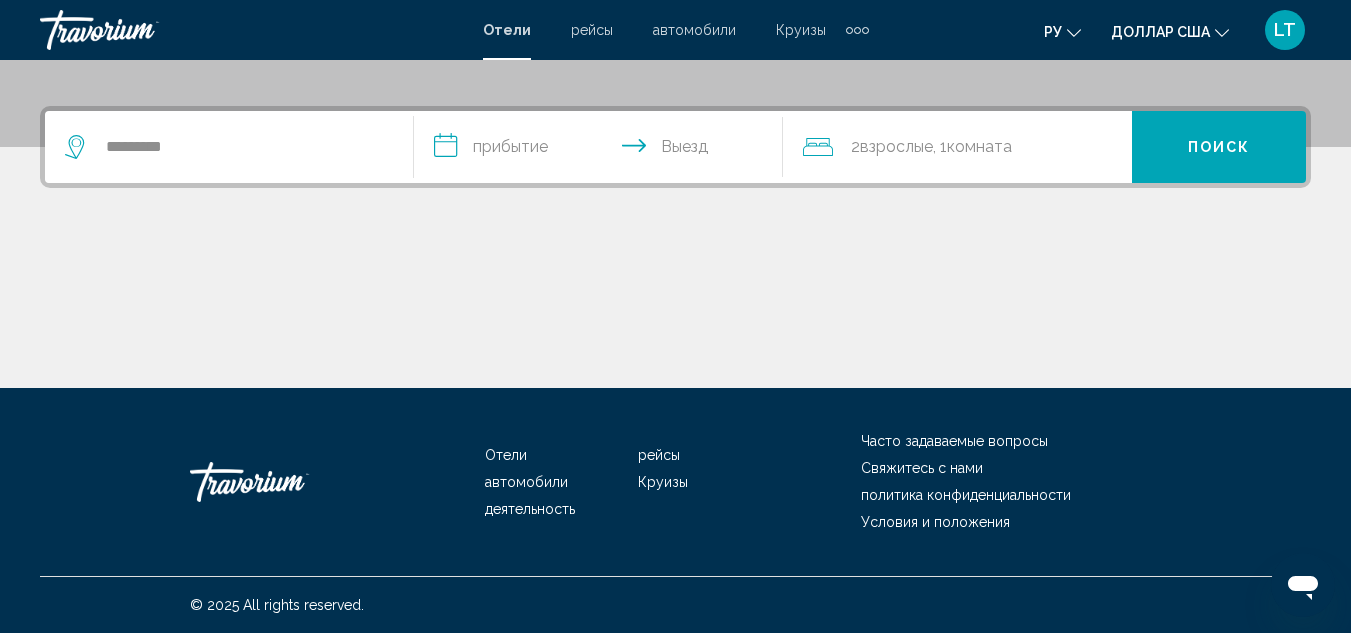 click at bounding box center [675, 313] 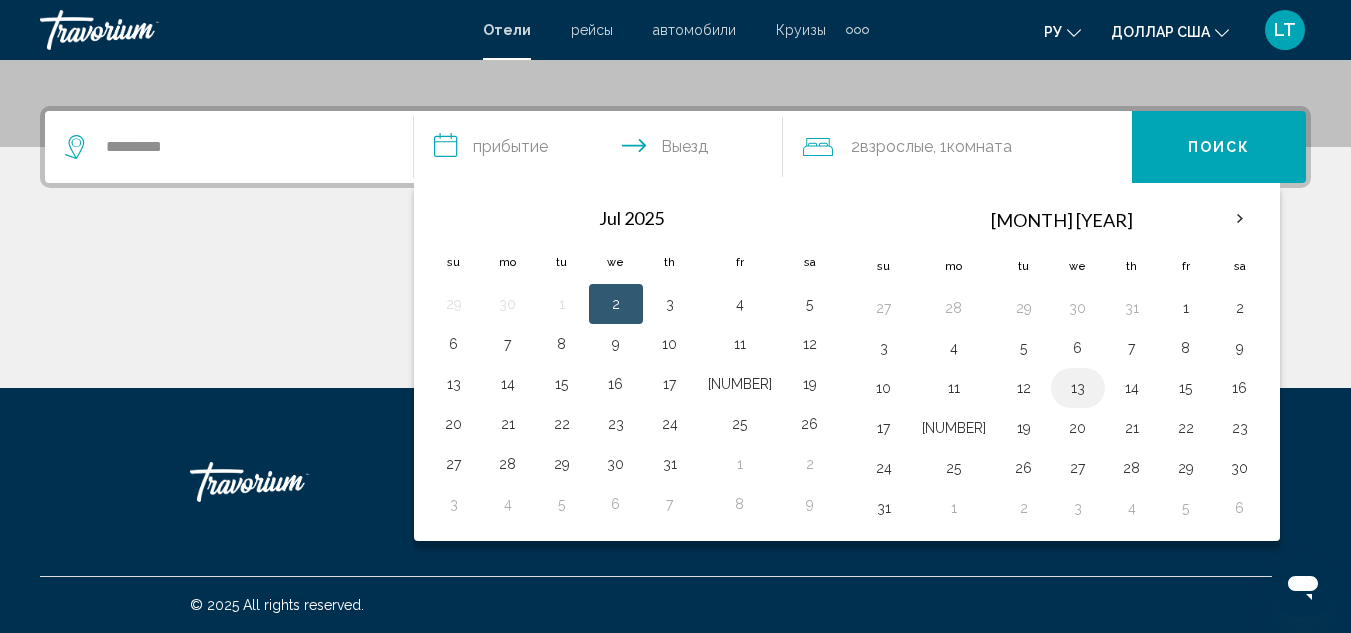 click on "13" at bounding box center (1078, 388) 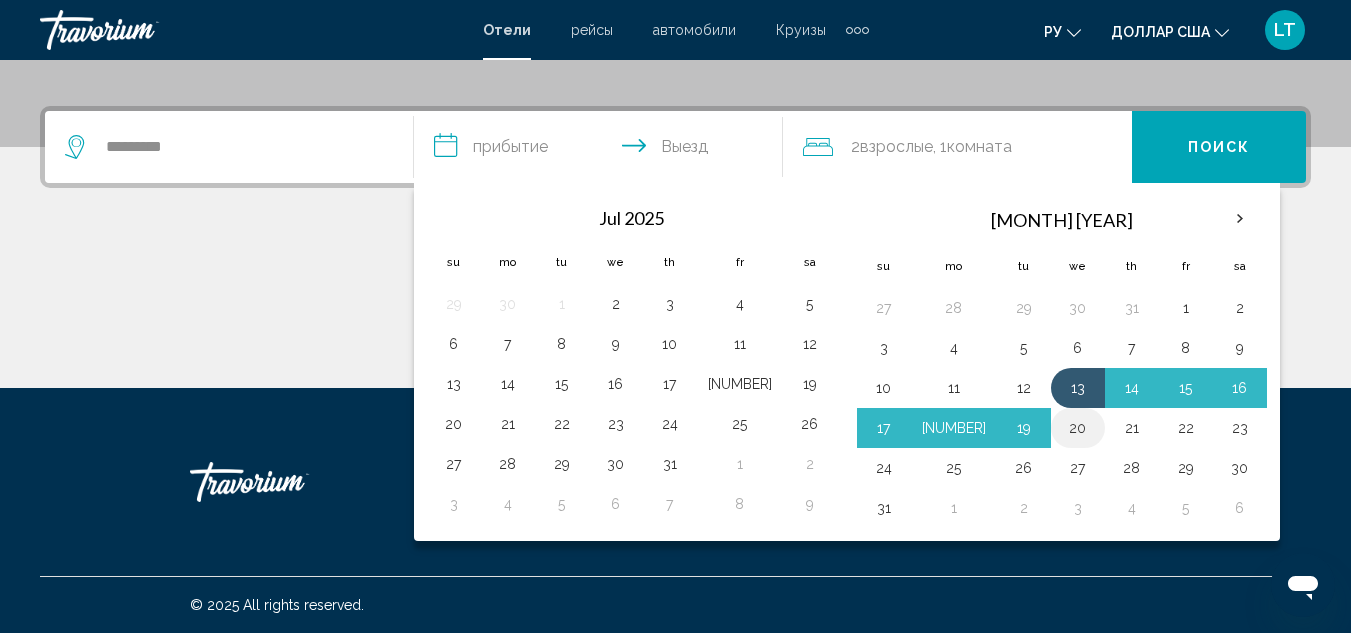 click on "20" at bounding box center (1078, 428) 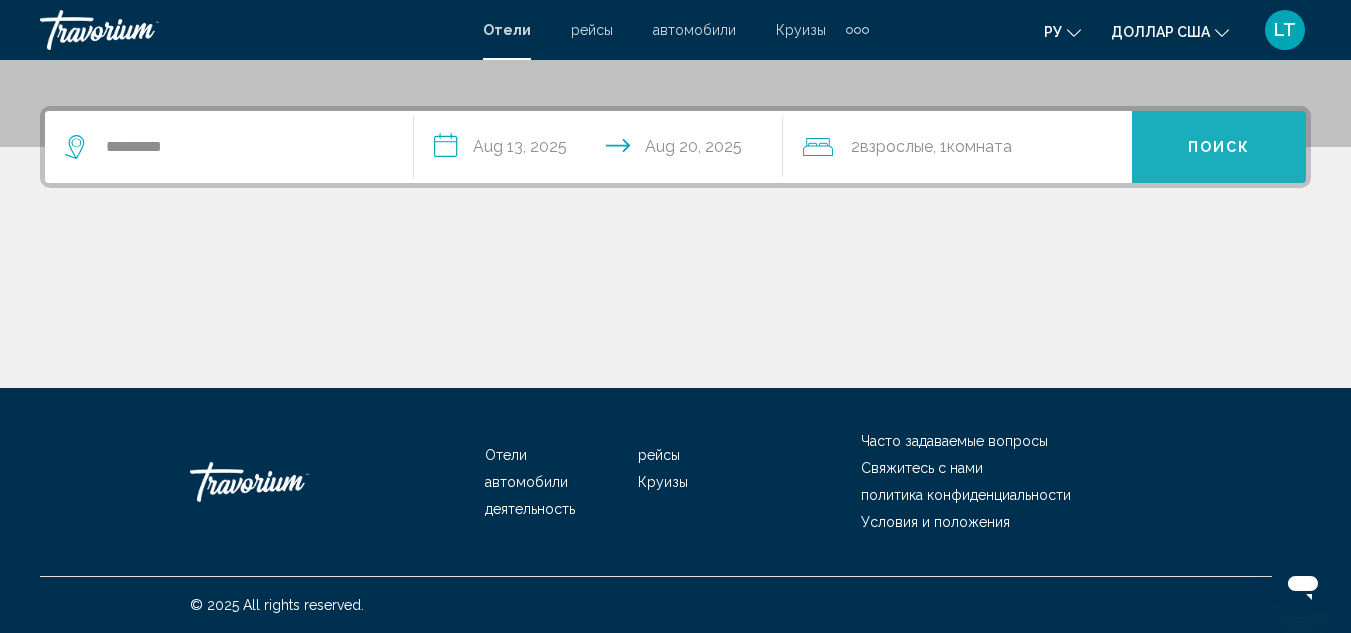 click on "Поиск" at bounding box center [1219, 147] 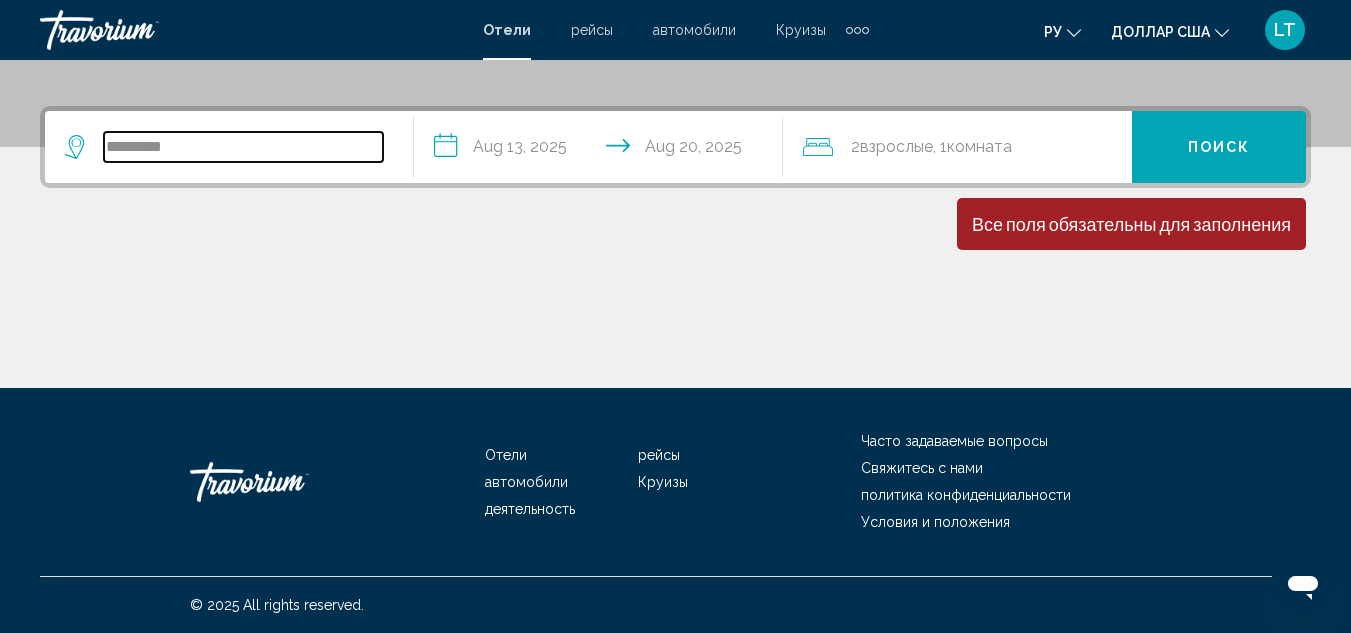 click on "*********" at bounding box center (243, 147) 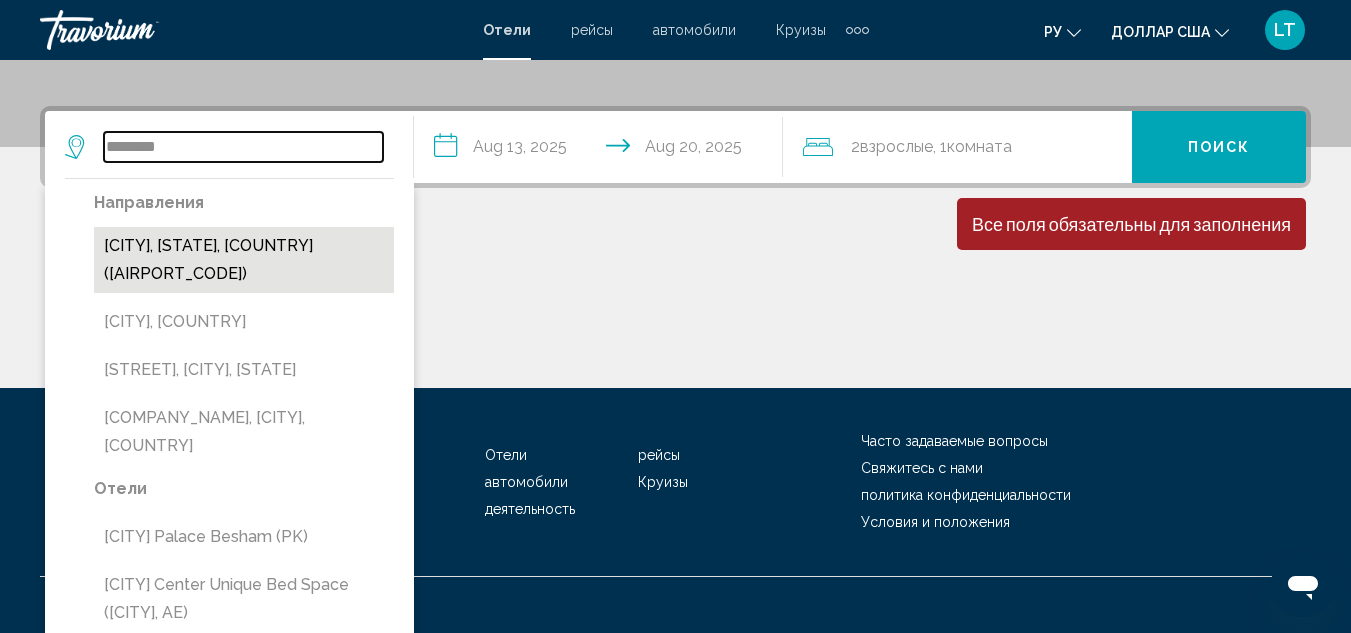 type on "********" 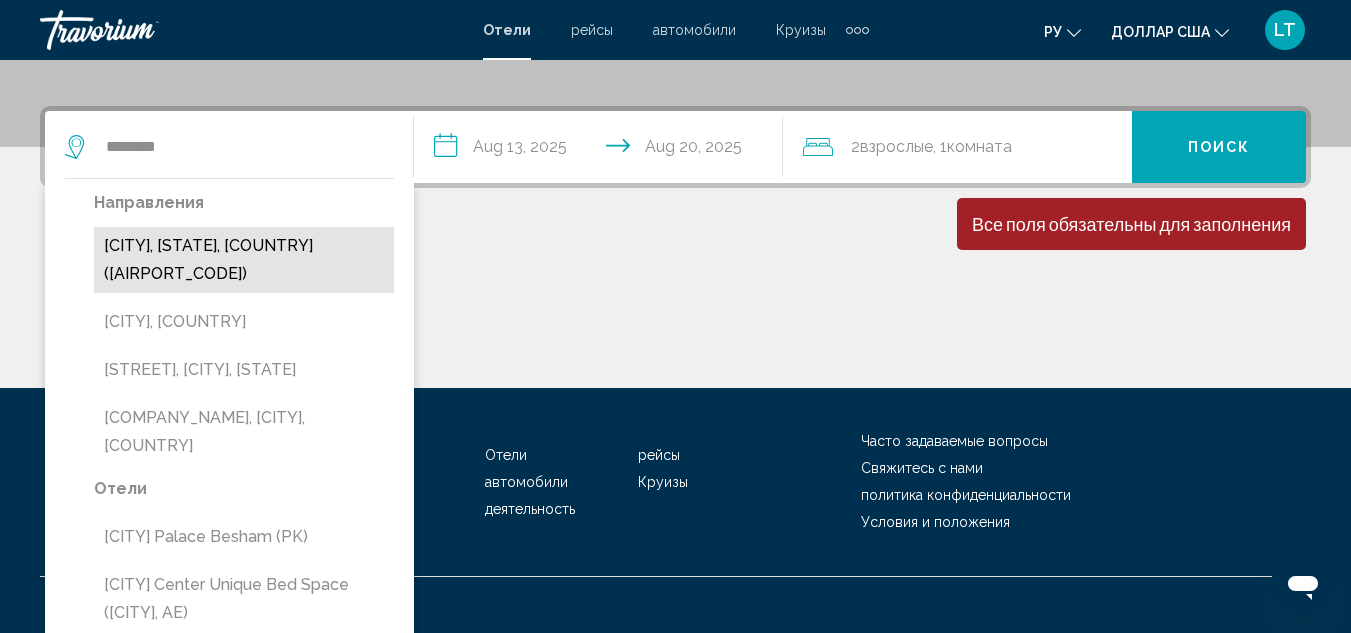 click on "[CITY], [STATE], [COUNTRY] ([AIRPORT_CODE])" at bounding box center (244, 260) 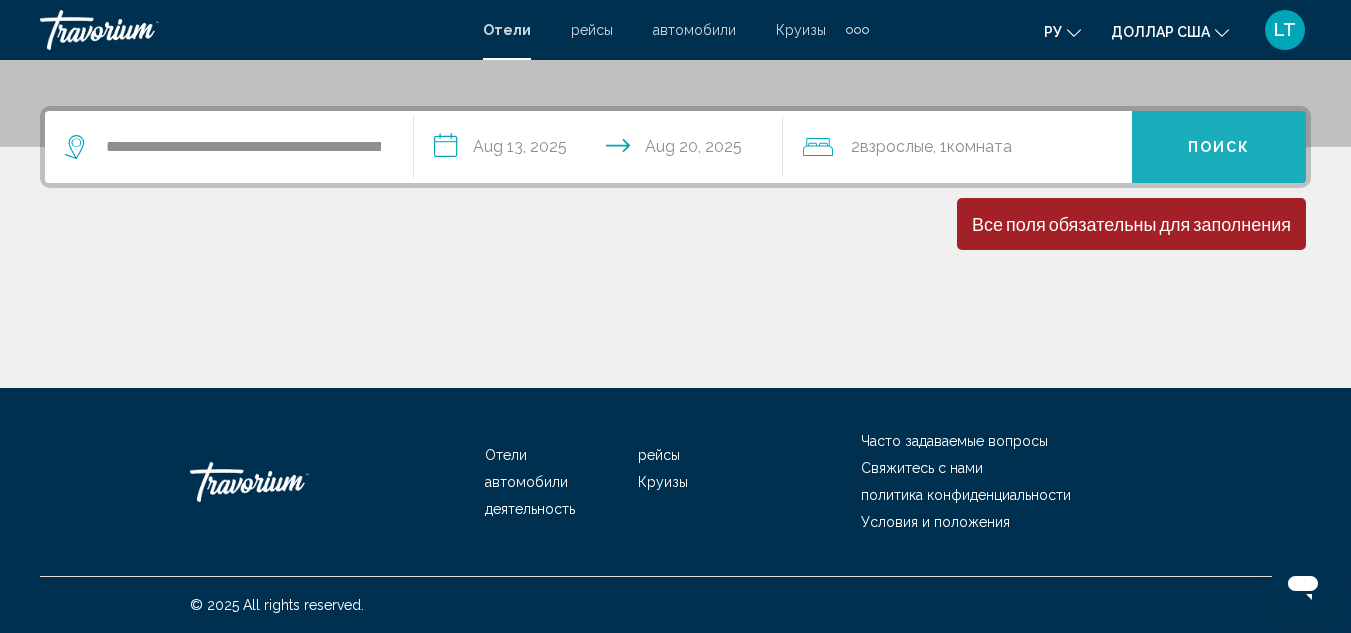 click on "Поиск" at bounding box center (1219, 148) 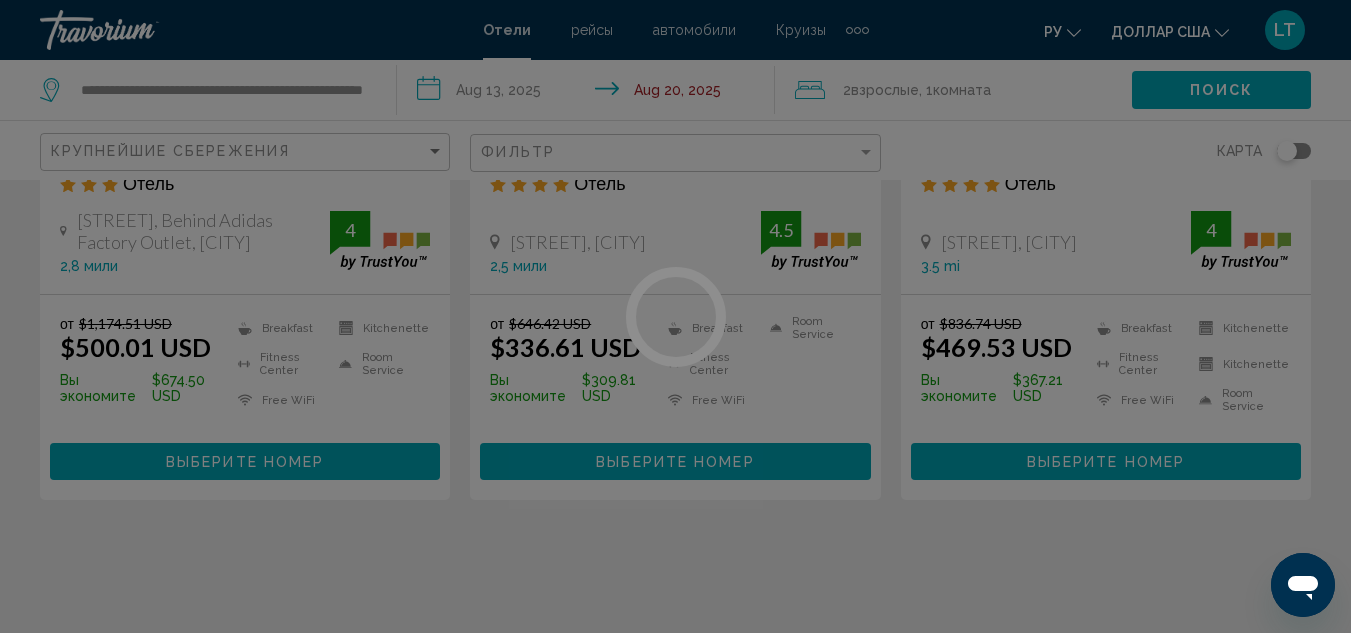 scroll, scrollTop: 0, scrollLeft: 0, axis: both 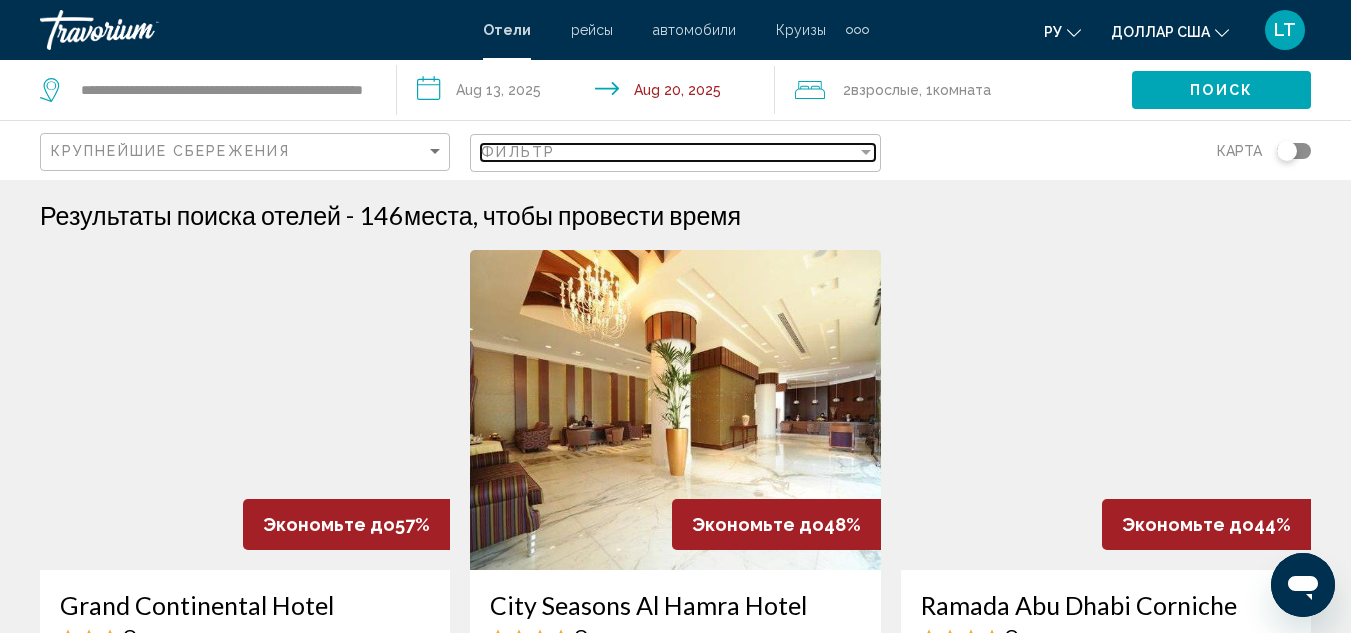 click on "Фильтр" at bounding box center (668, 152) 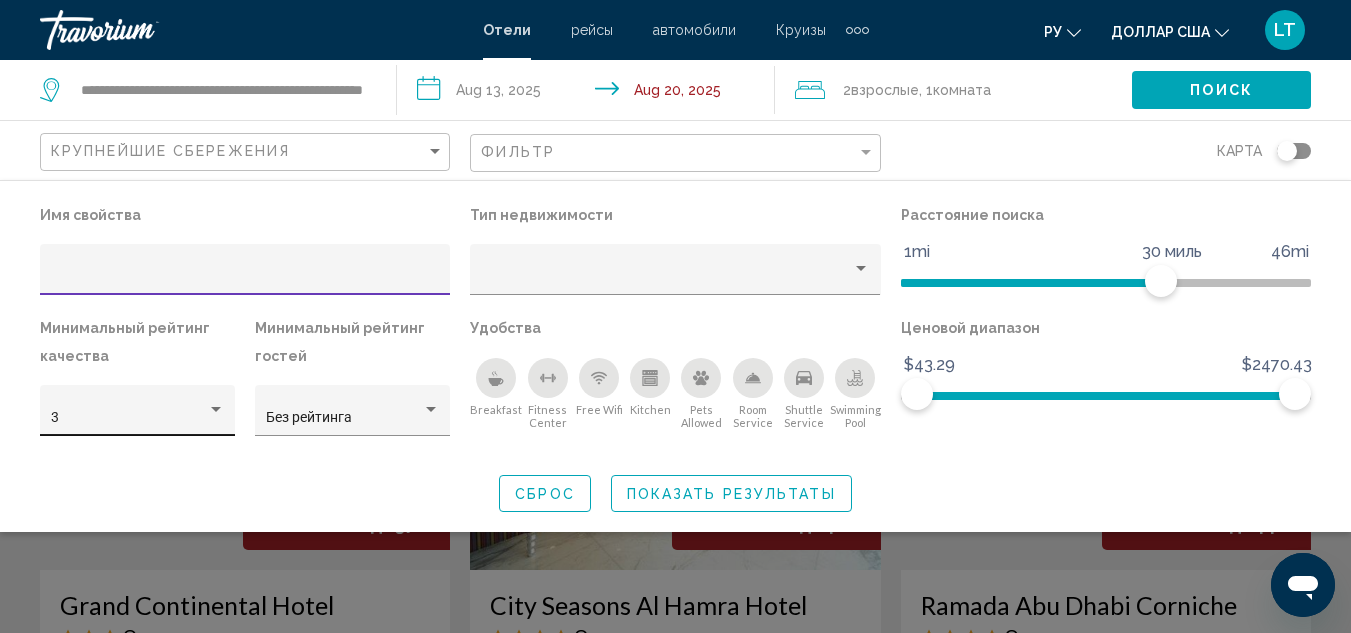 click on "3" at bounding box center (129, 418) 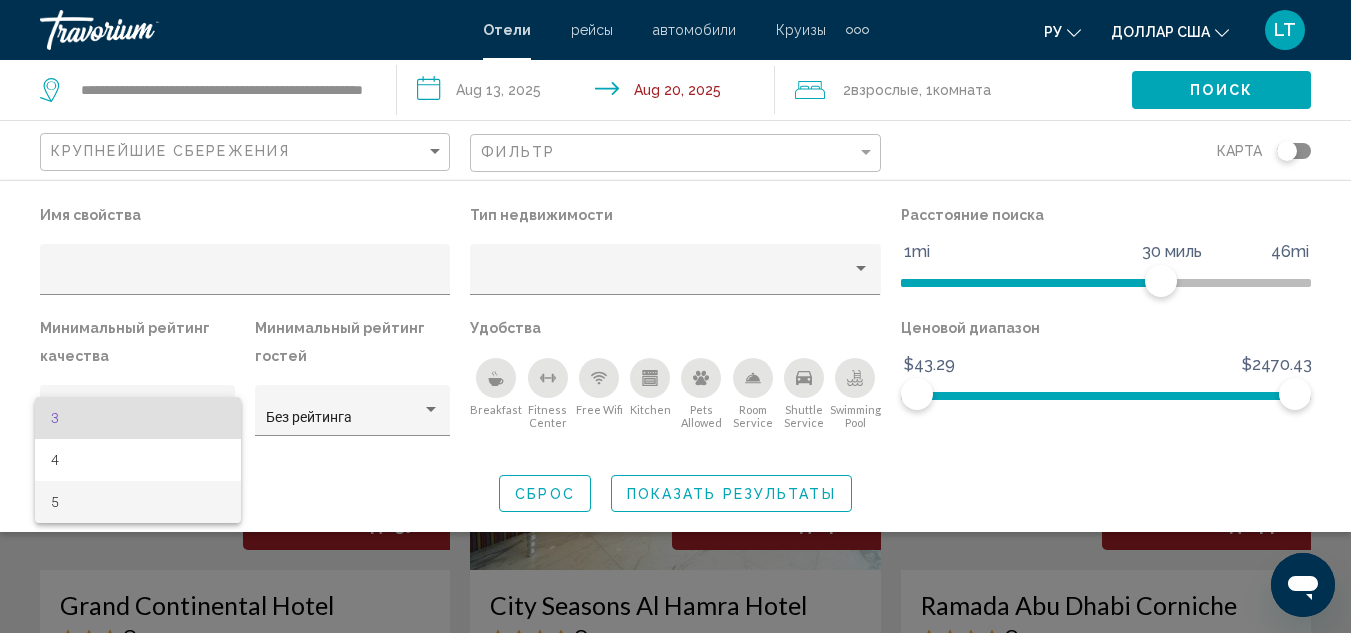 click on "5" at bounding box center (138, 502) 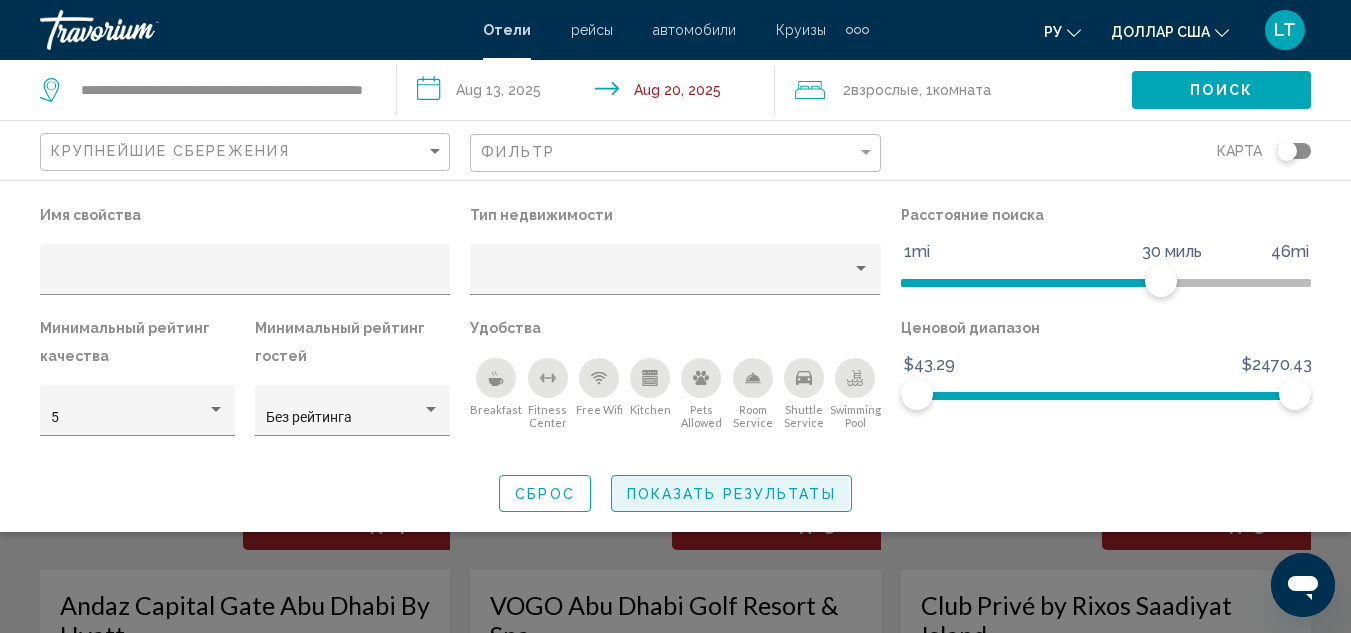 click on "Показать результаты" at bounding box center (731, 494) 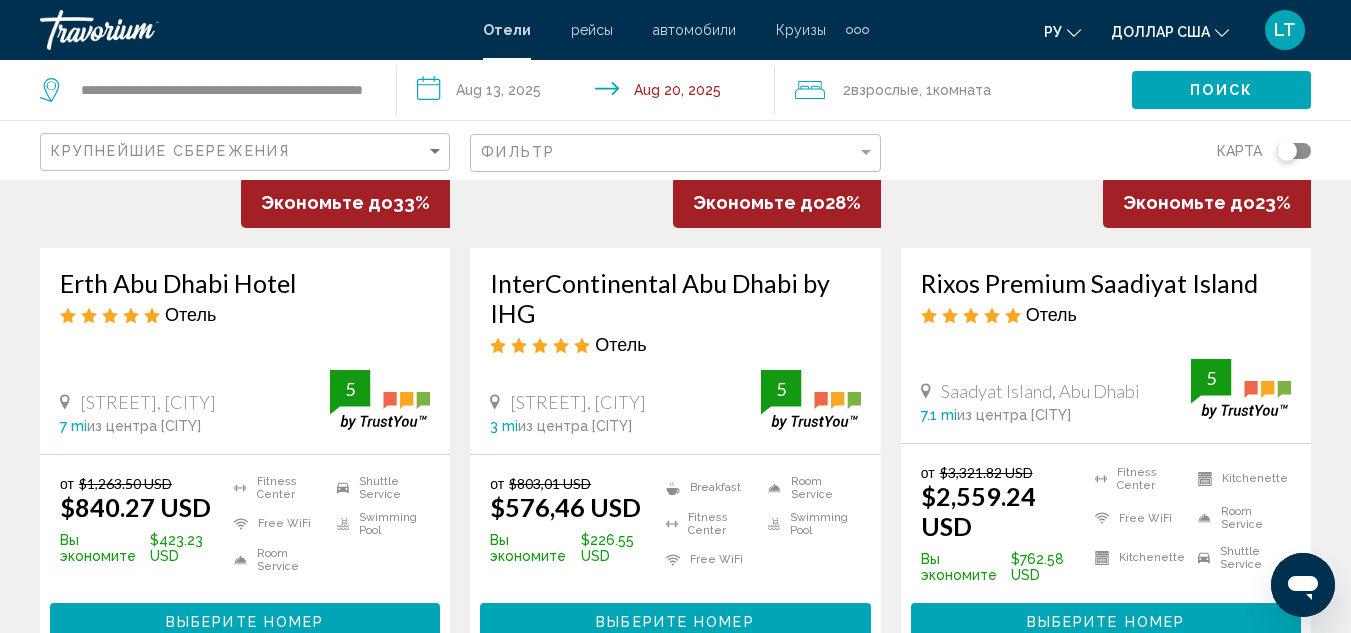scroll, scrollTop: 900, scrollLeft: 0, axis: vertical 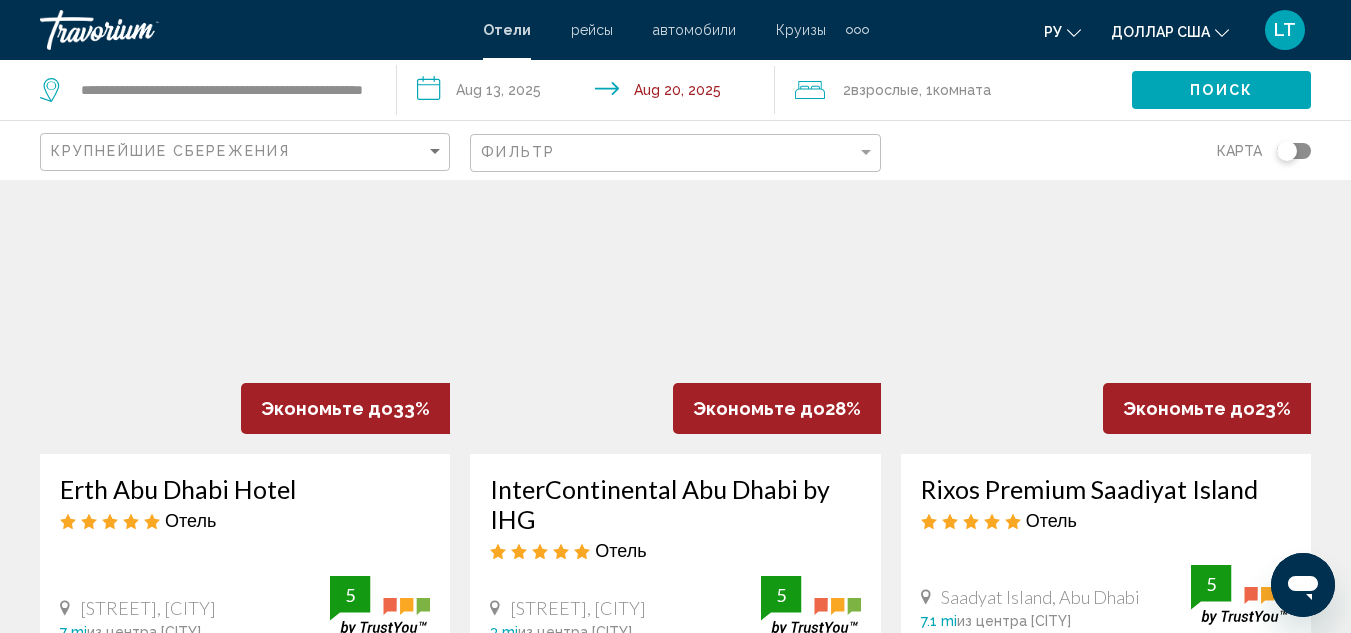 click on "**********" at bounding box center [589, 93] 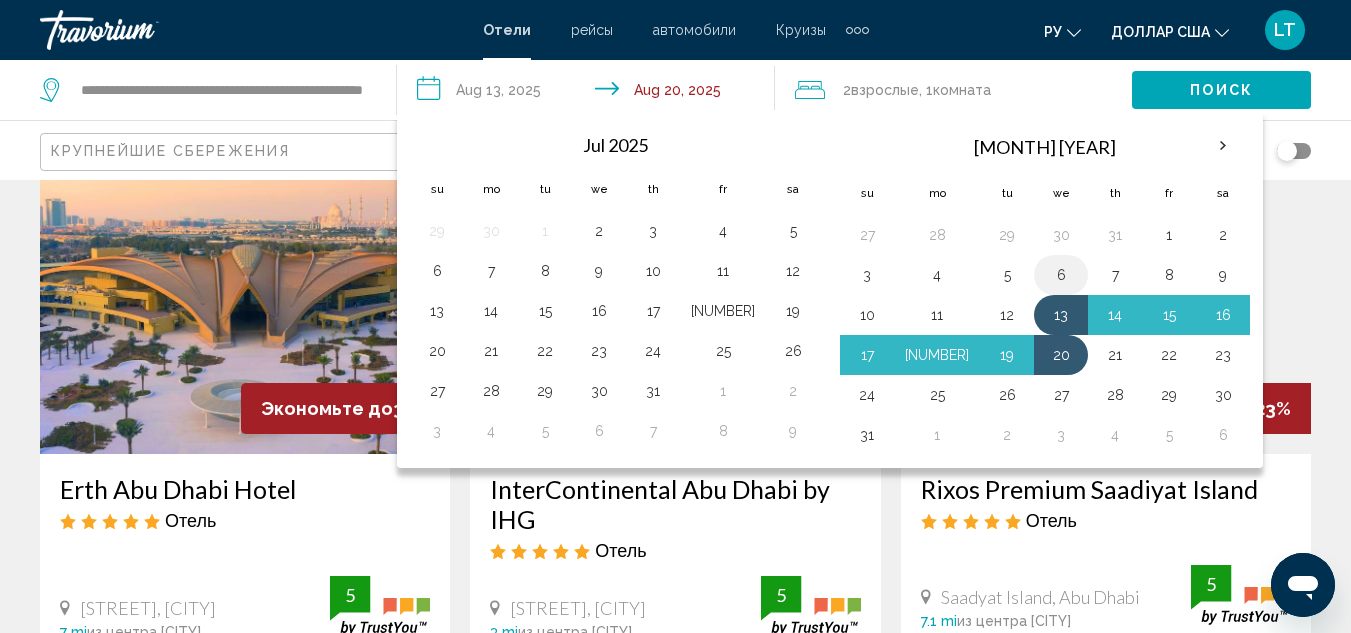 click on "6" at bounding box center [1061, 275] 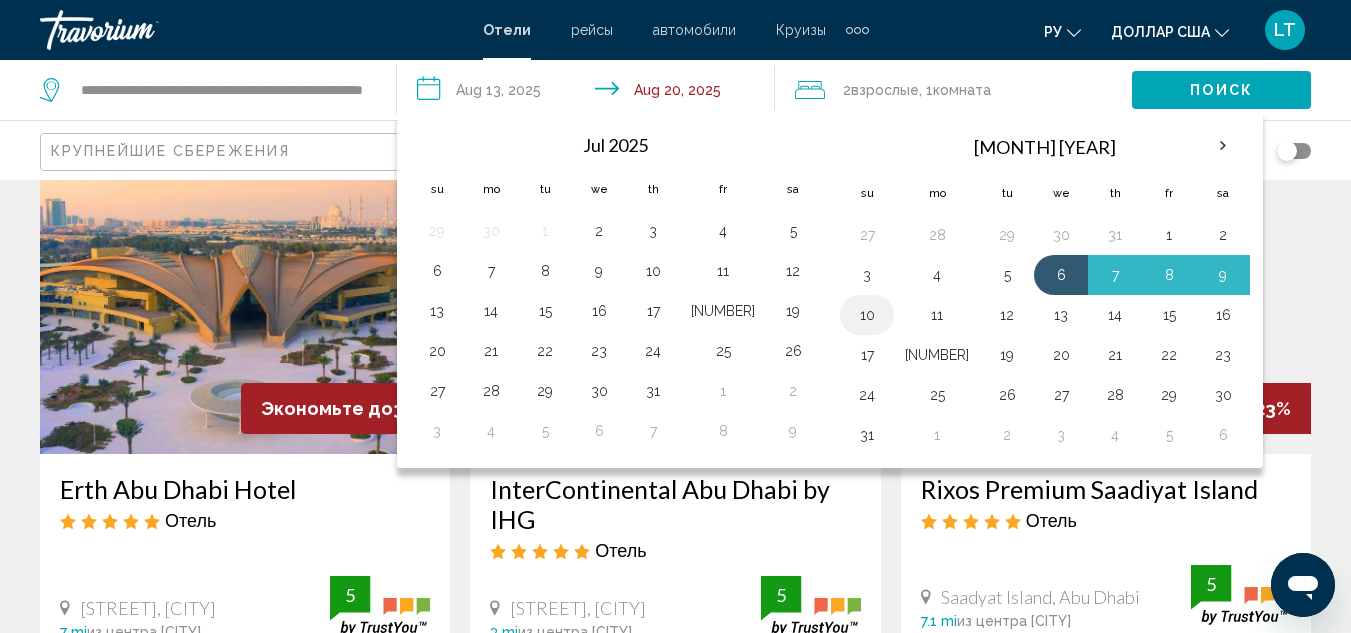 click on "10" at bounding box center (867, 315) 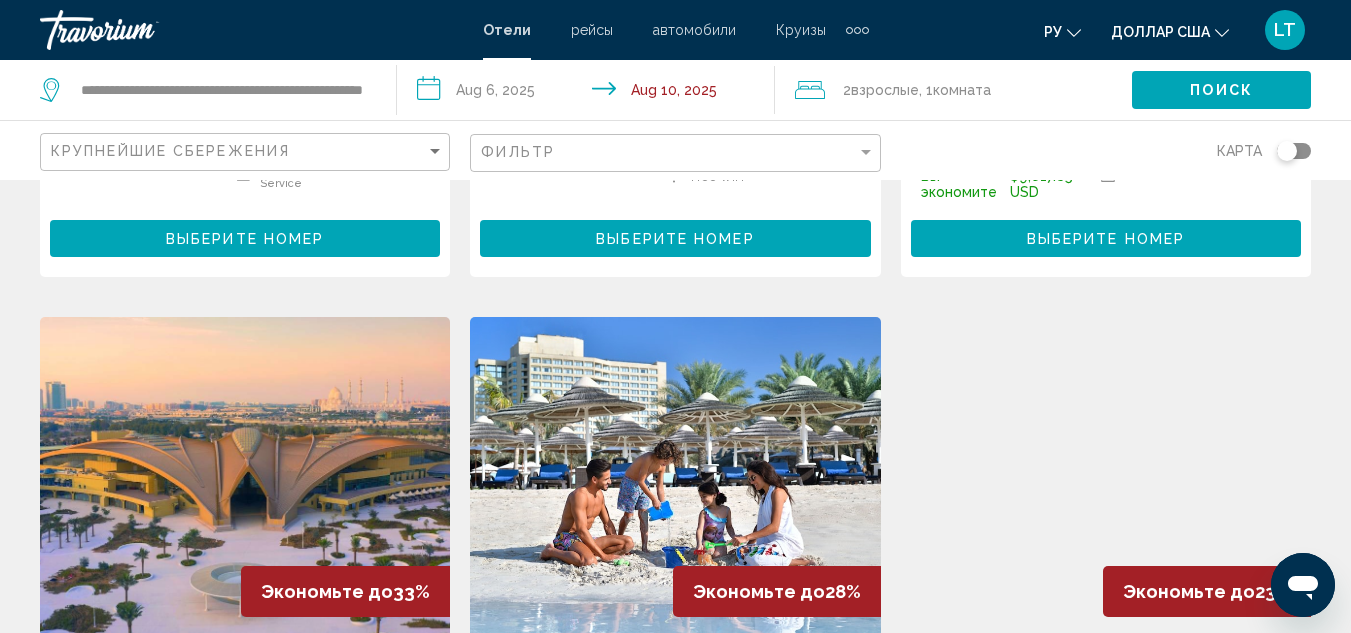 scroll, scrollTop: 700, scrollLeft: 0, axis: vertical 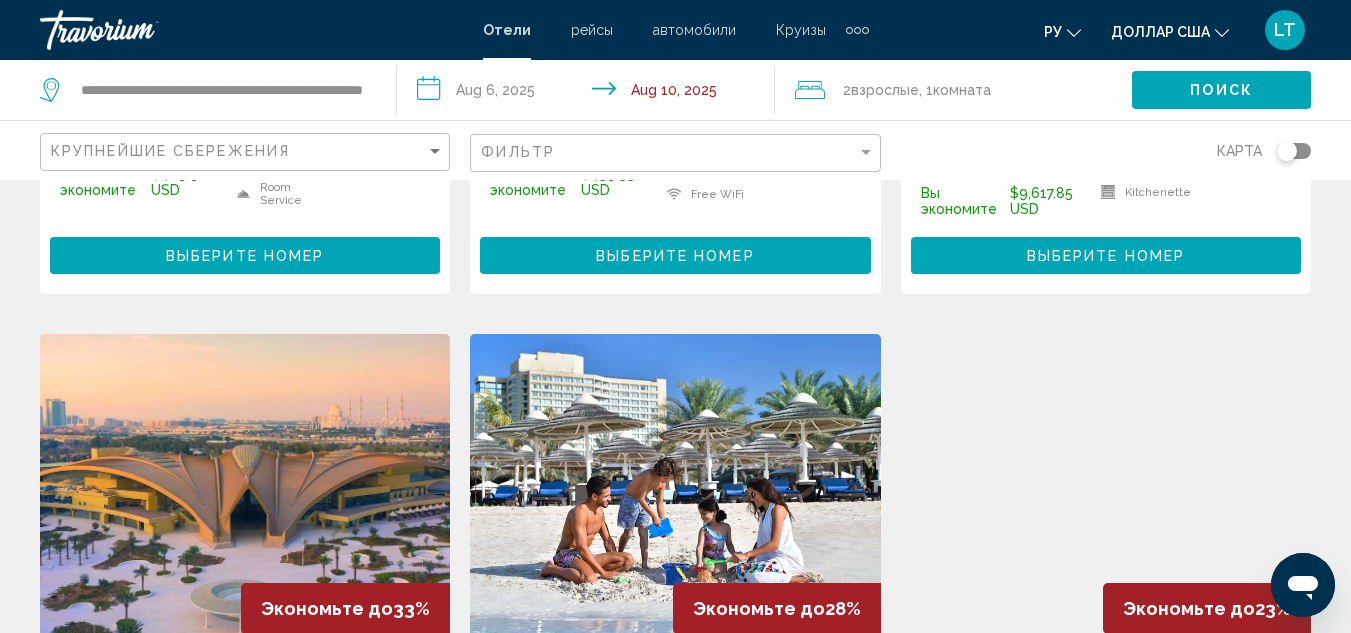 click on "Поиск" at bounding box center [1221, 89] 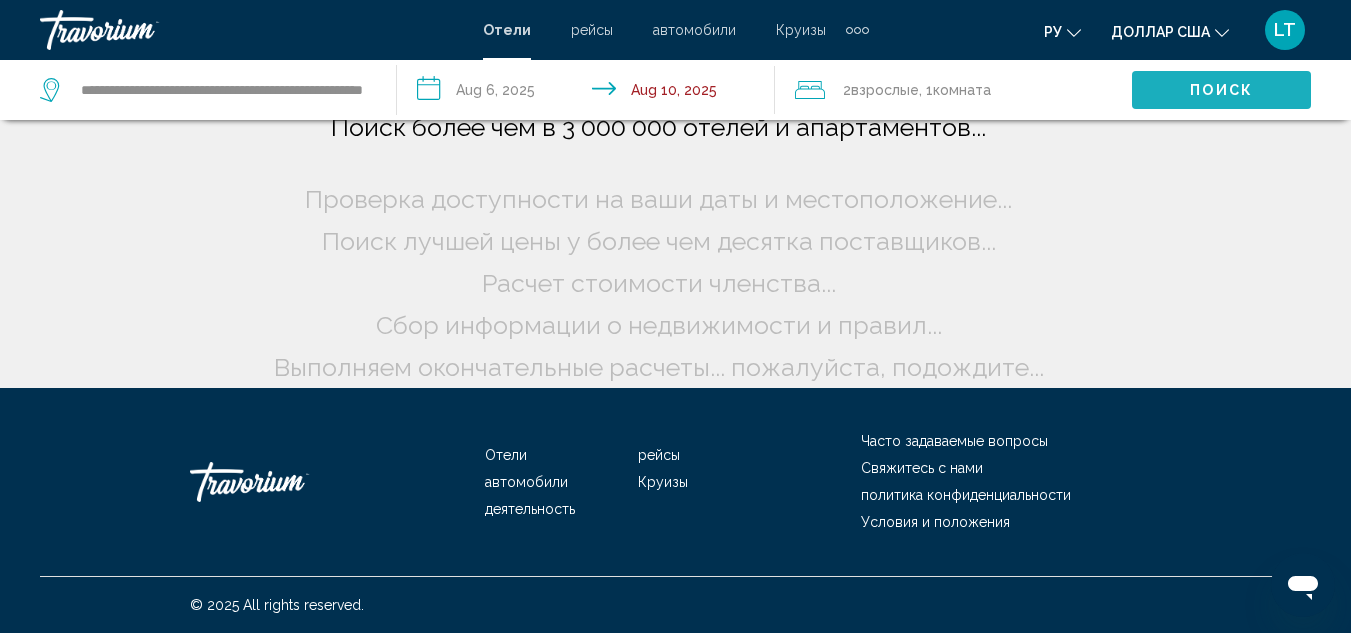 scroll, scrollTop: 24, scrollLeft: 0, axis: vertical 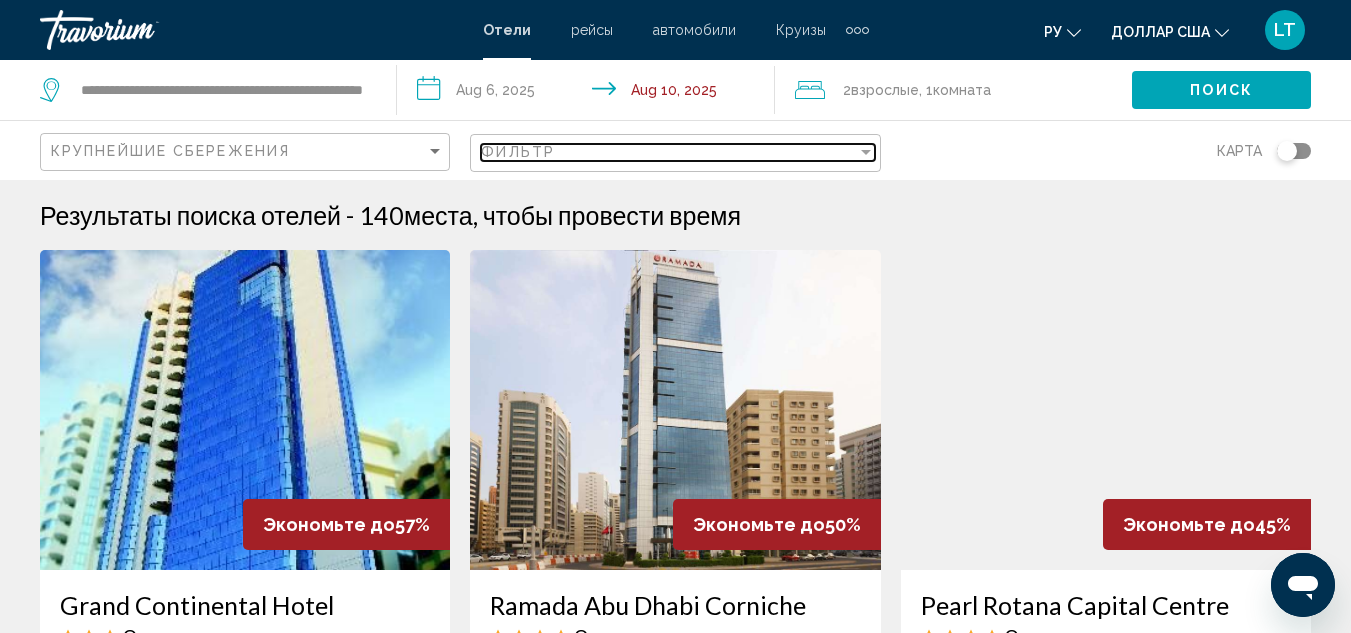 click on "Фильтр" at bounding box center [668, 152] 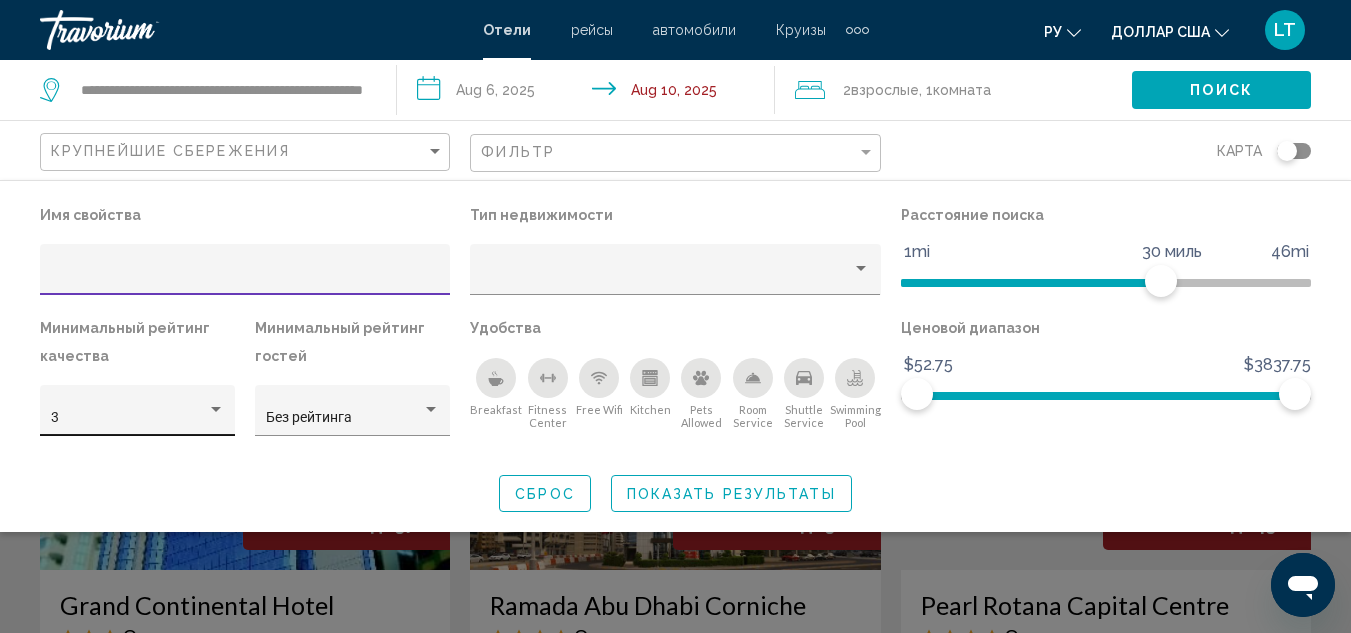 click on "3" at bounding box center [138, 416] 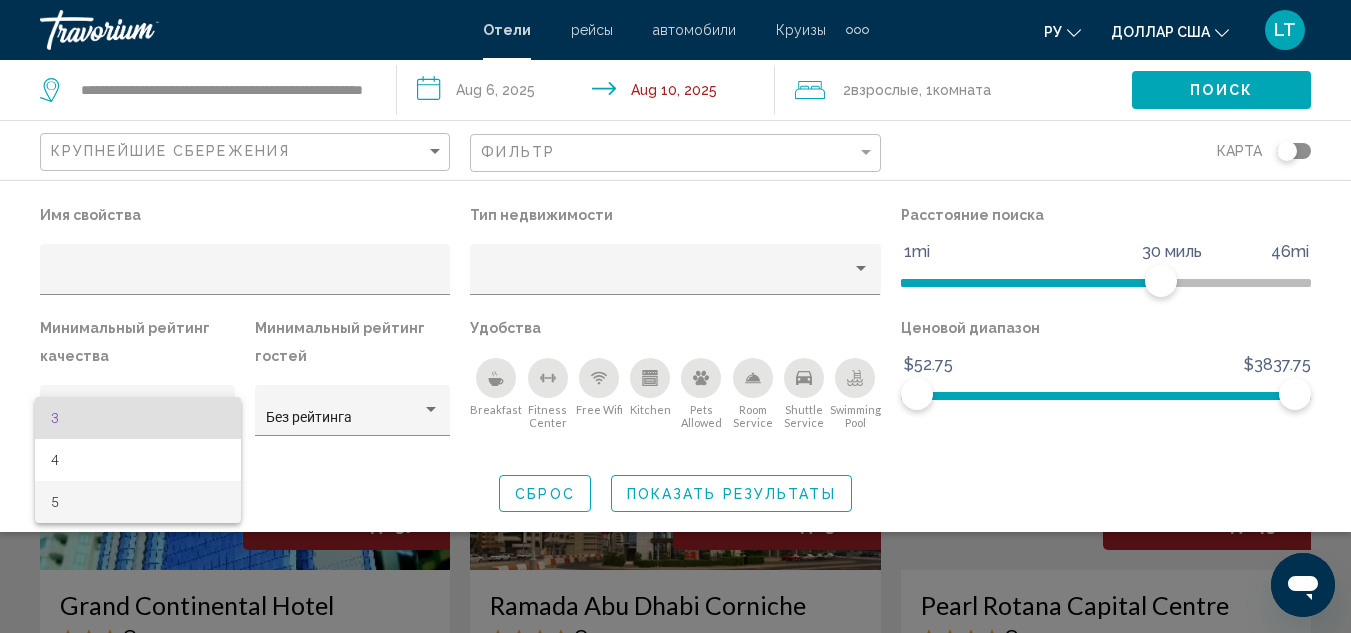 click on "5" at bounding box center [138, 502] 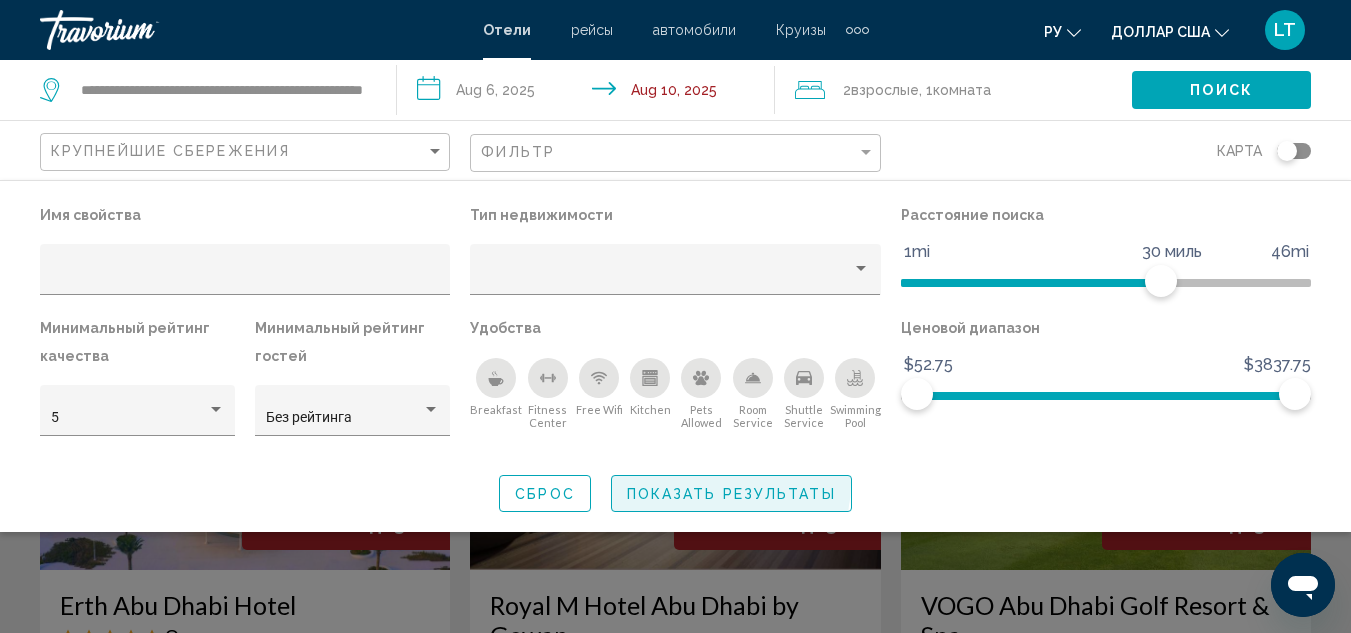 click on "Показать результаты" at bounding box center [731, 493] 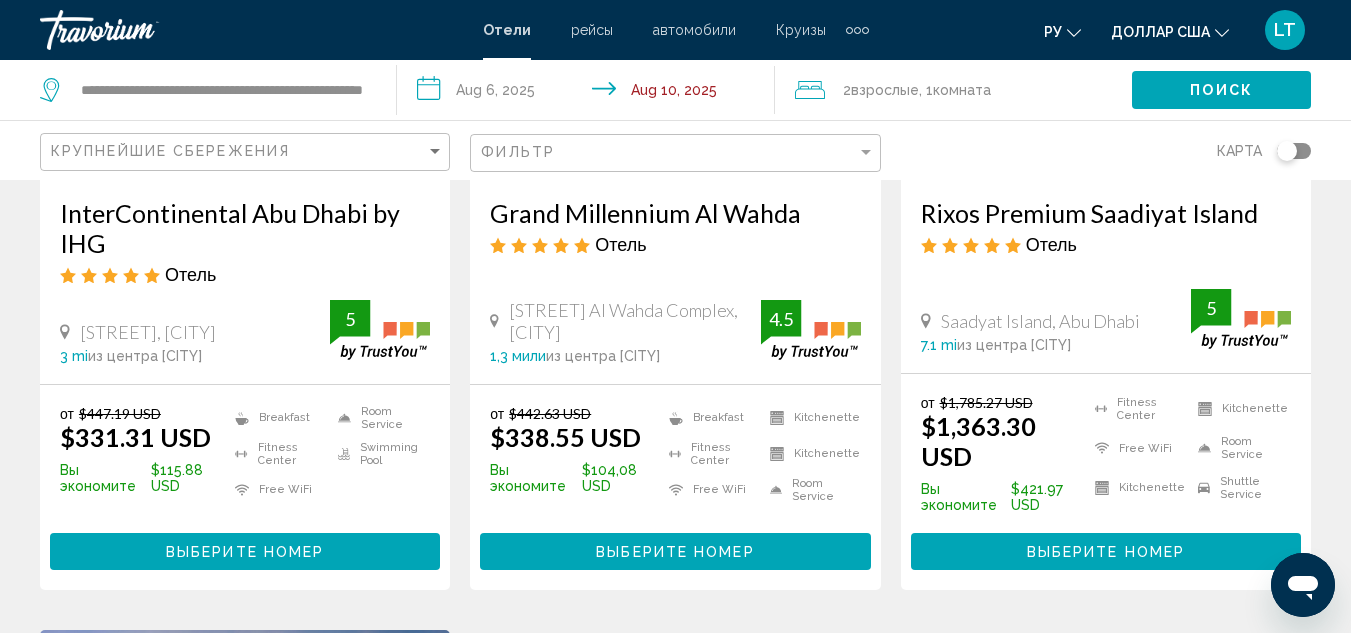scroll, scrollTop: 1200, scrollLeft: 0, axis: vertical 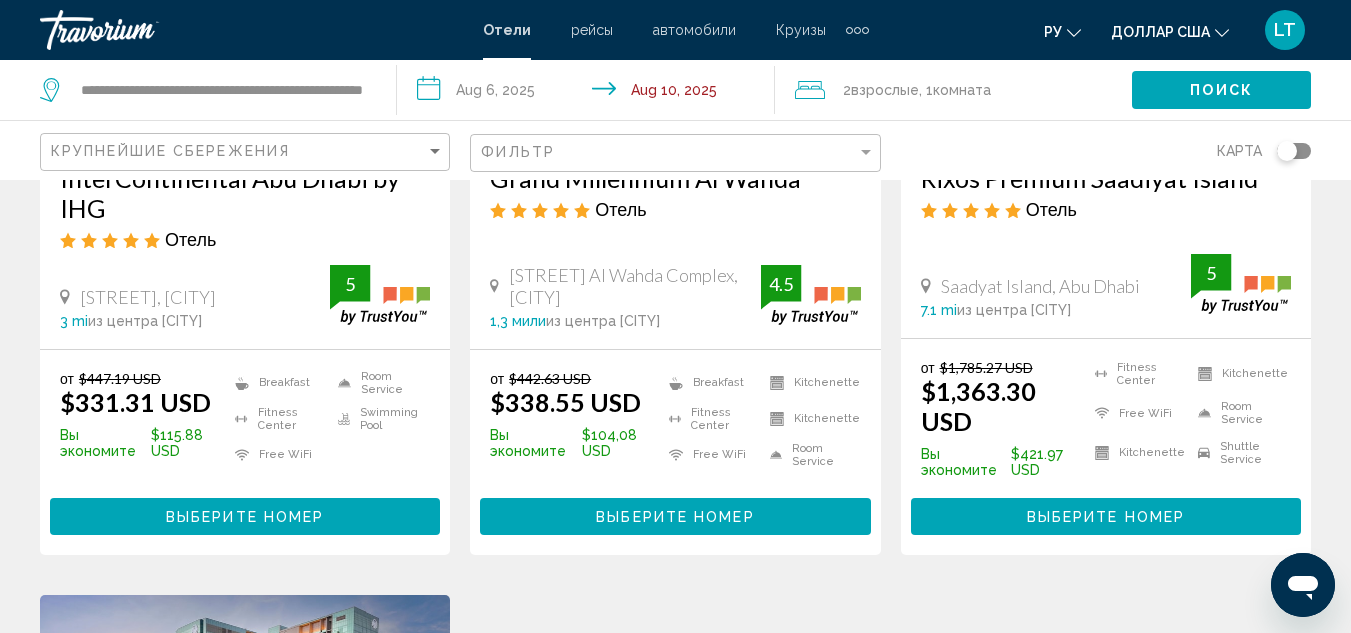 click on "Выберите номер" at bounding box center [1106, 516] 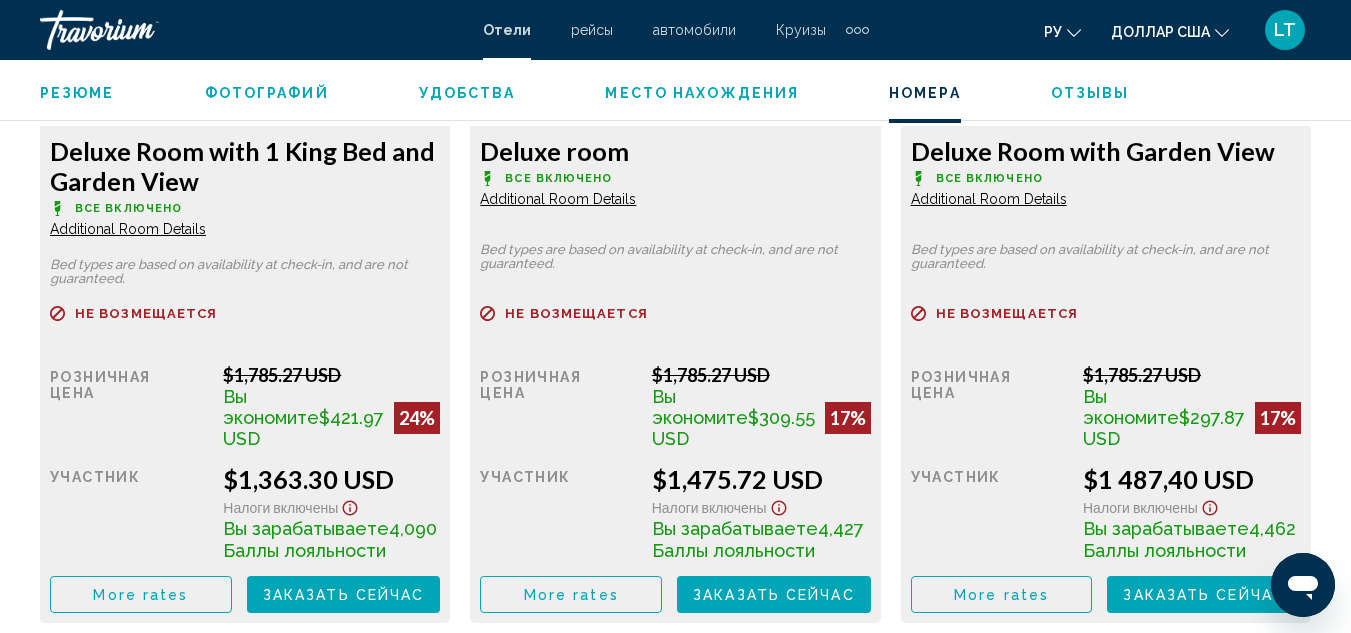 scroll, scrollTop: 3319, scrollLeft: 0, axis: vertical 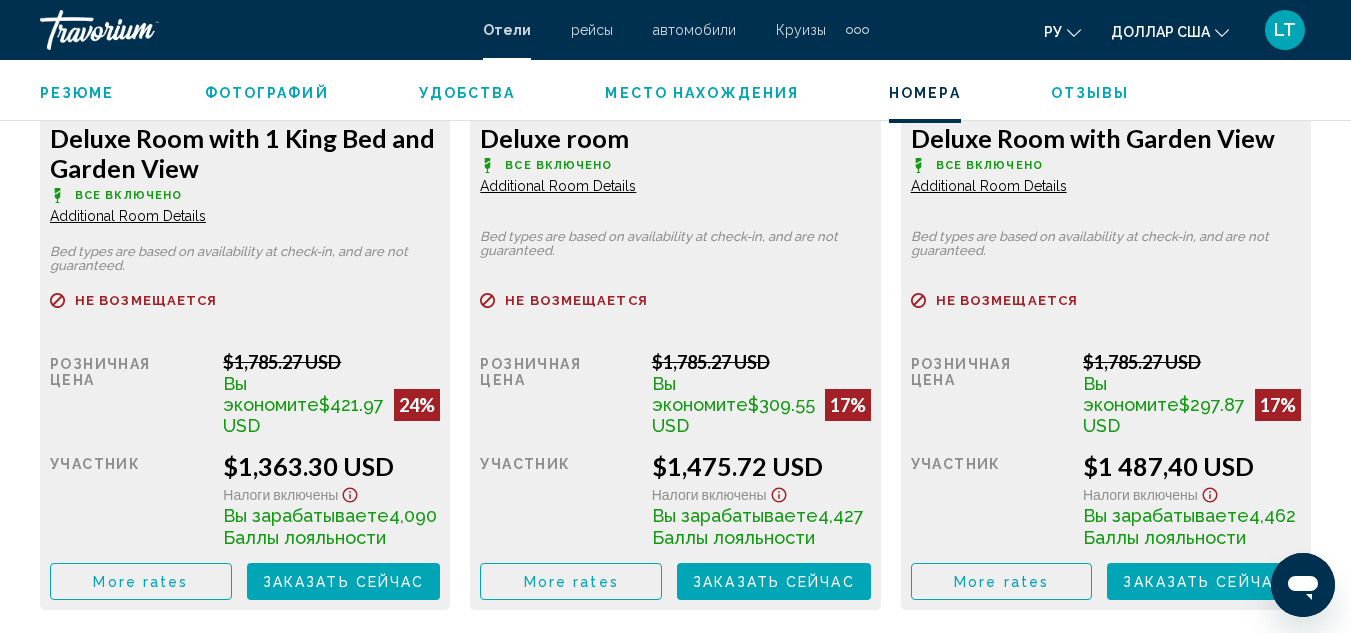 click on "Заказать сейчас" at bounding box center [344, 582] 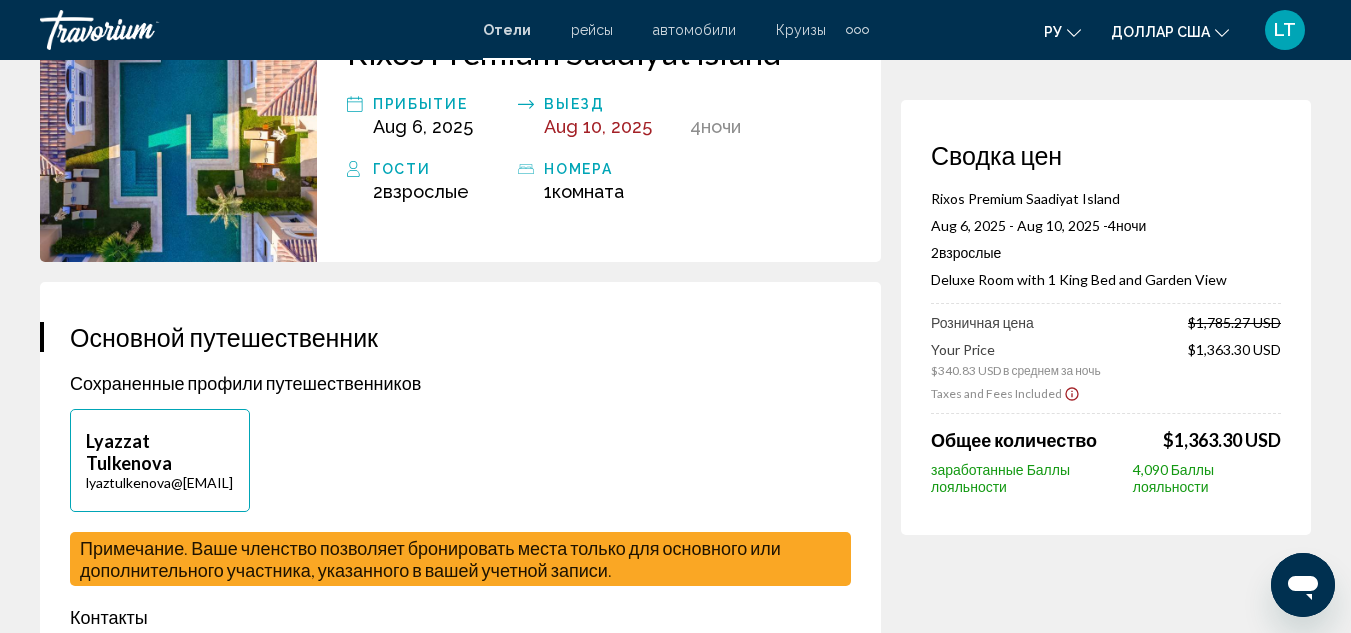 scroll, scrollTop: 0, scrollLeft: 0, axis: both 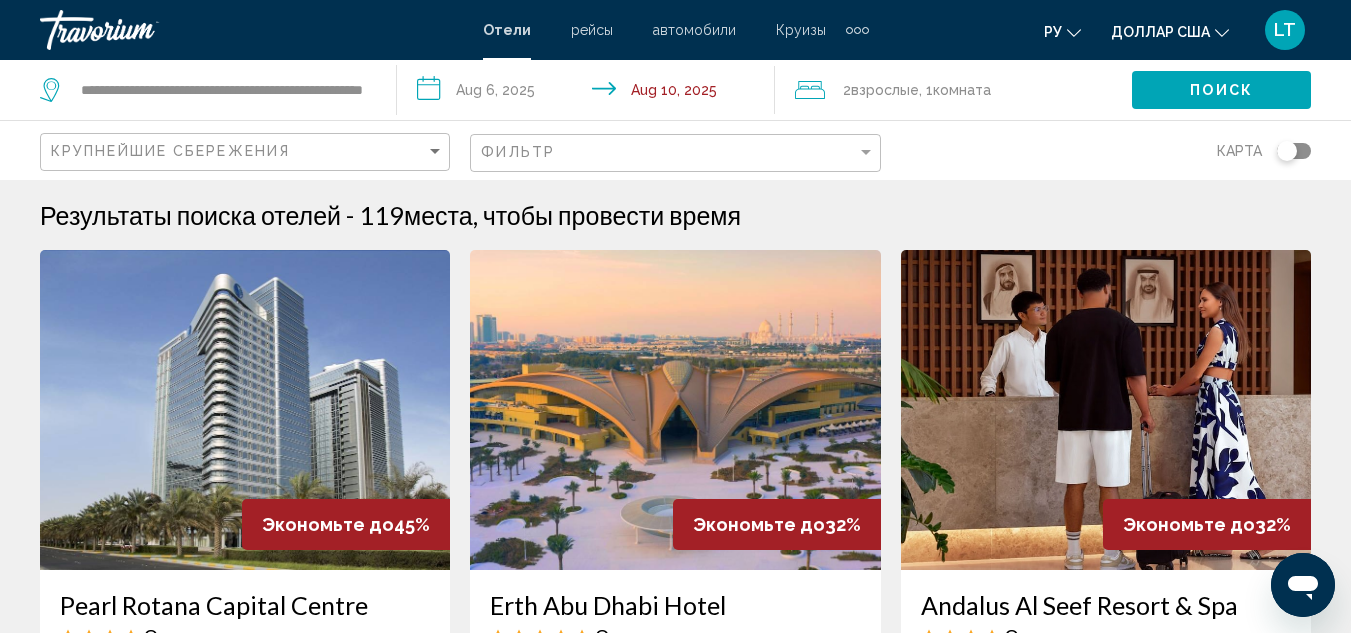 click at bounding box center (140, 30) 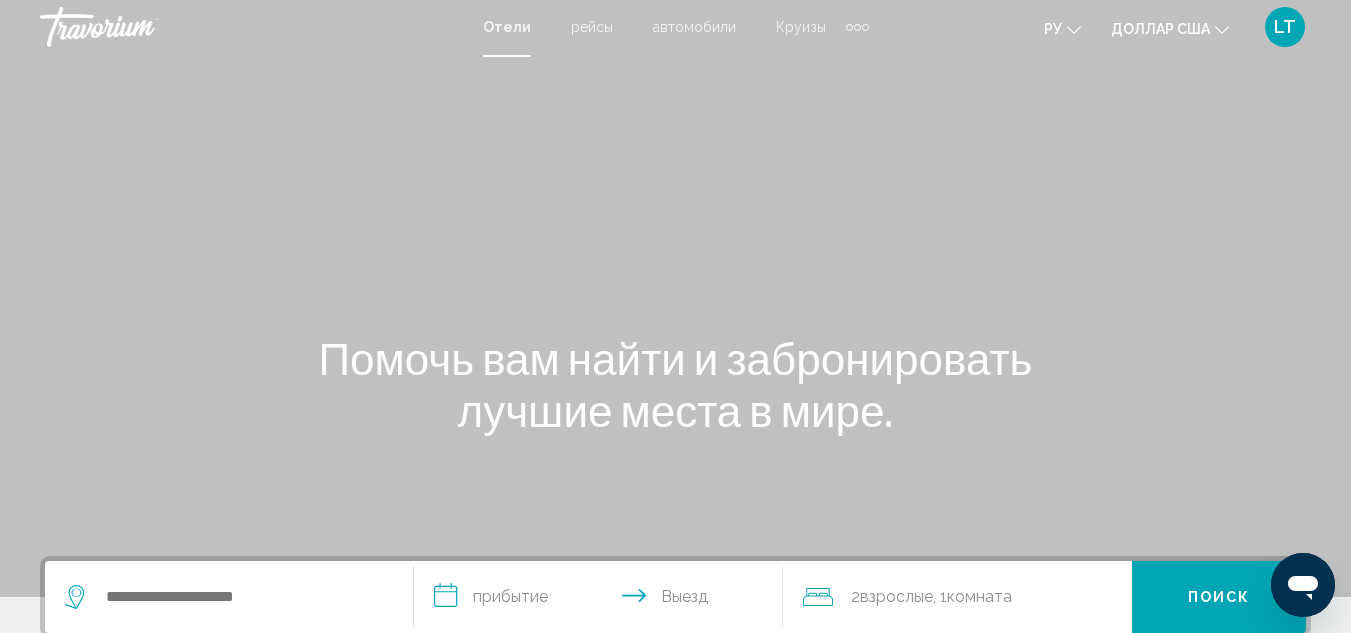 scroll, scrollTop: 0, scrollLeft: 0, axis: both 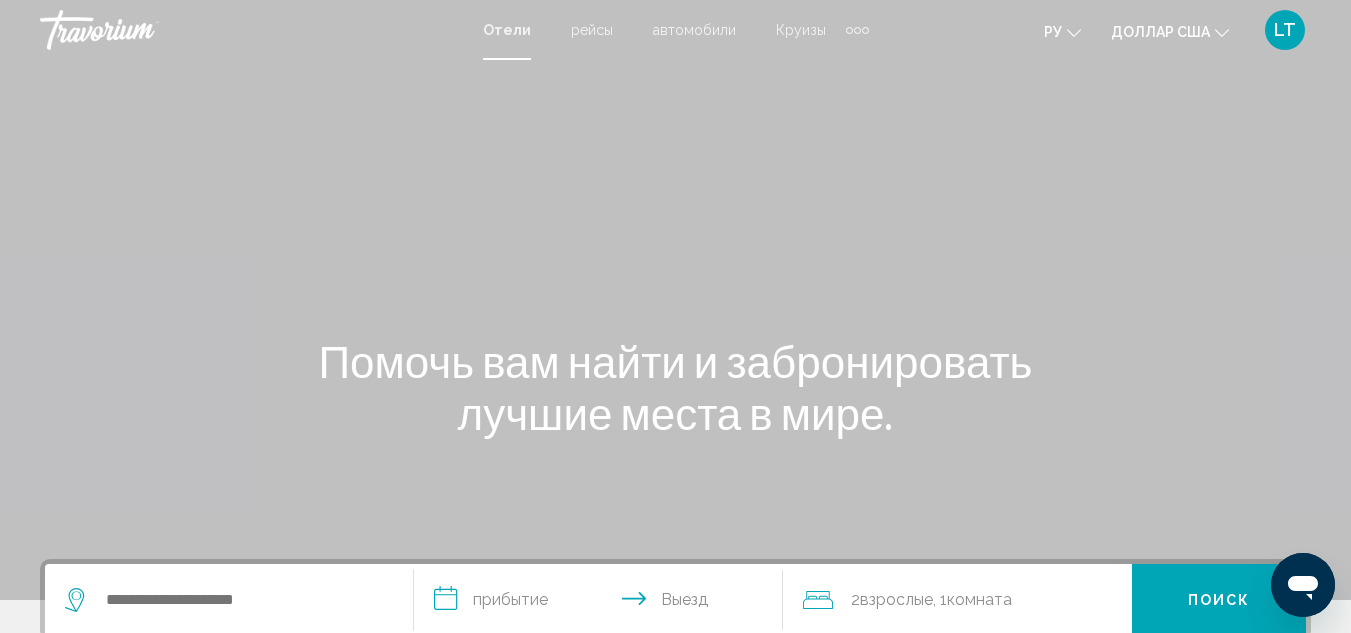 click at bounding box center (140, 30) 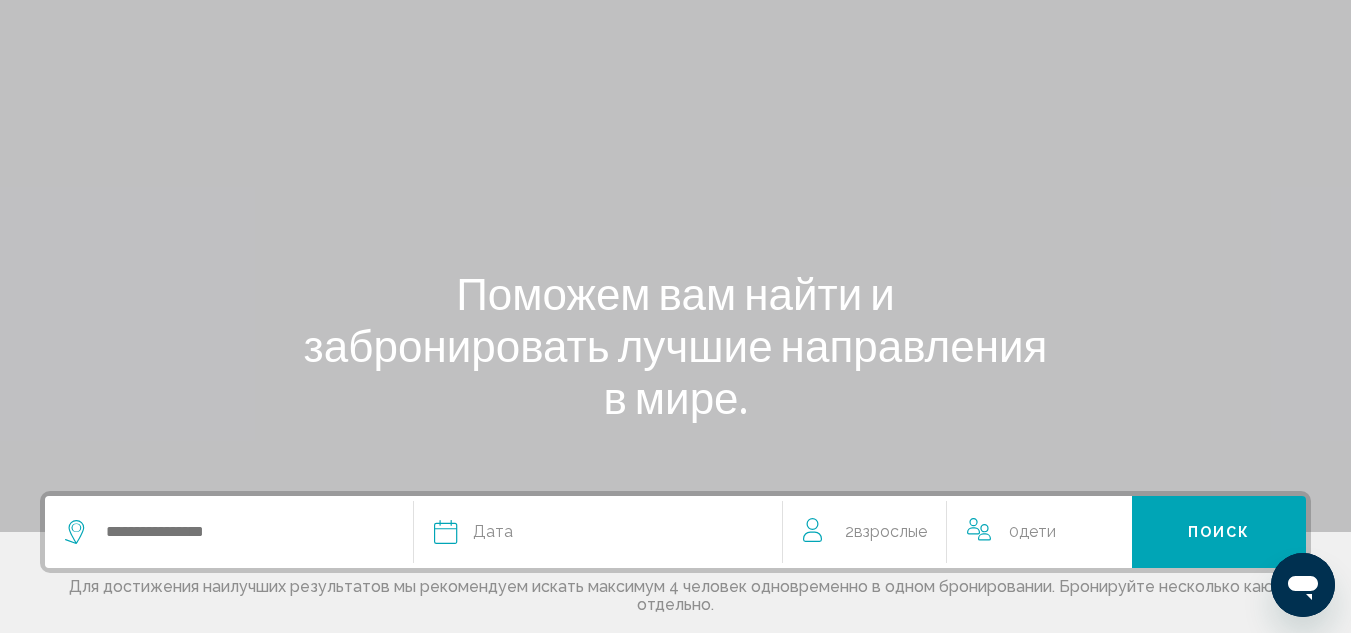 scroll, scrollTop: 200, scrollLeft: 0, axis: vertical 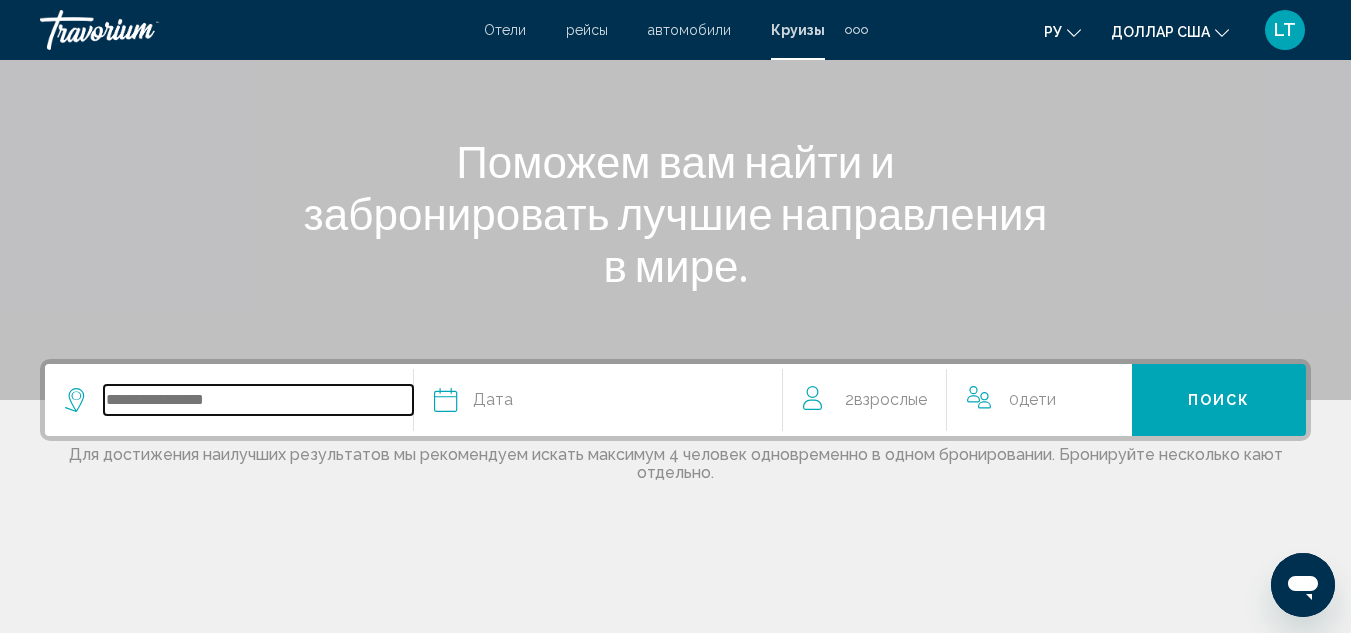 click at bounding box center (258, 400) 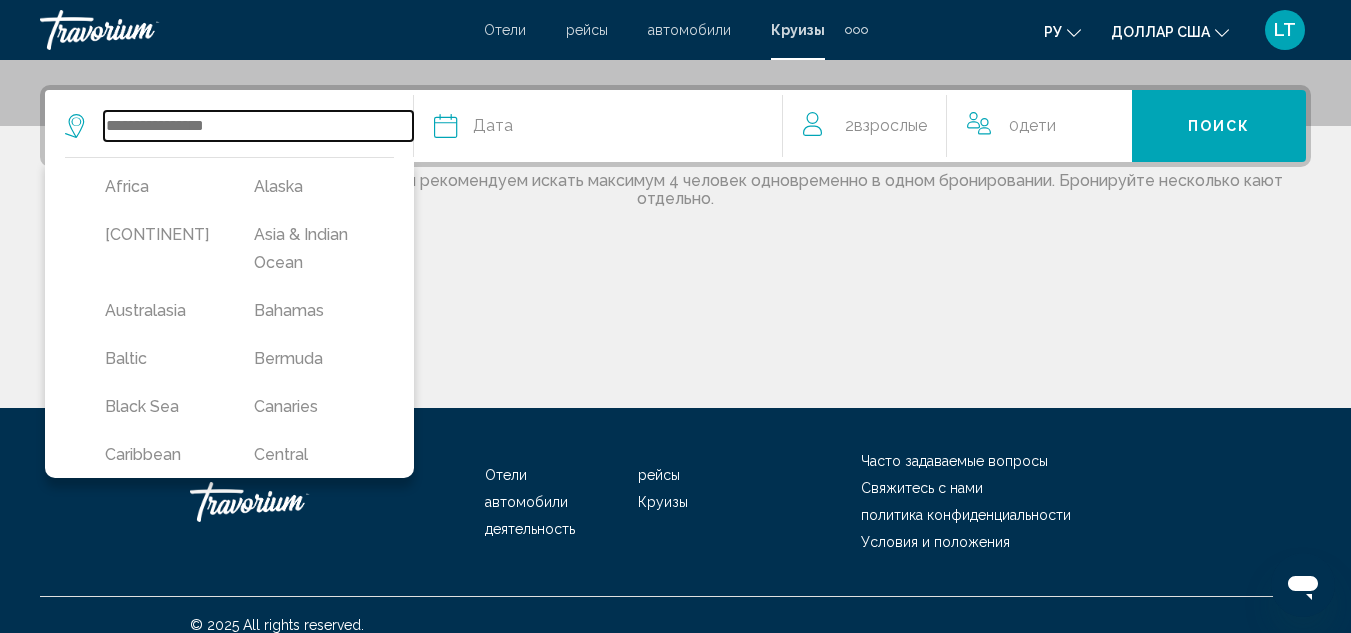 scroll, scrollTop: 494, scrollLeft: 0, axis: vertical 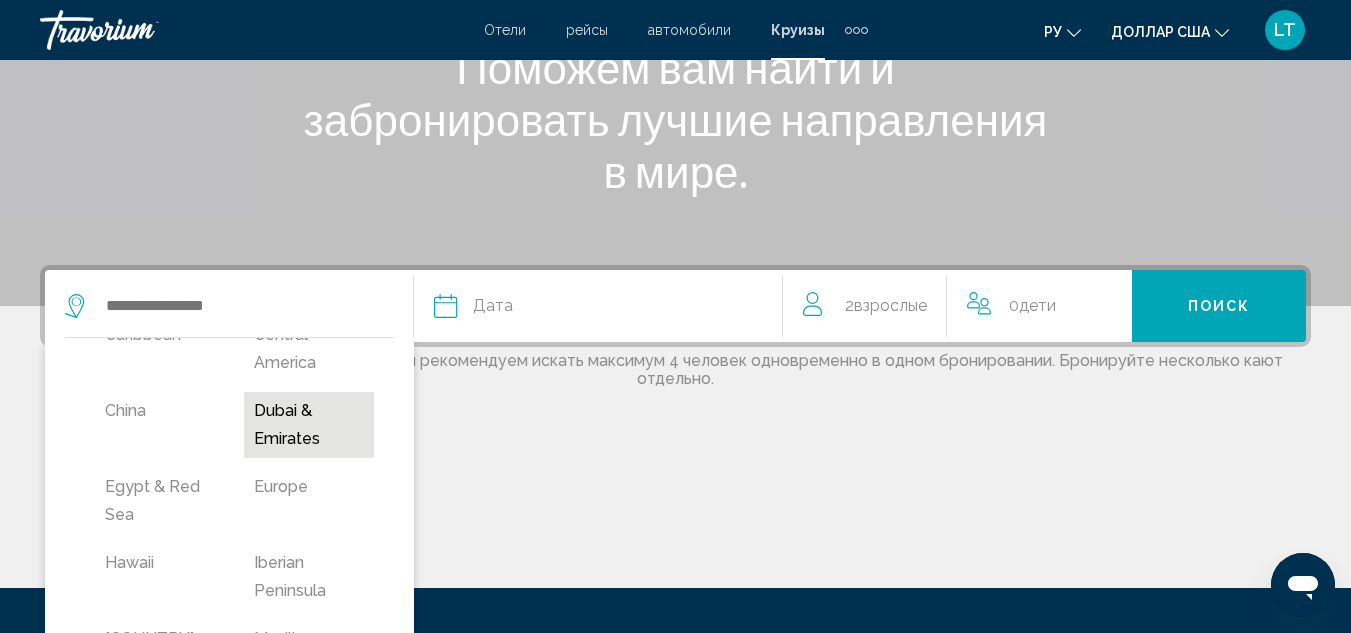 click on "Dubai & Emirates" at bounding box center (159, 67) 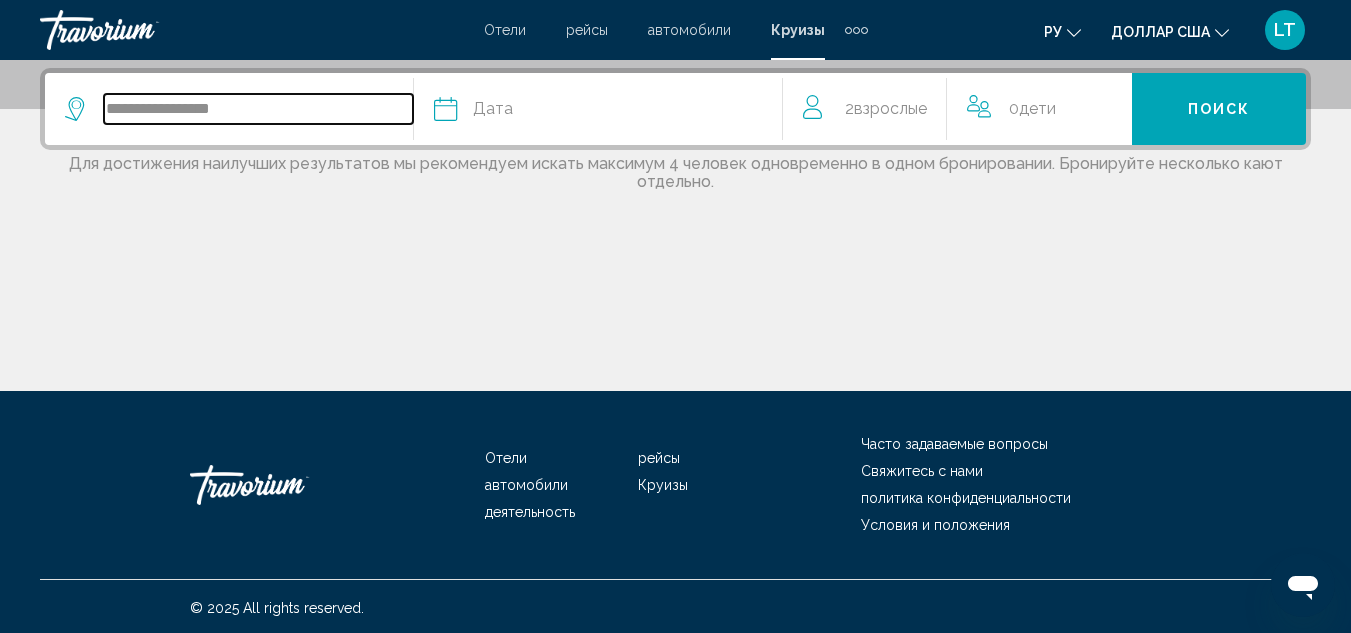 scroll, scrollTop: 494, scrollLeft: 0, axis: vertical 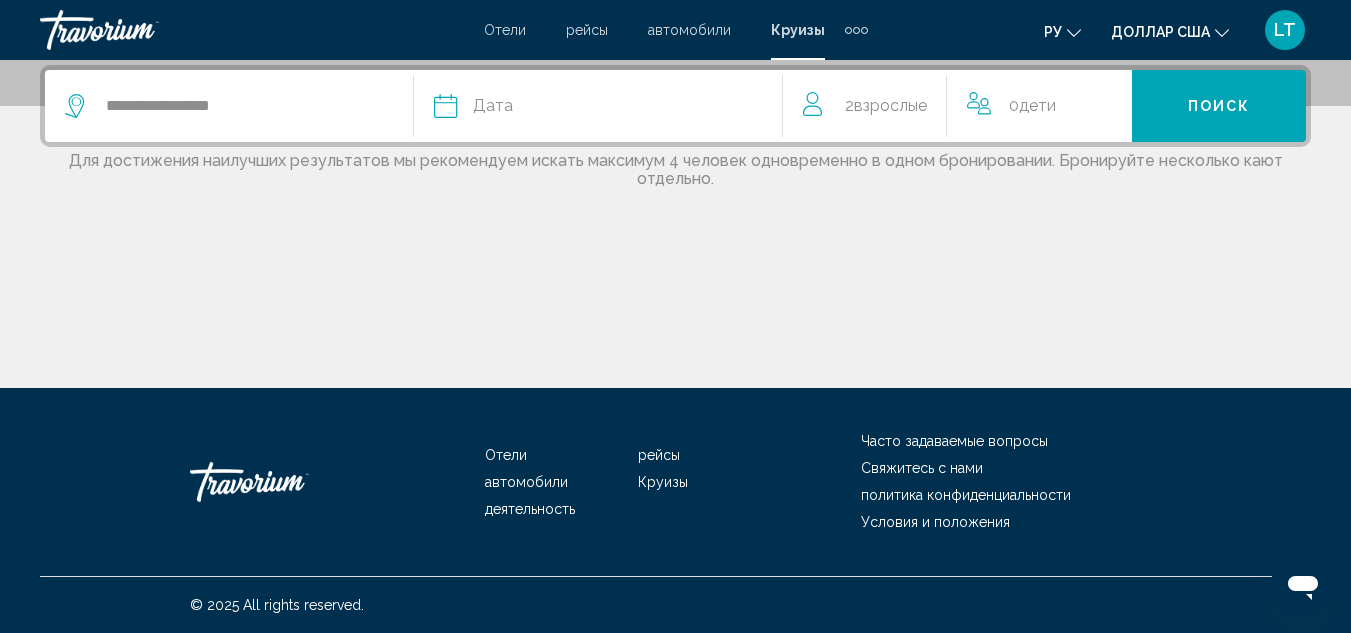 click on "Дата" at bounding box center [493, 106] 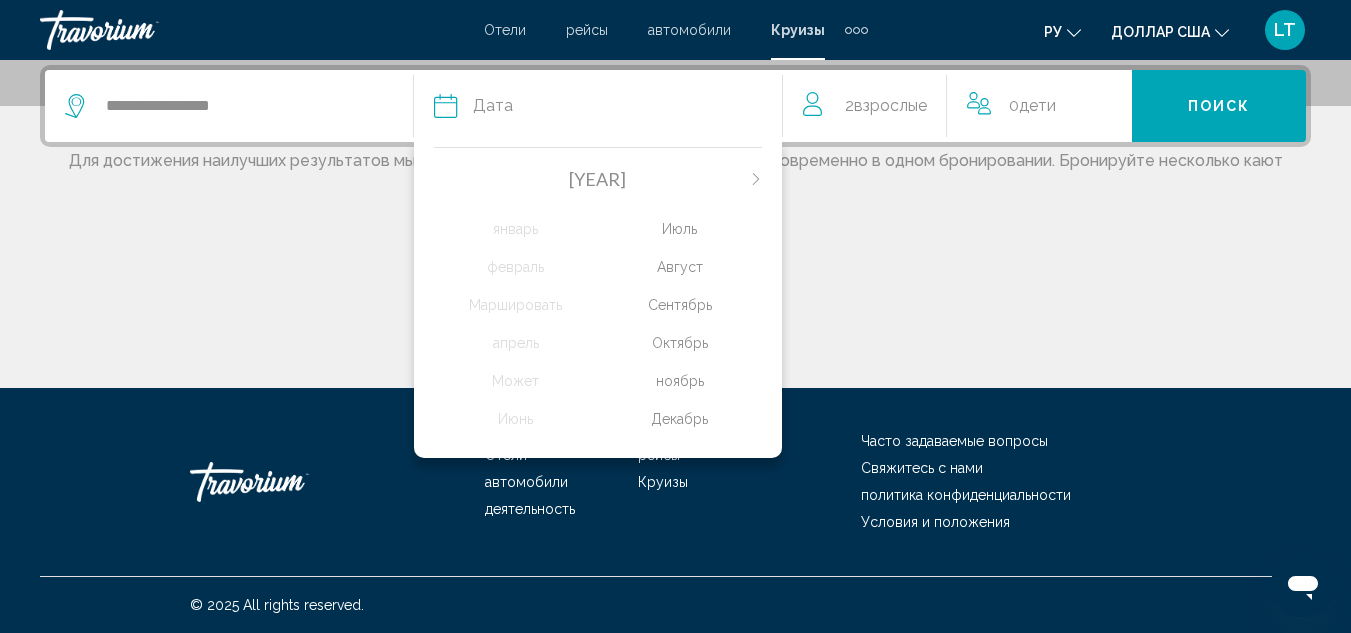 click on "Декабрь" at bounding box center [516, 229] 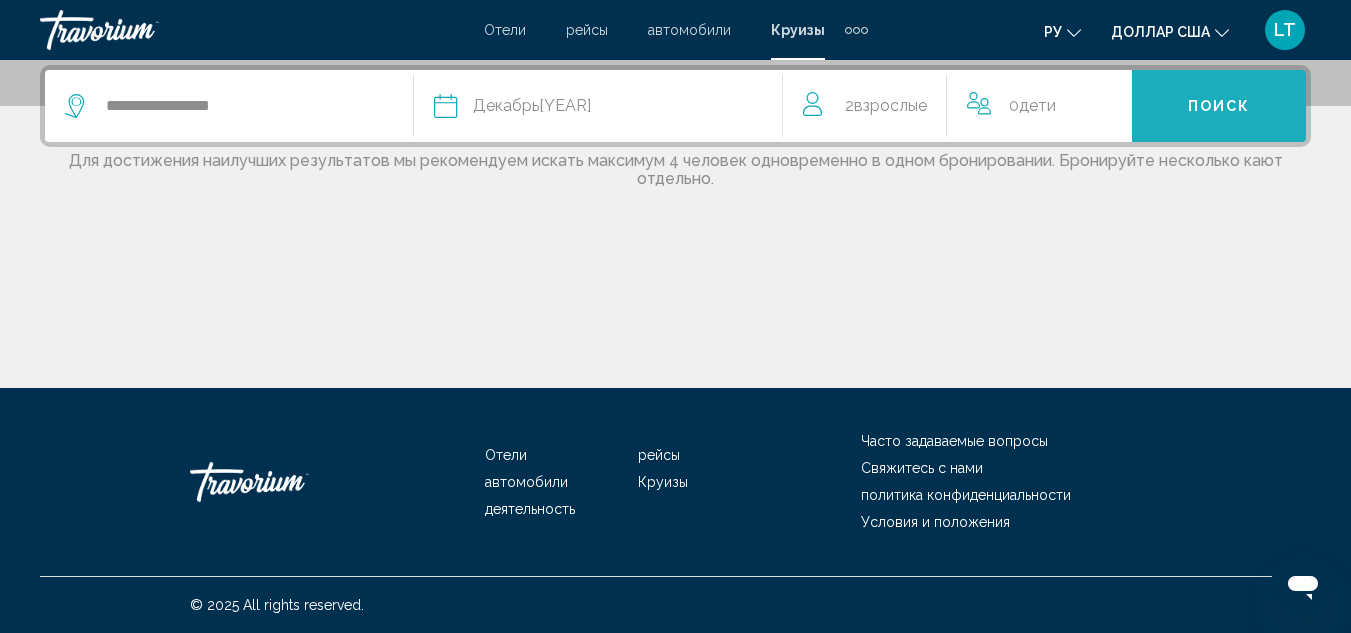 click on "Поиск" at bounding box center [1219, 107] 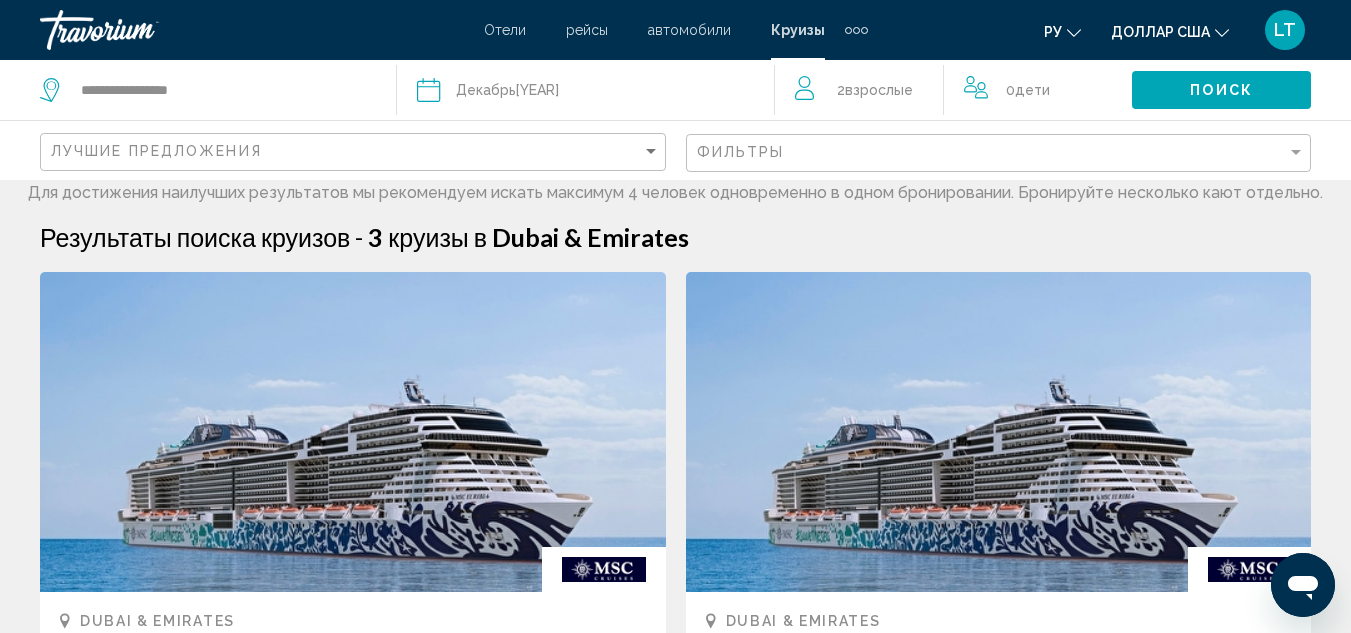 scroll, scrollTop: 0, scrollLeft: 0, axis: both 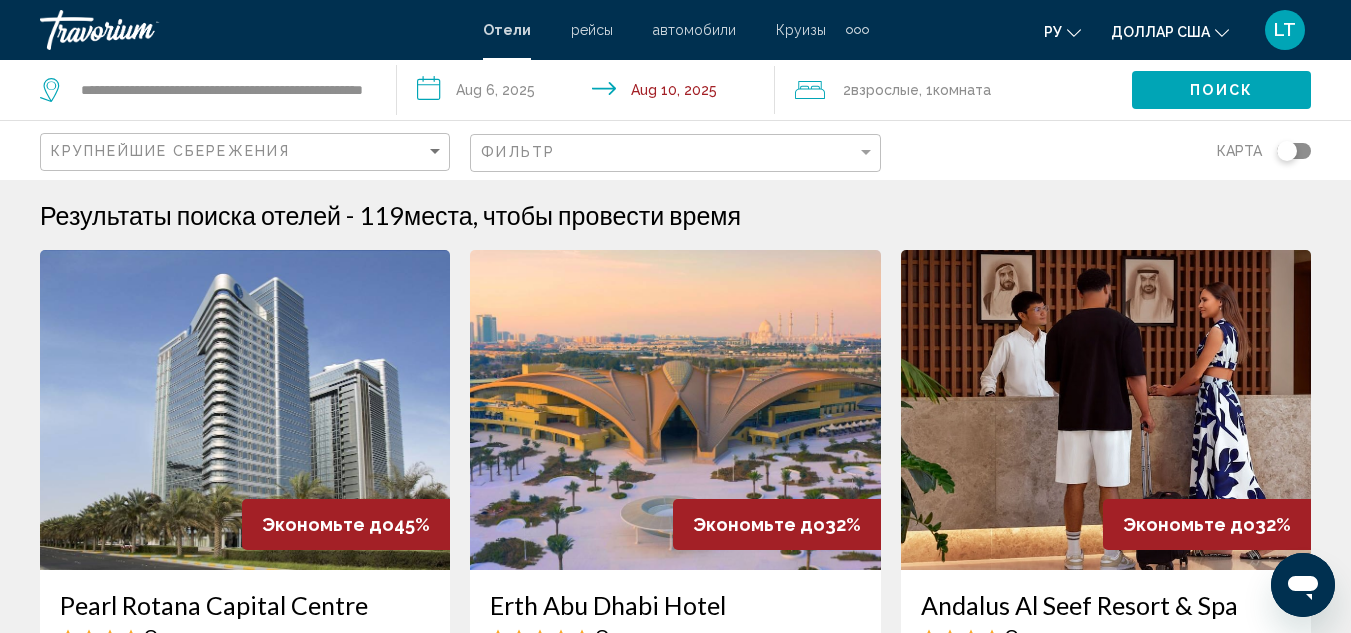 click at bounding box center [140, 30] 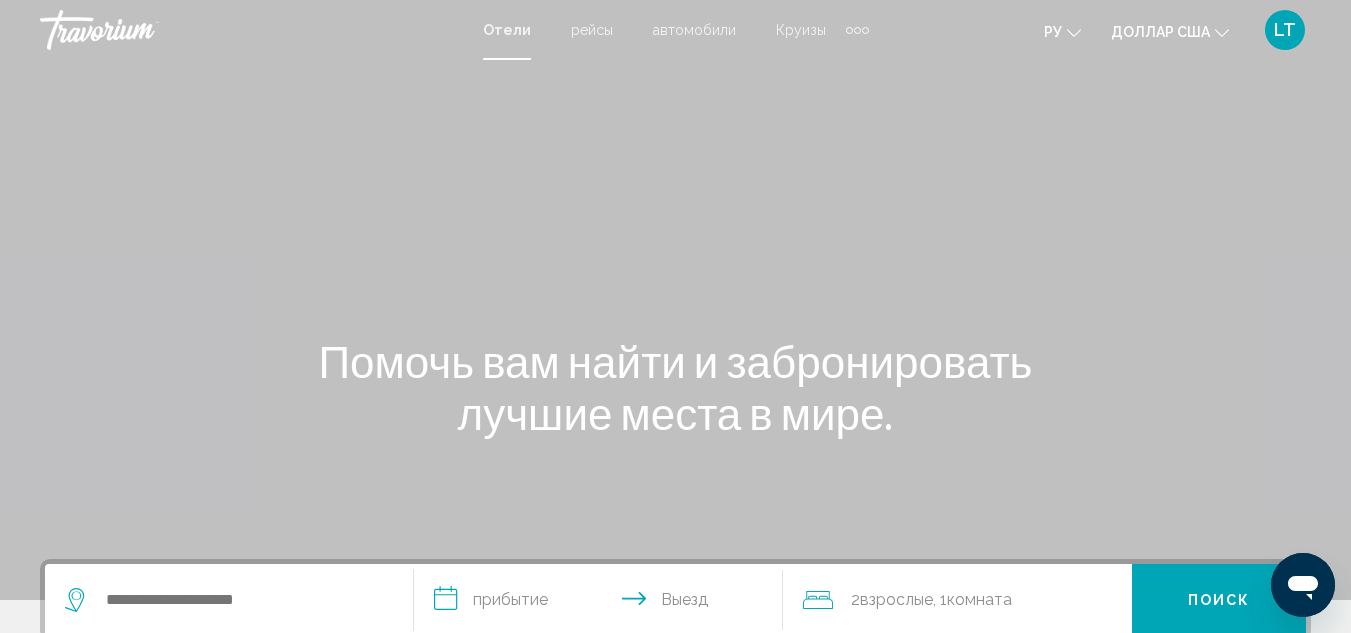 click on "LT" at bounding box center [1285, 30] 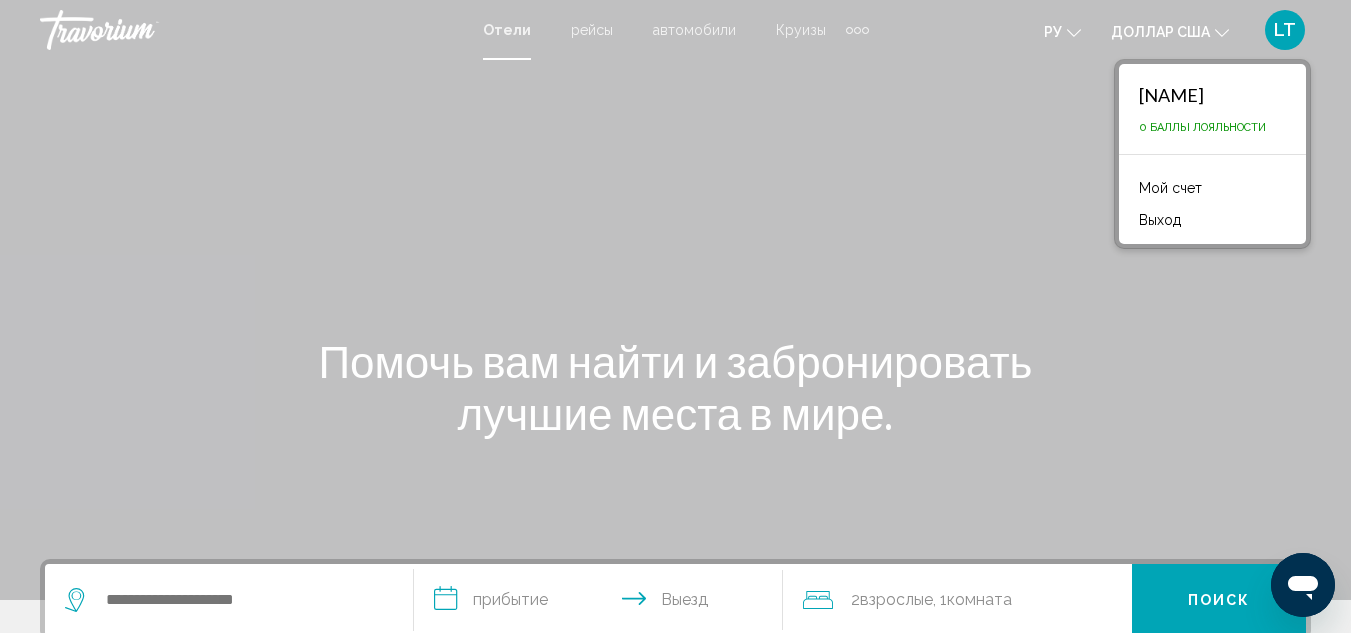 click on "[NAME]" at bounding box center (1171, 95) 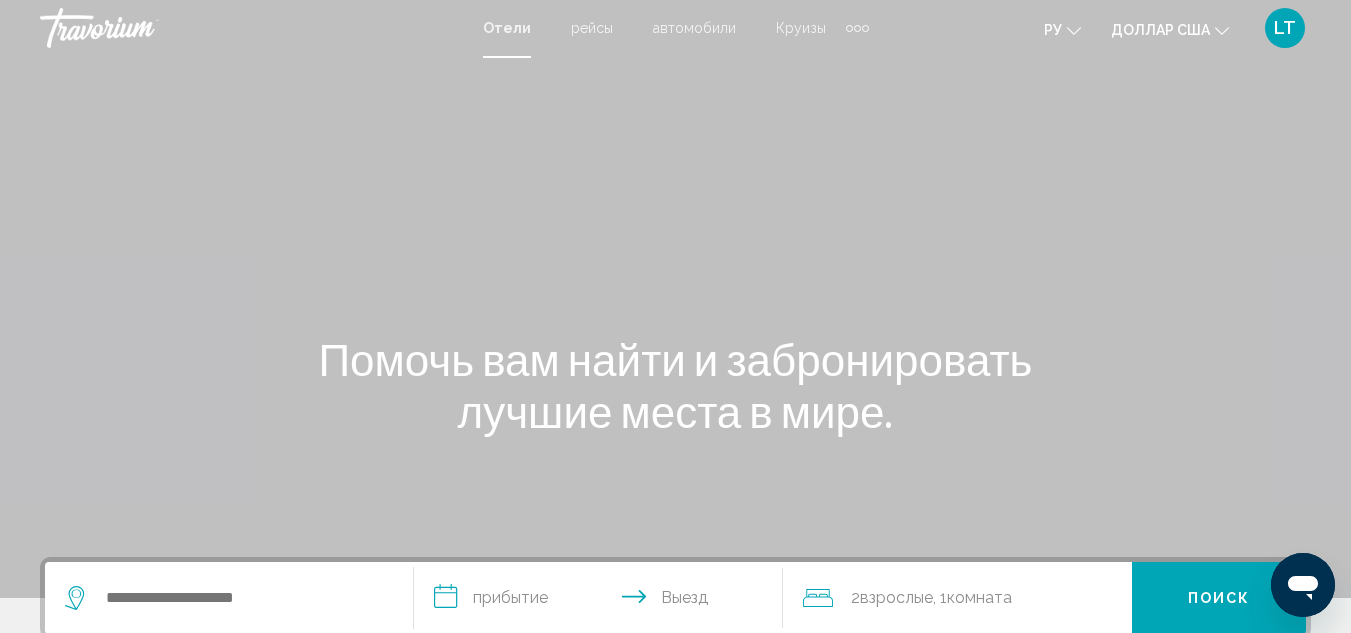 scroll, scrollTop: 0, scrollLeft: 0, axis: both 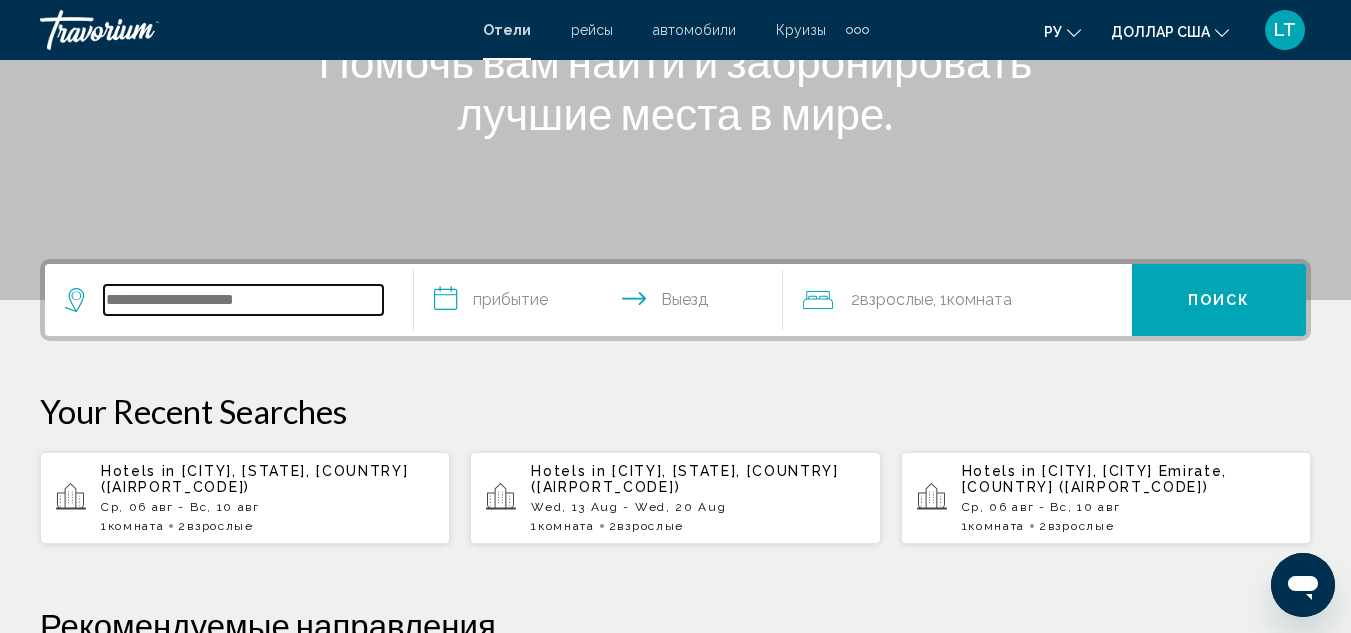 click at bounding box center [243, 300] 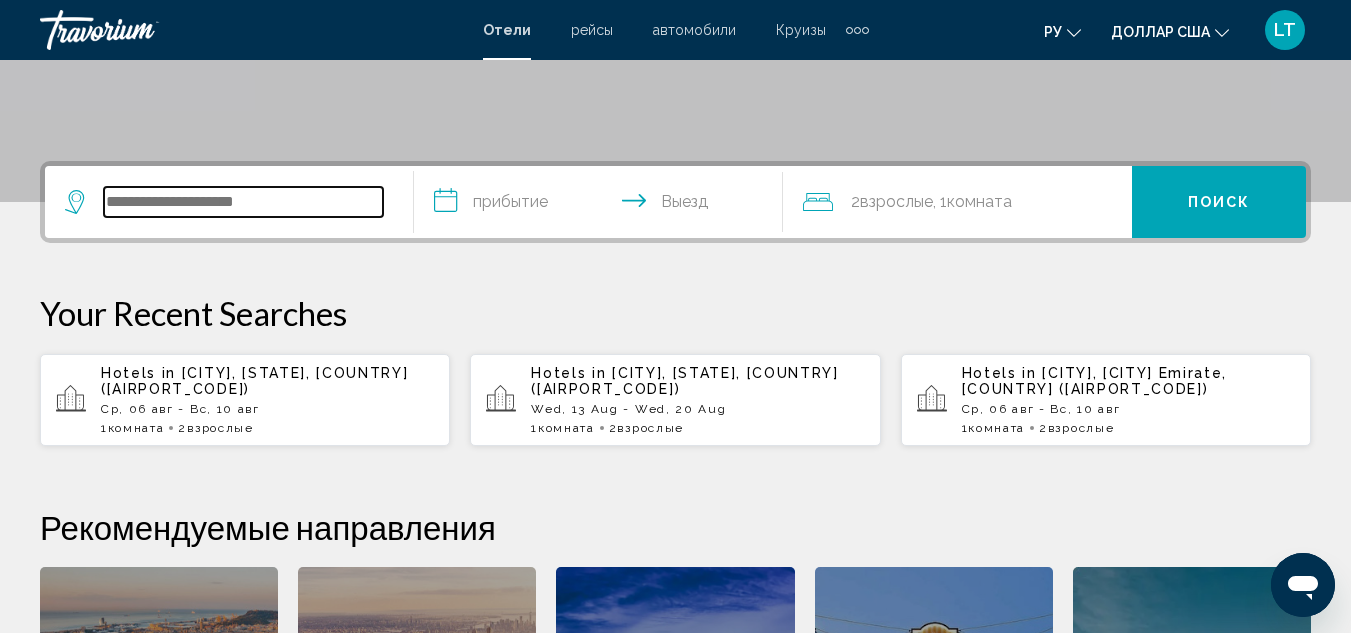 scroll, scrollTop: 494, scrollLeft: 0, axis: vertical 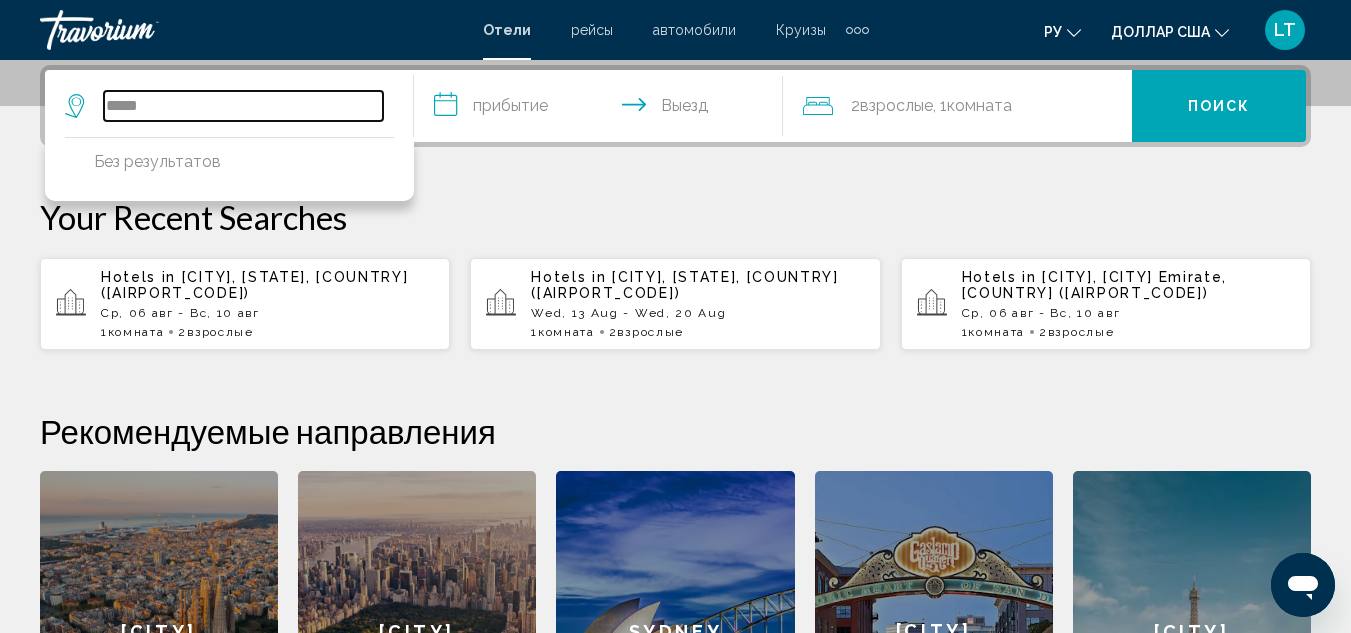click on "*****" at bounding box center (243, 106) 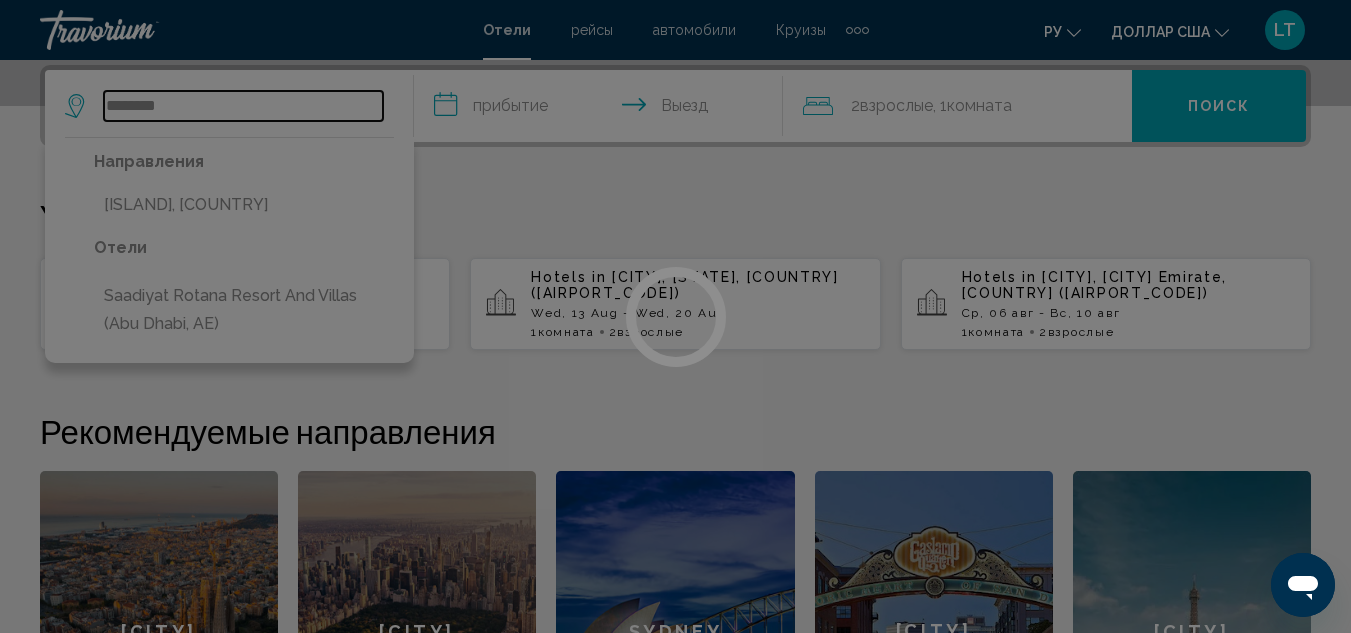 type on "********" 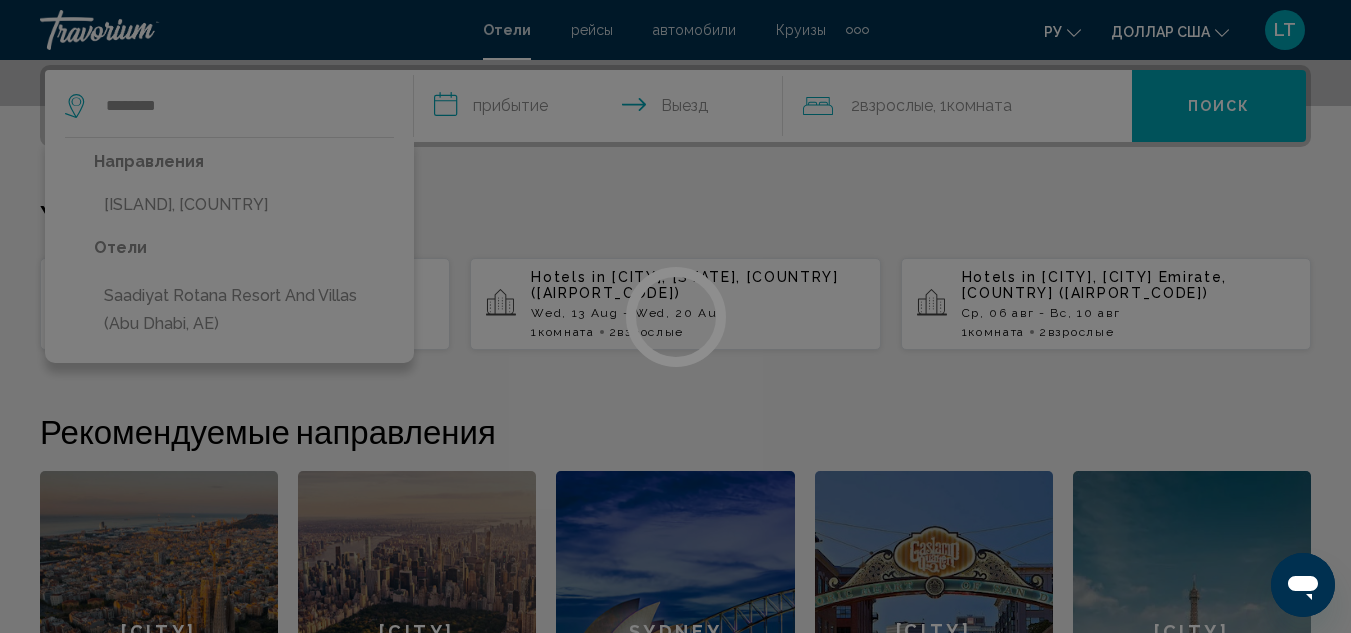 click at bounding box center (675, 316) 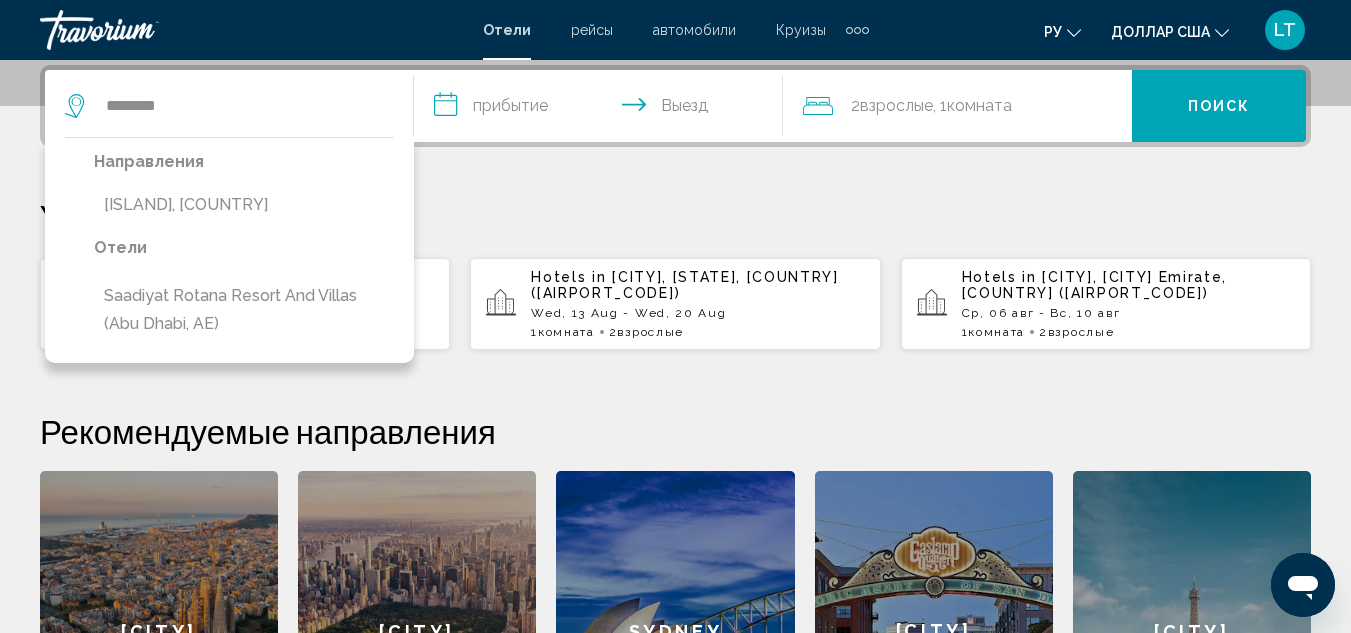 click on "[ISLAND], [COUNTRY]" at bounding box center (244, 205) 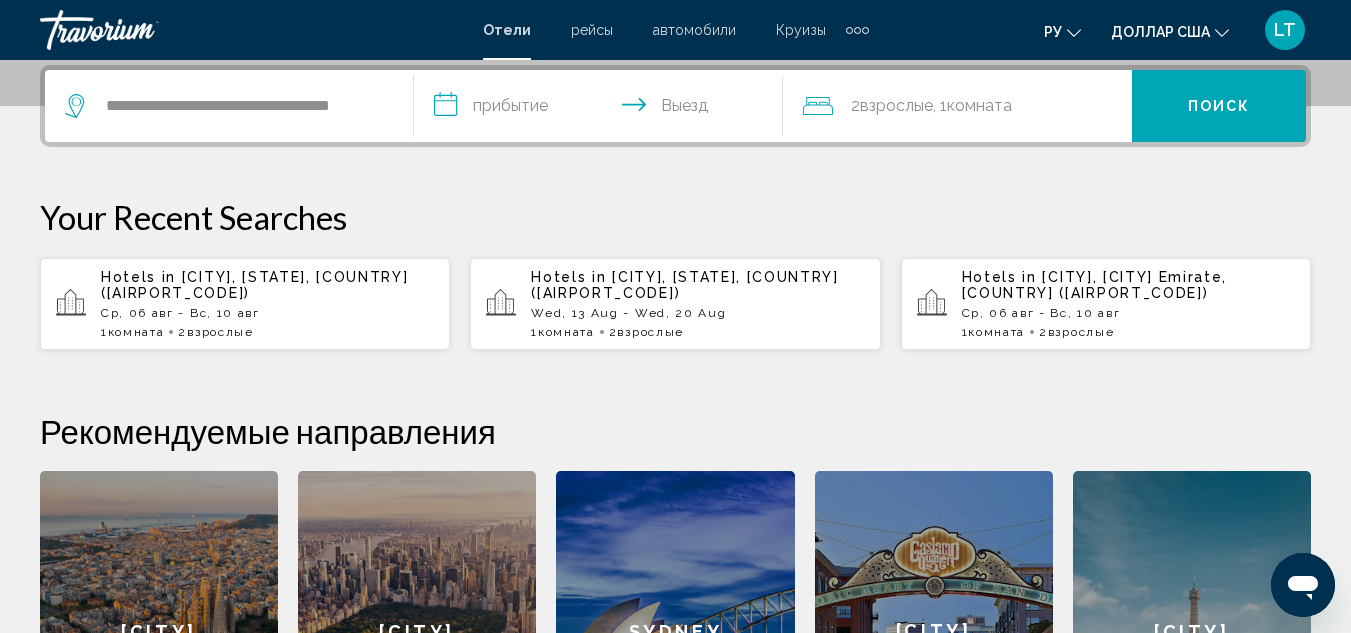 click on "**********" at bounding box center (602, 109) 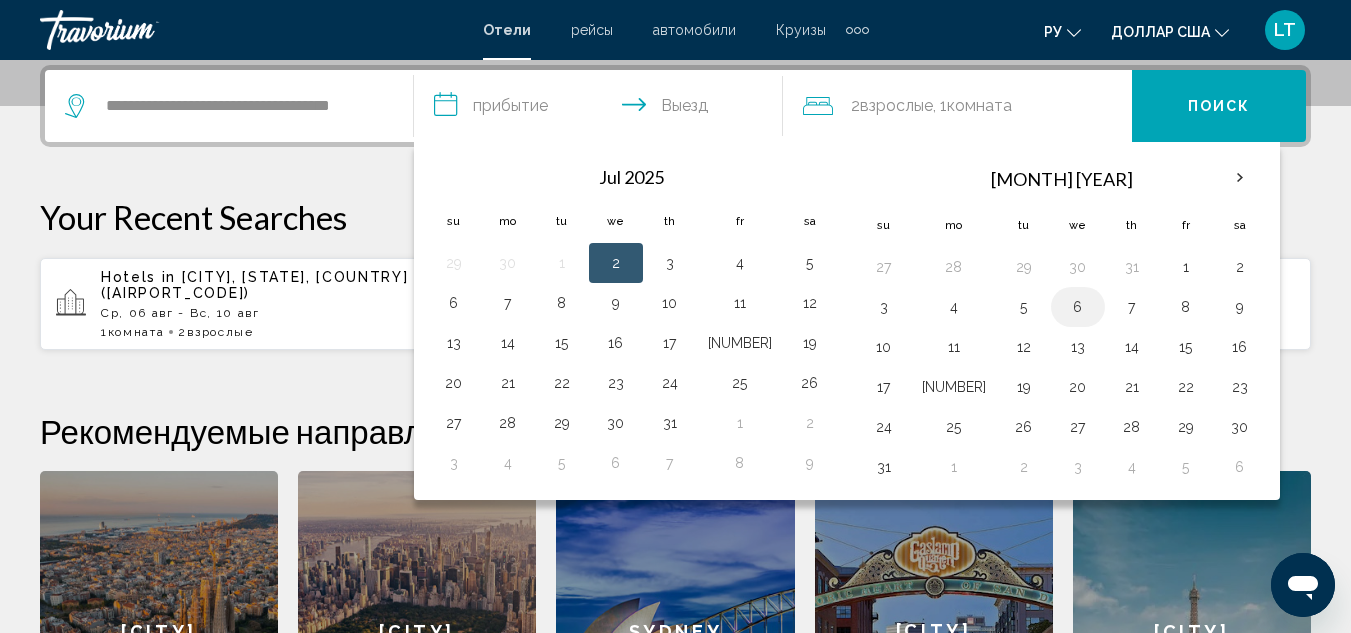 click on "6" at bounding box center (1078, 307) 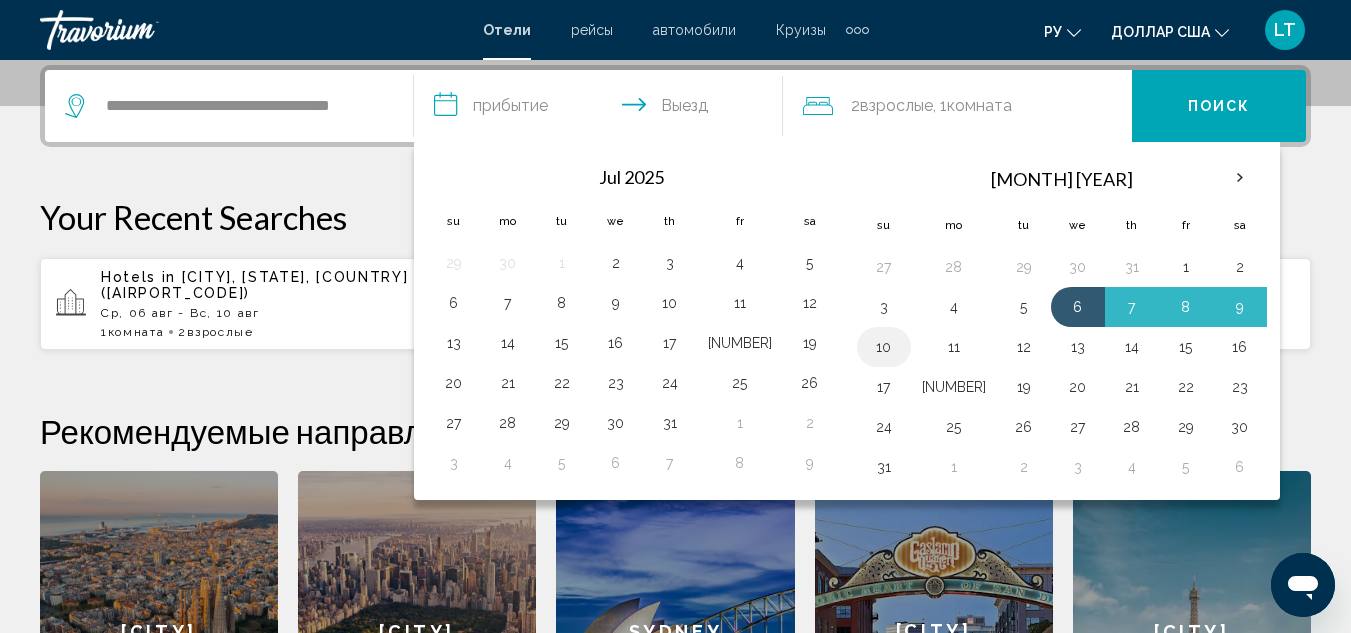 click on "10" at bounding box center (884, 347) 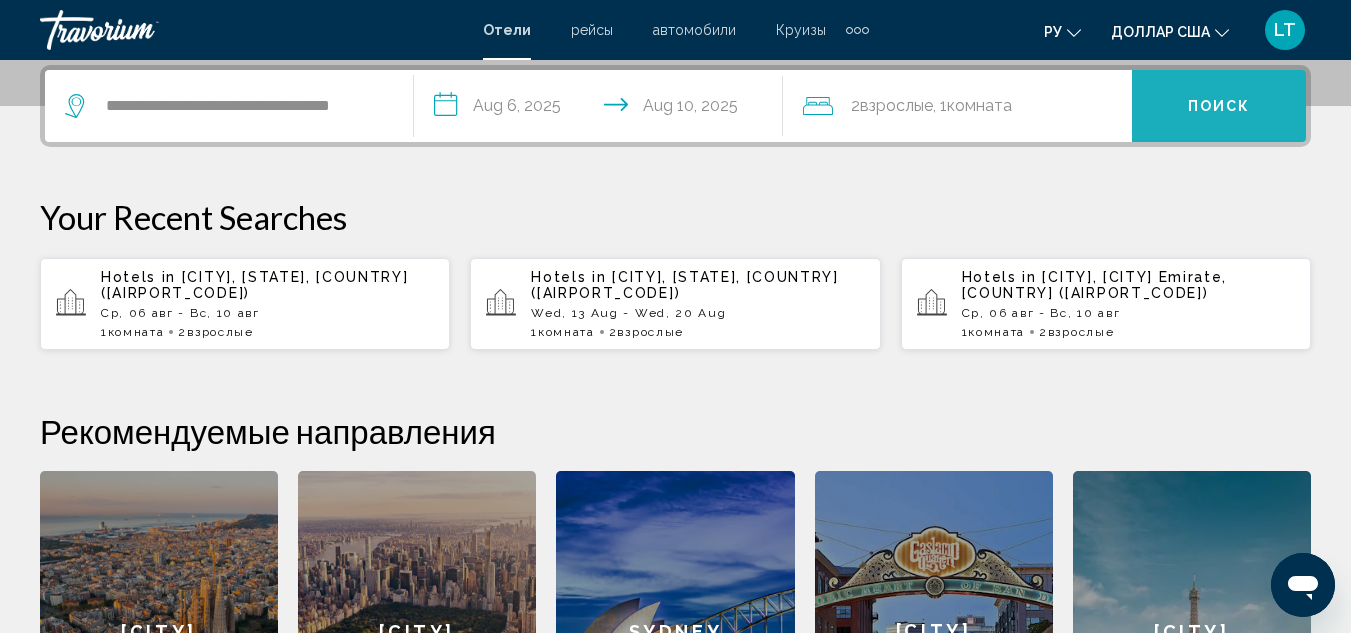click on "Поиск" at bounding box center (1219, 107) 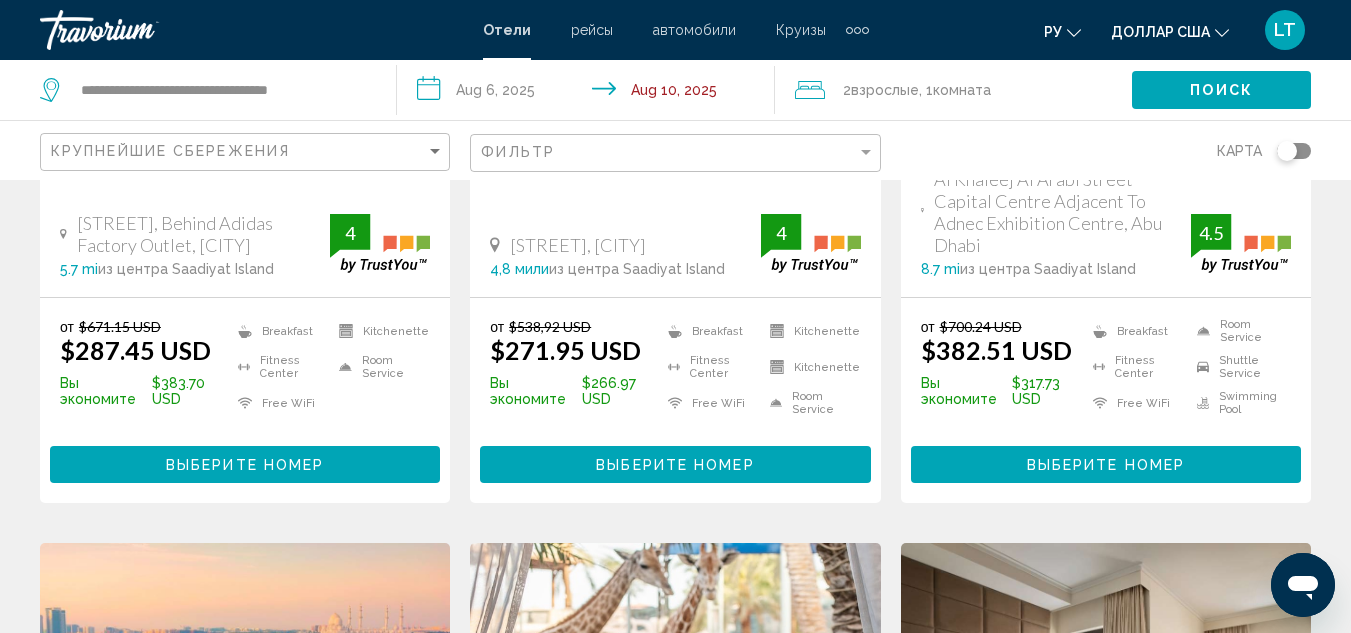 scroll, scrollTop: 0, scrollLeft: 0, axis: both 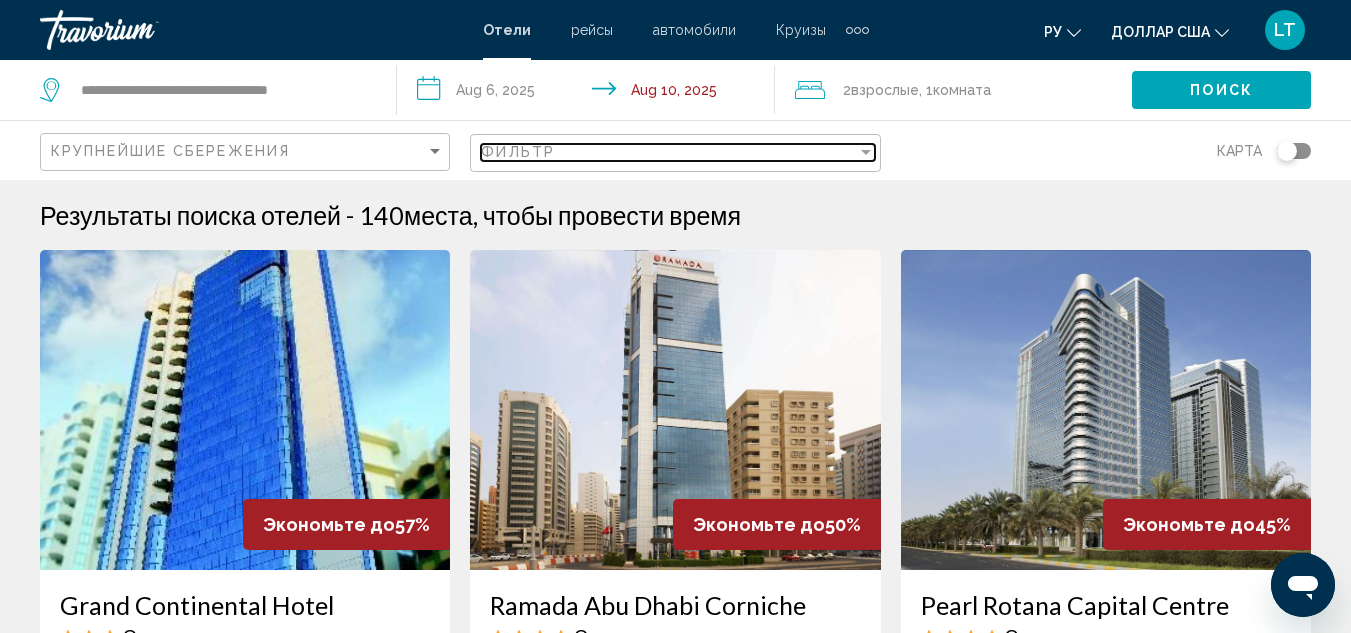 click on "Фильтр" at bounding box center (668, 152) 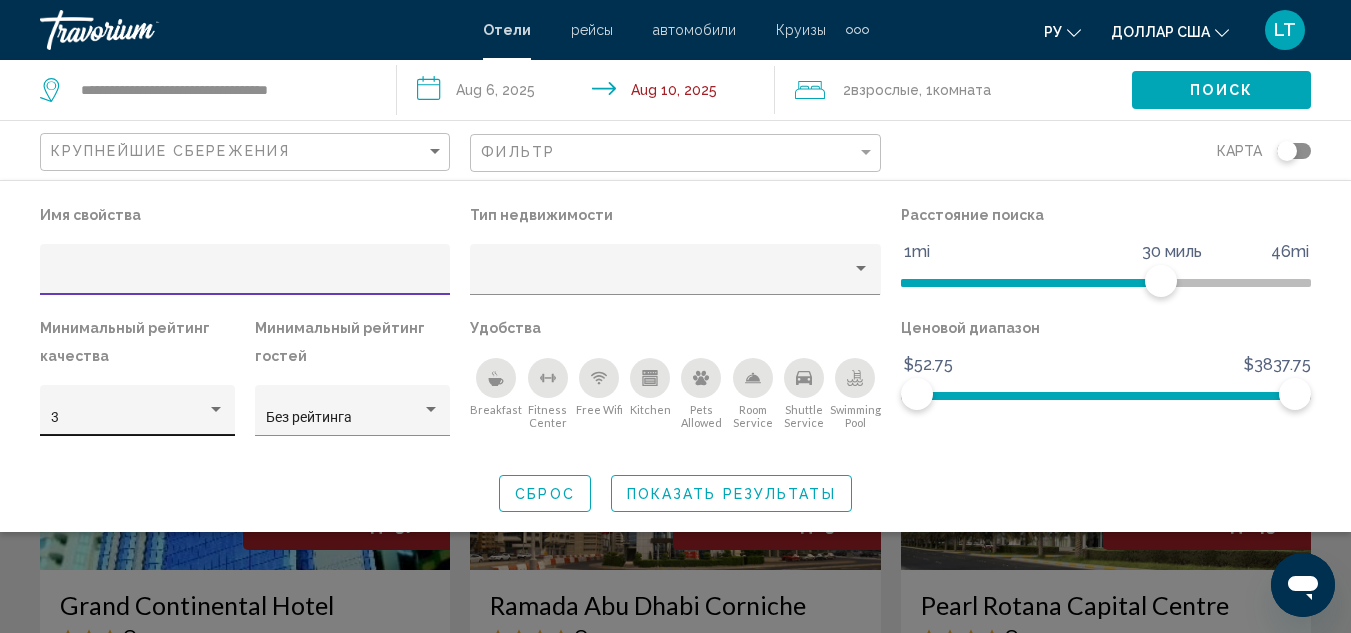 click on "3" at bounding box center (129, 418) 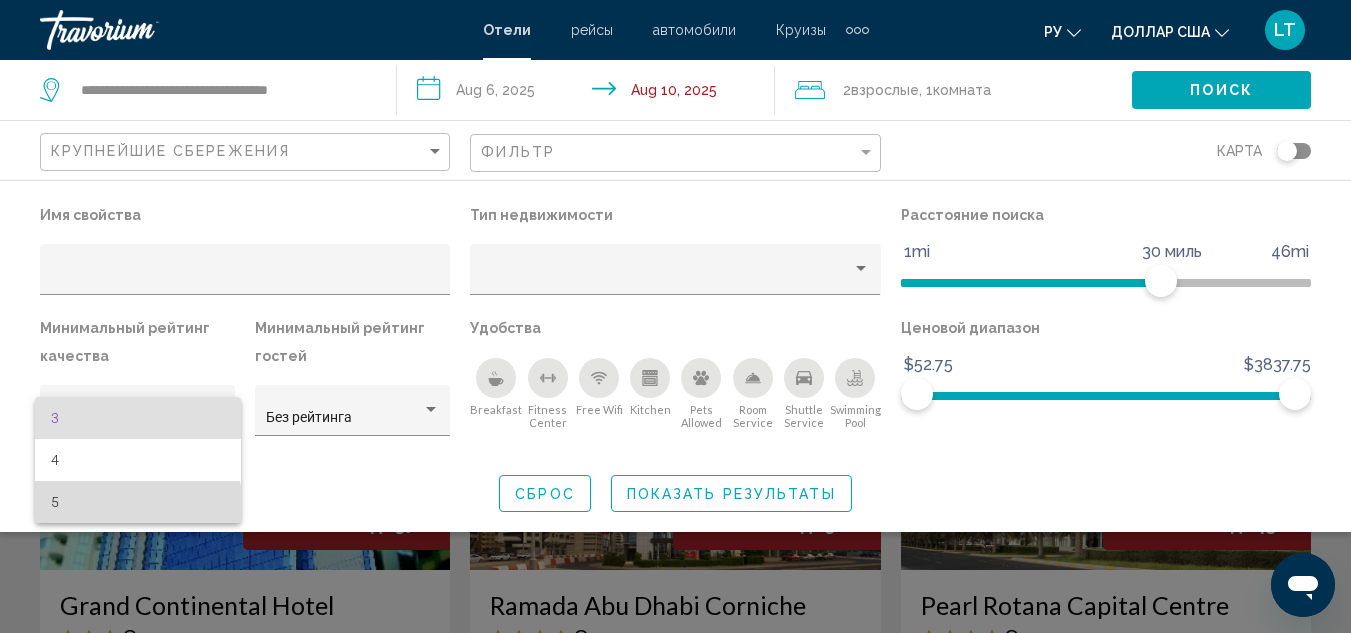 click on "5" at bounding box center (138, 502) 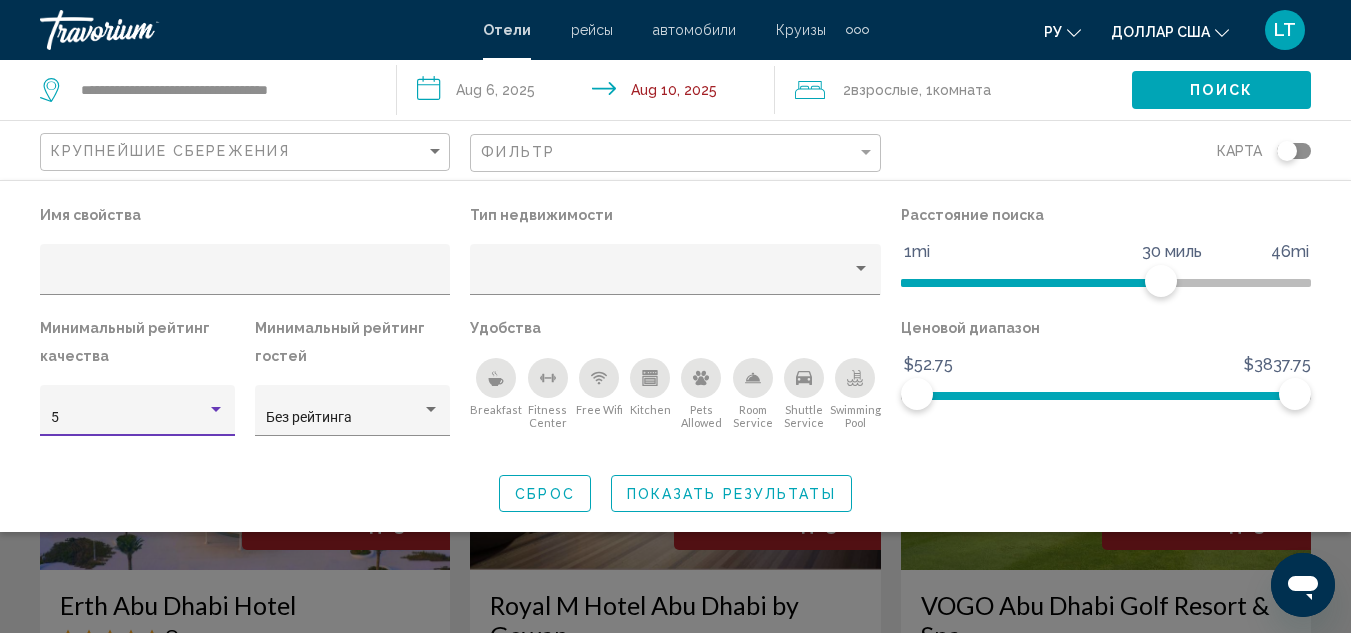 click on "Показать результаты" at bounding box center [731, 493] 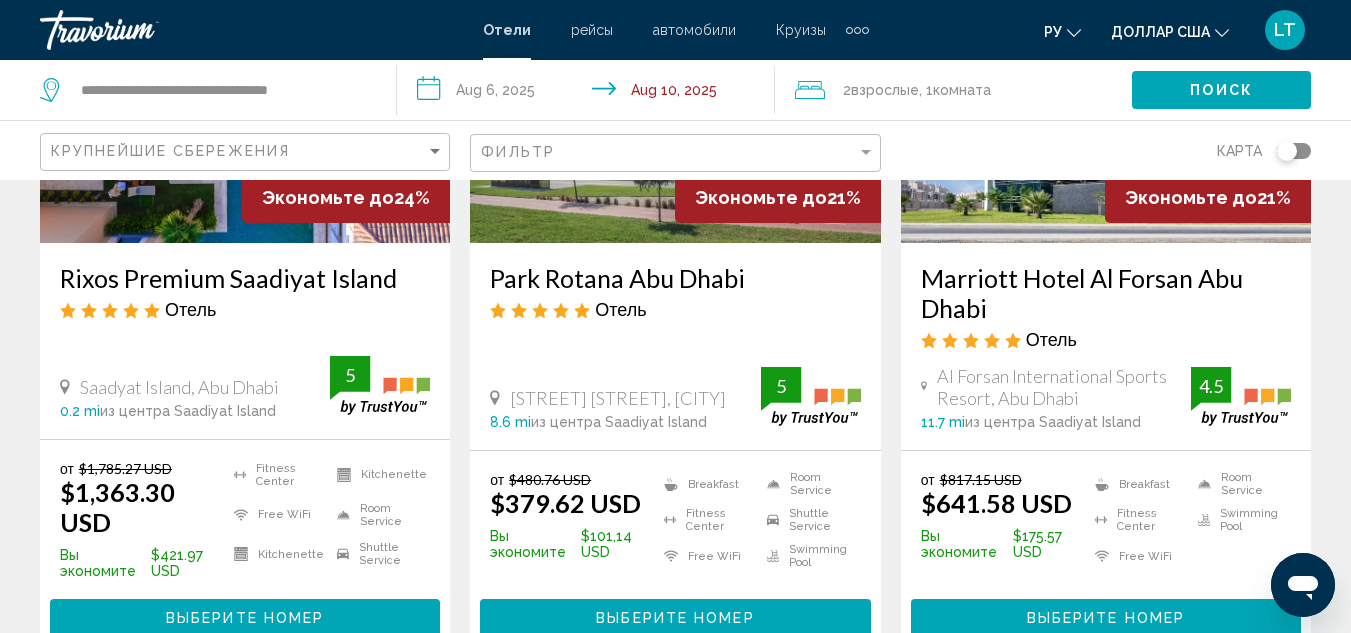 scroll, scrollTop: 2000, scrollLeft: 0, axis: vertical 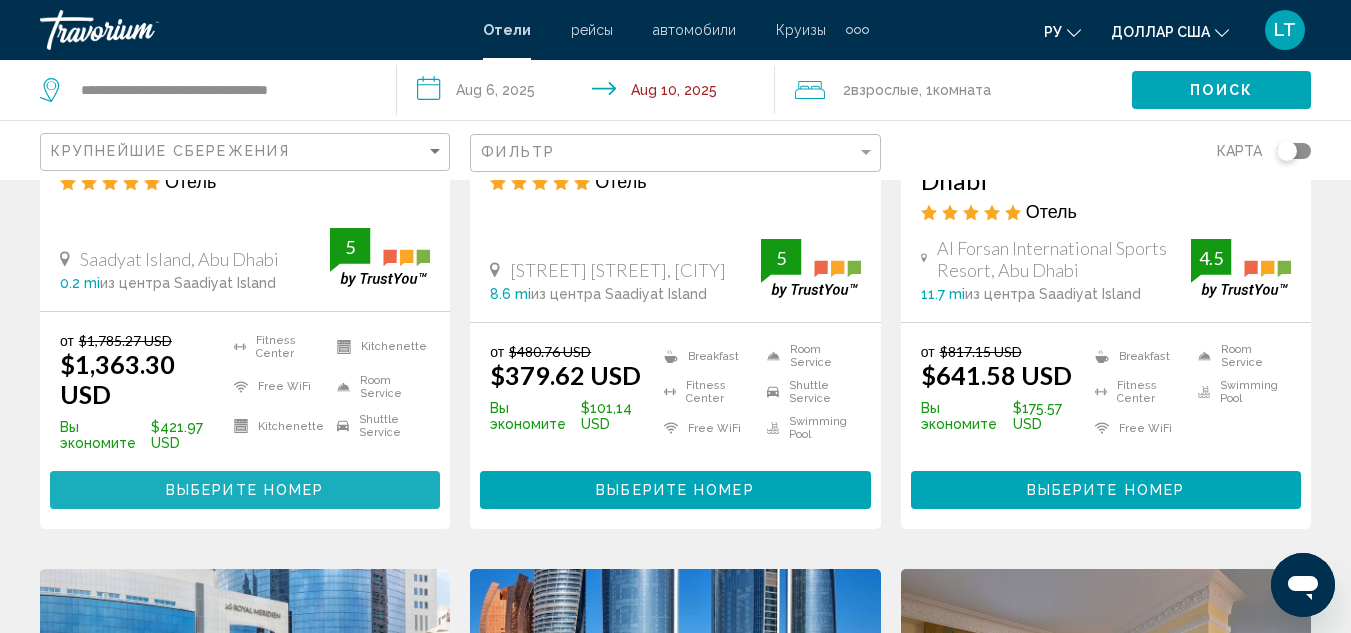 click on "Выберите номер" at bounding box center (245, 491) 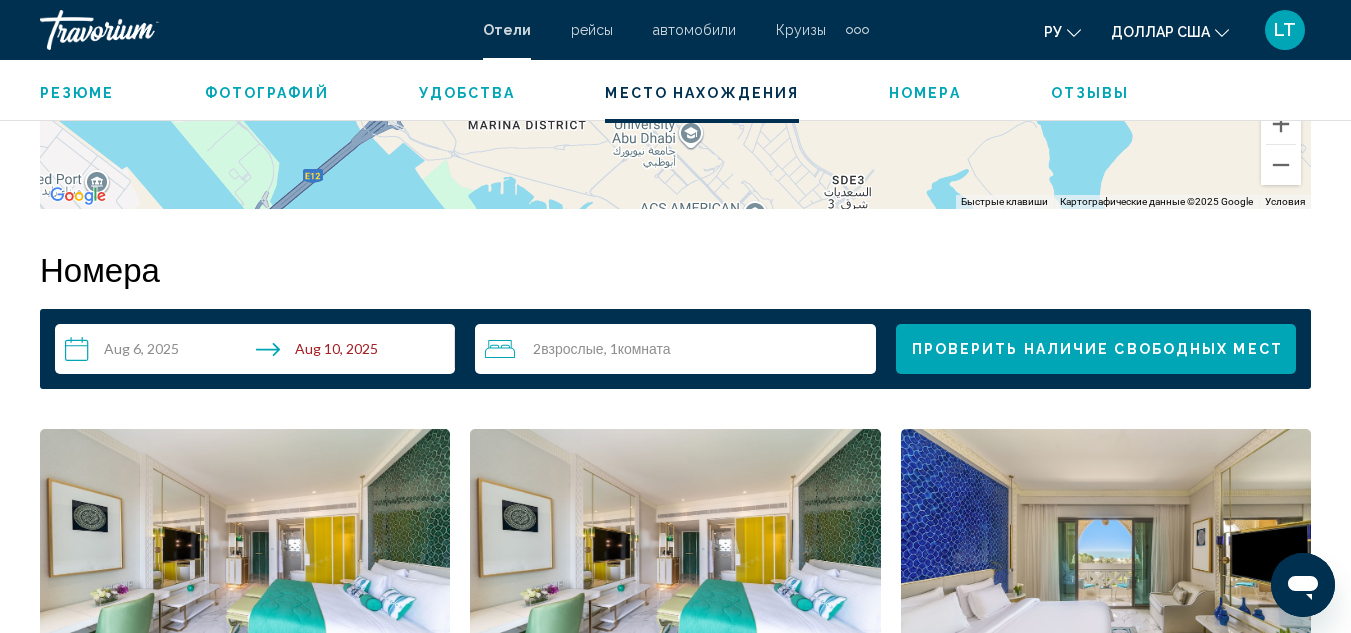 scroll, scrollTop: 2619, scrollLeft: 0, axis: vertical 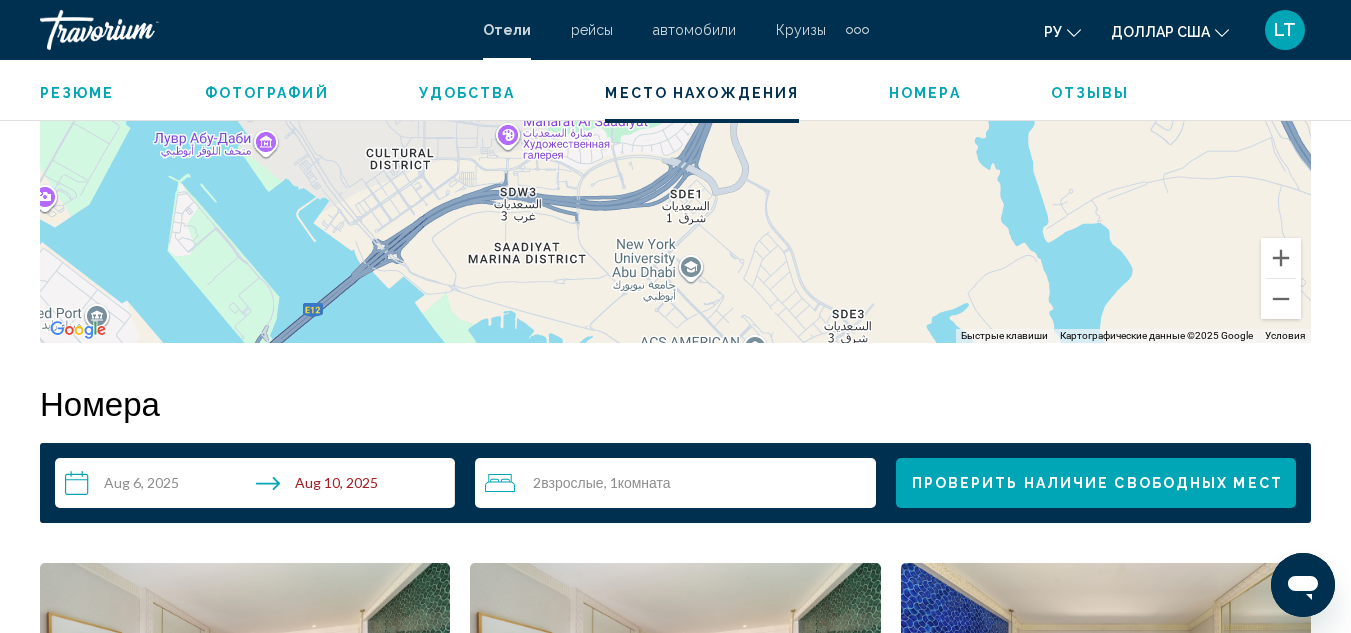 click on ", 1  Комната номера" at bounding box center (637, 483) 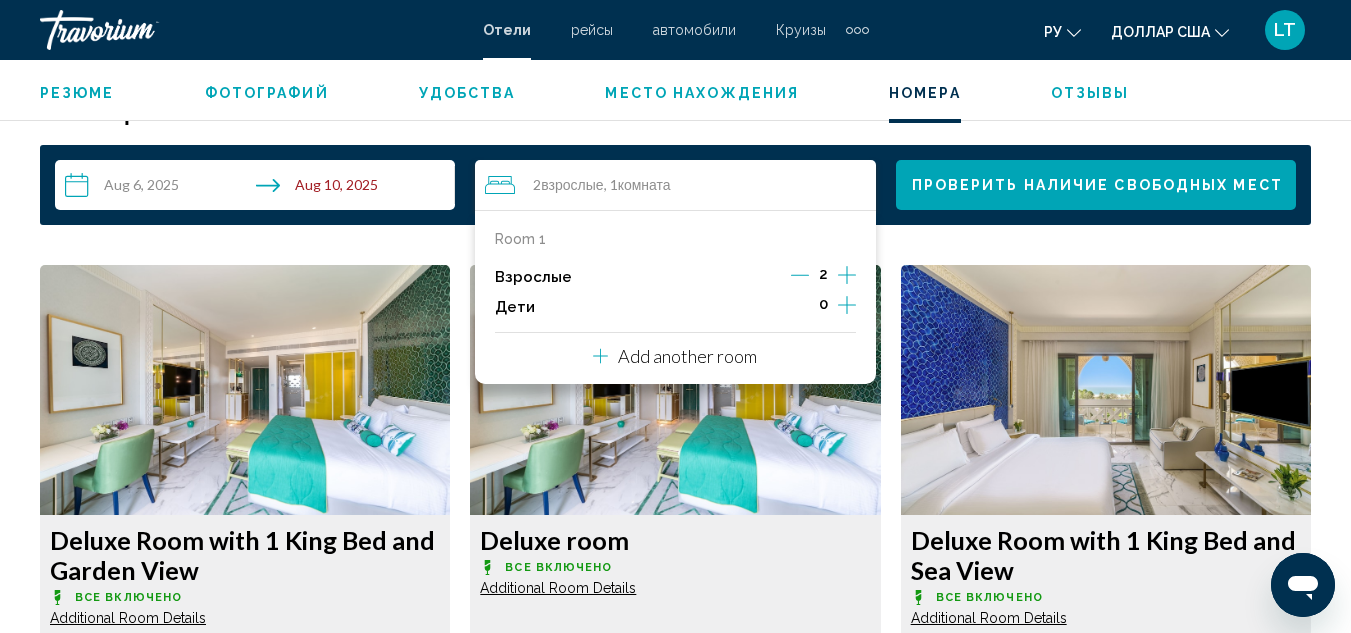 scroll, scrollTop: 2919, scrollLeft: 0, axis: vertical 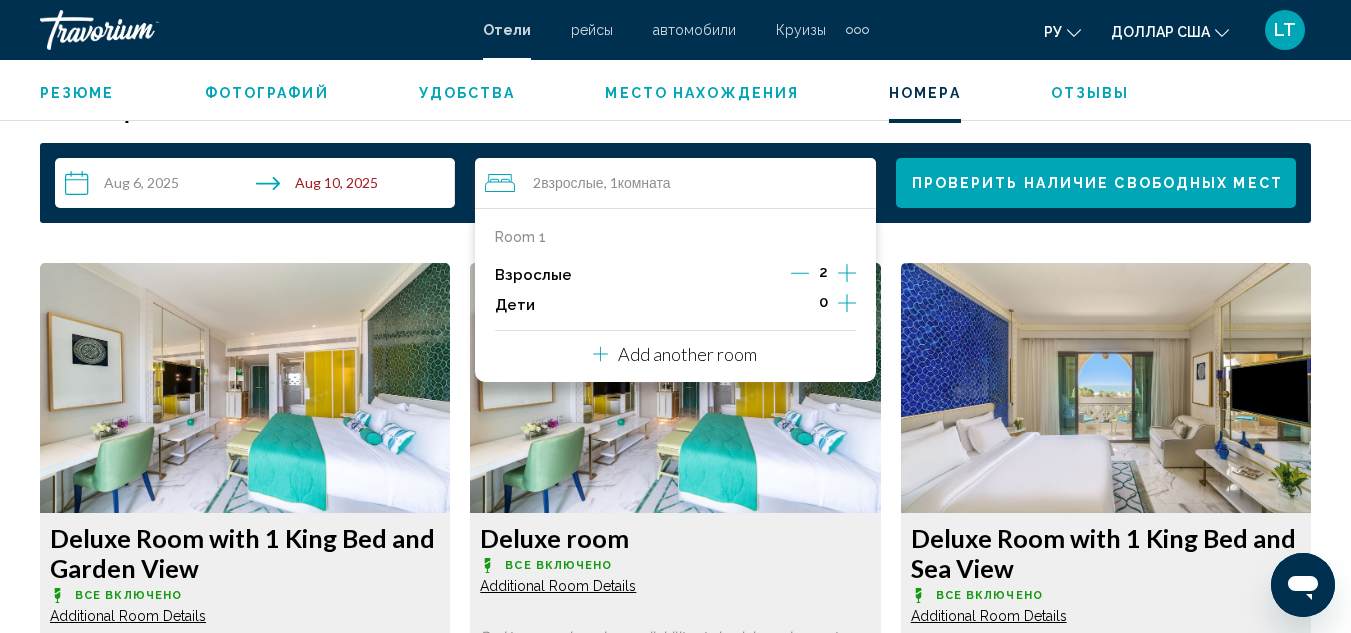 click on "Add another room" at bounding box center (687, 354) 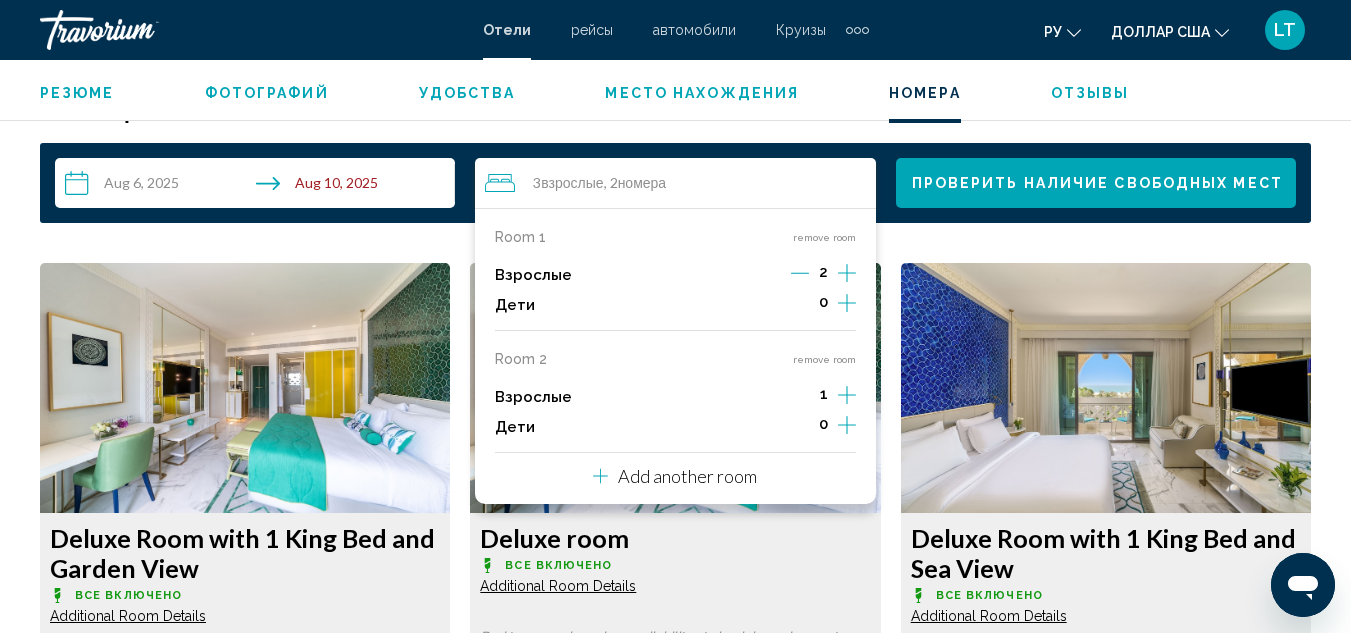 click on "Add another room" at bounding box center [687, 476] 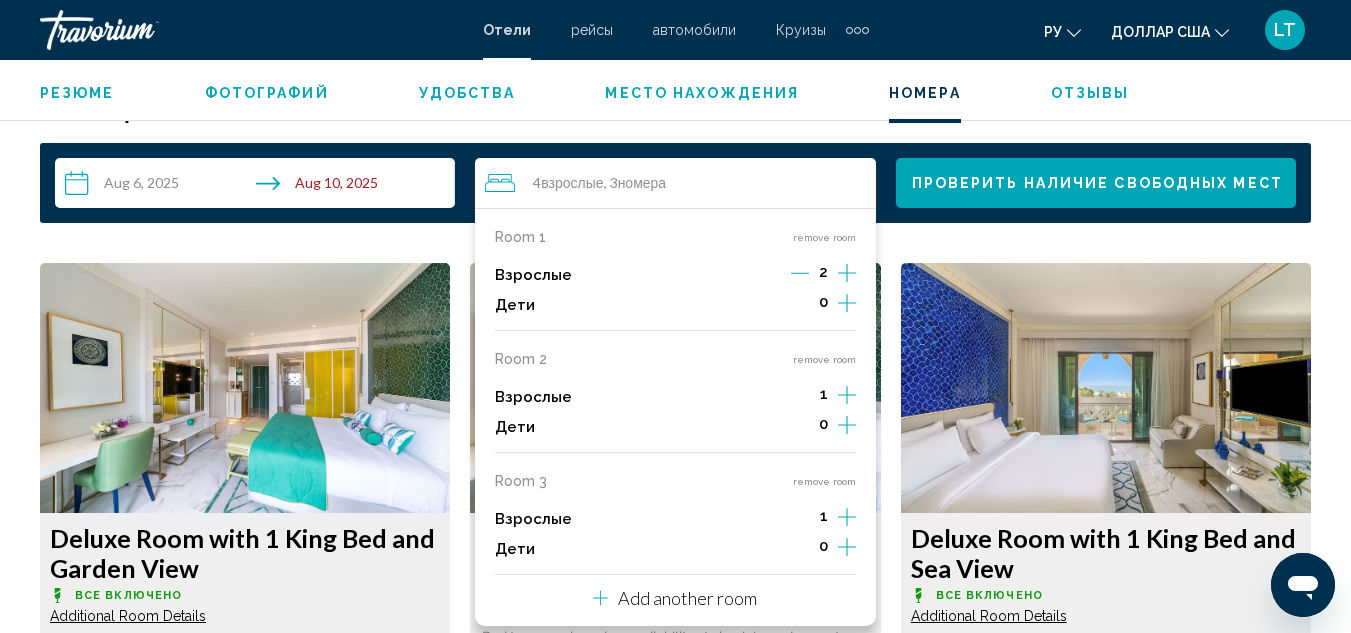 click at bounding box center [847, 273] 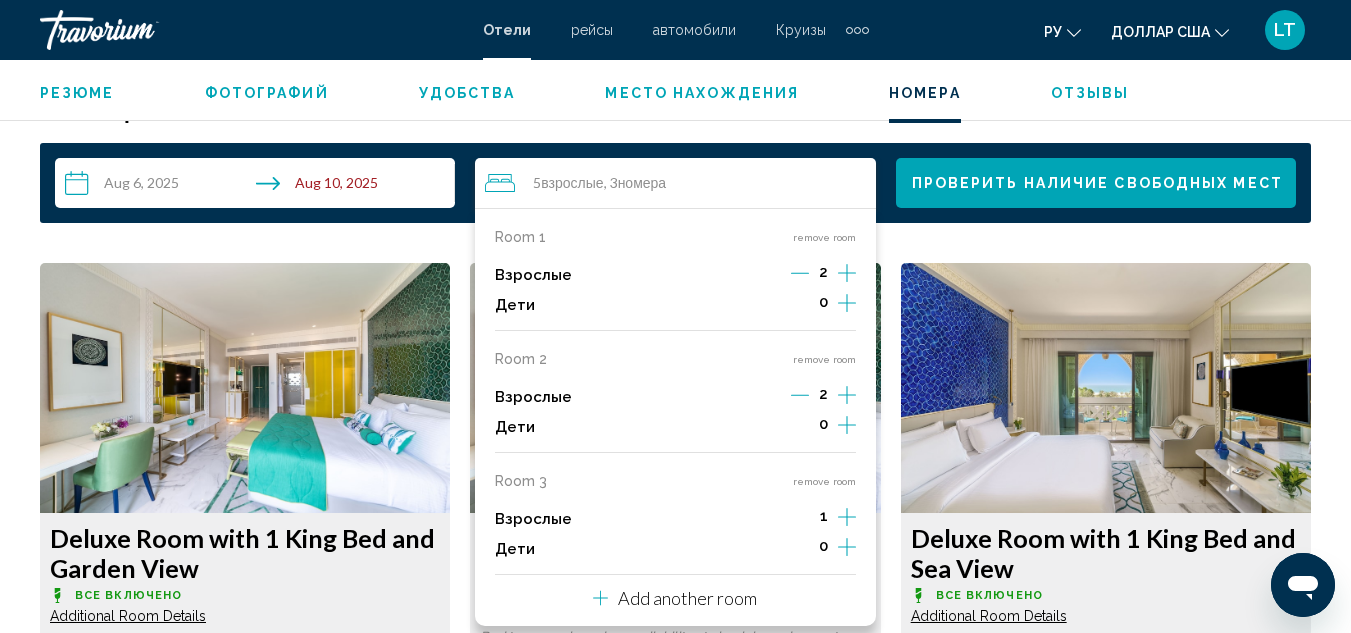 click at bounding box center [847, 303] 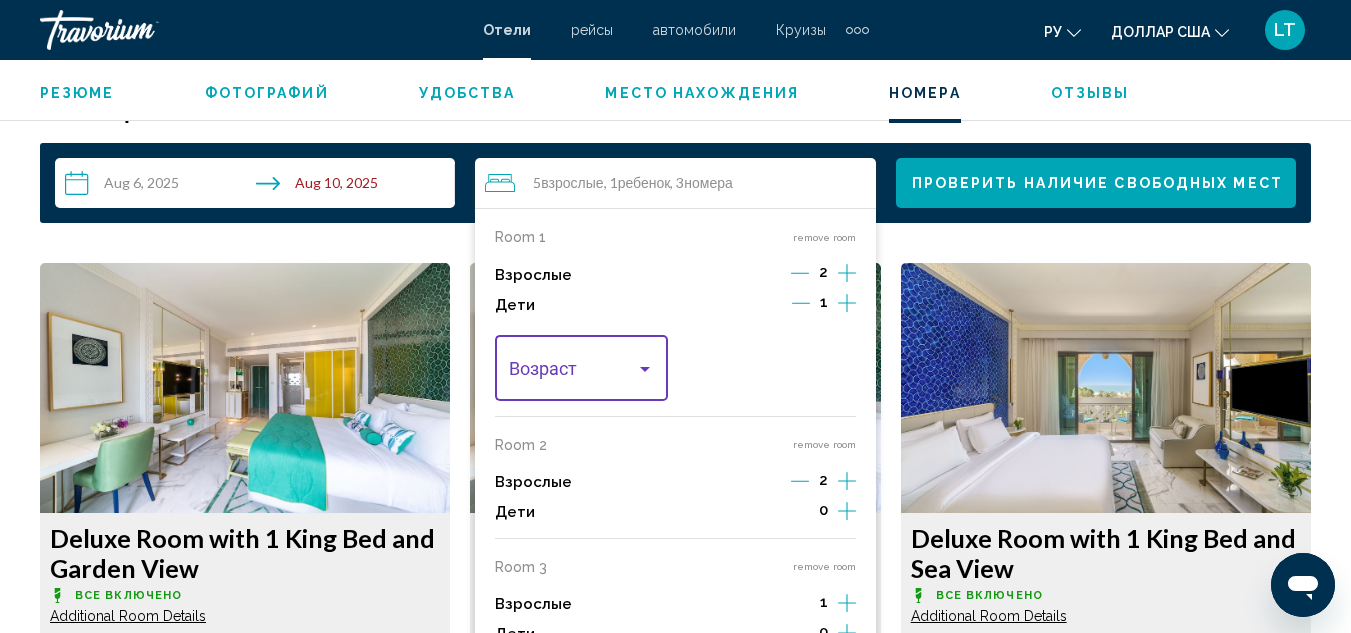 click at bounding box center (645, 369) 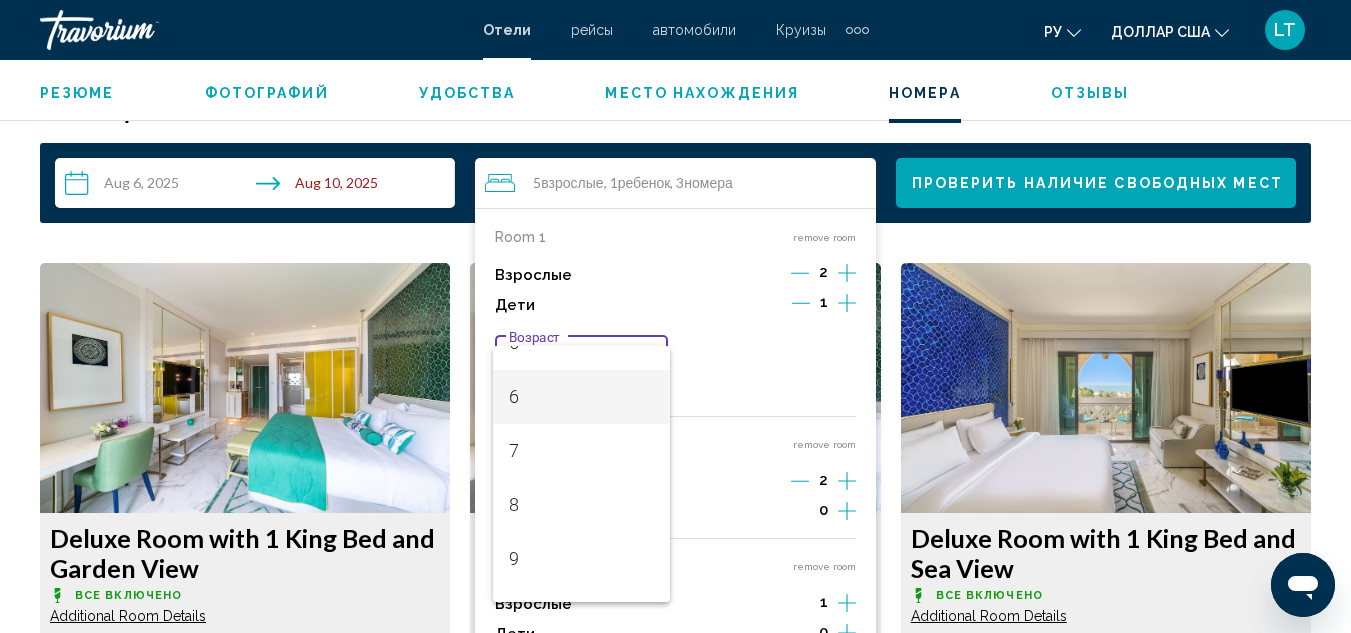 scroll, scrollTop: 200, scrollLeft: 0, axis: vertical 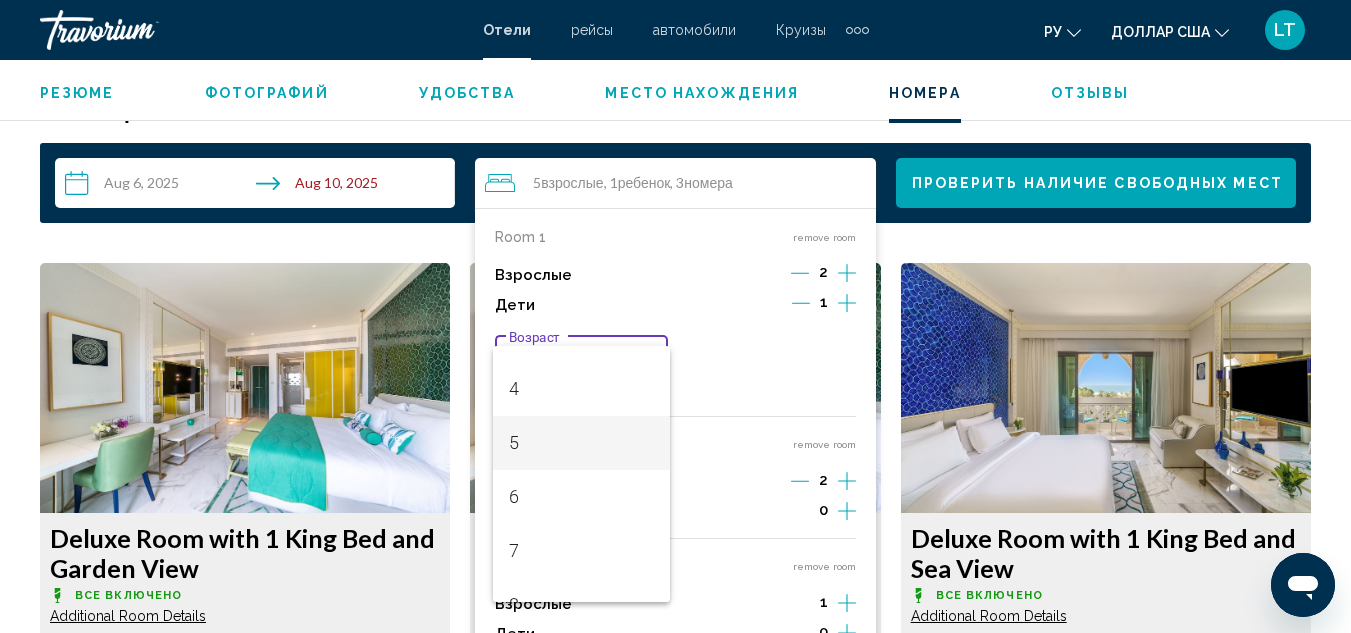 click on "5" at bounding box center [582, 443] 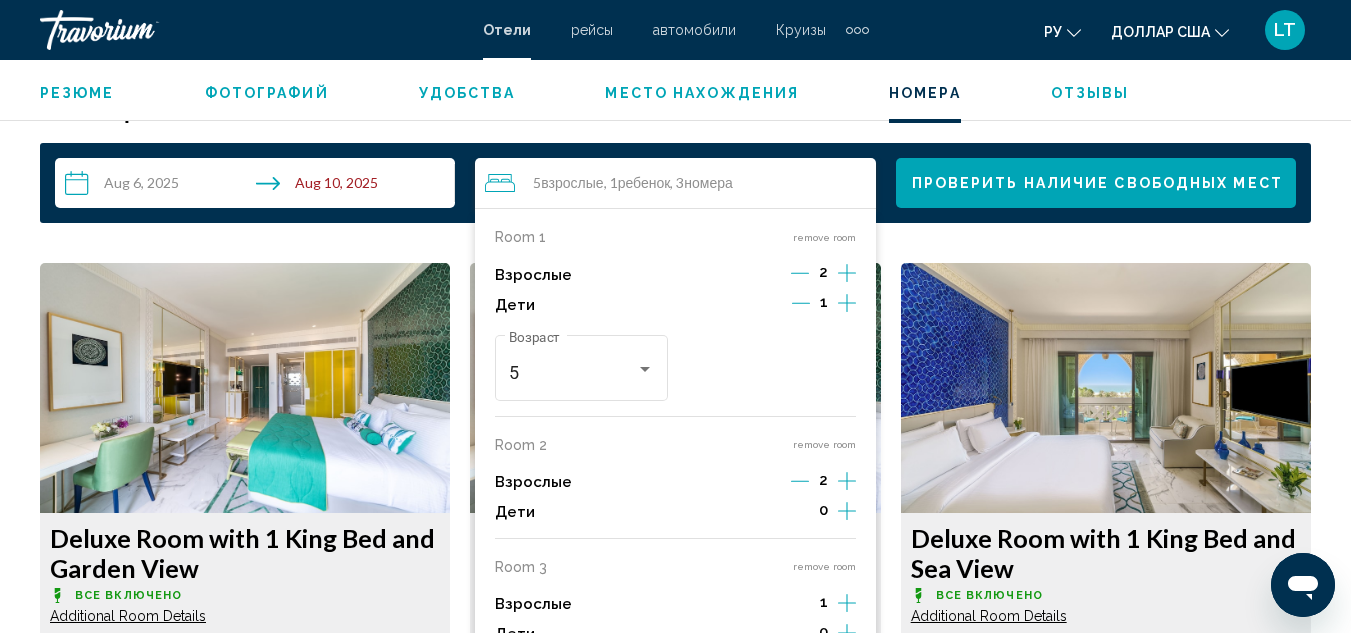 click at bounding box center [847, 303] 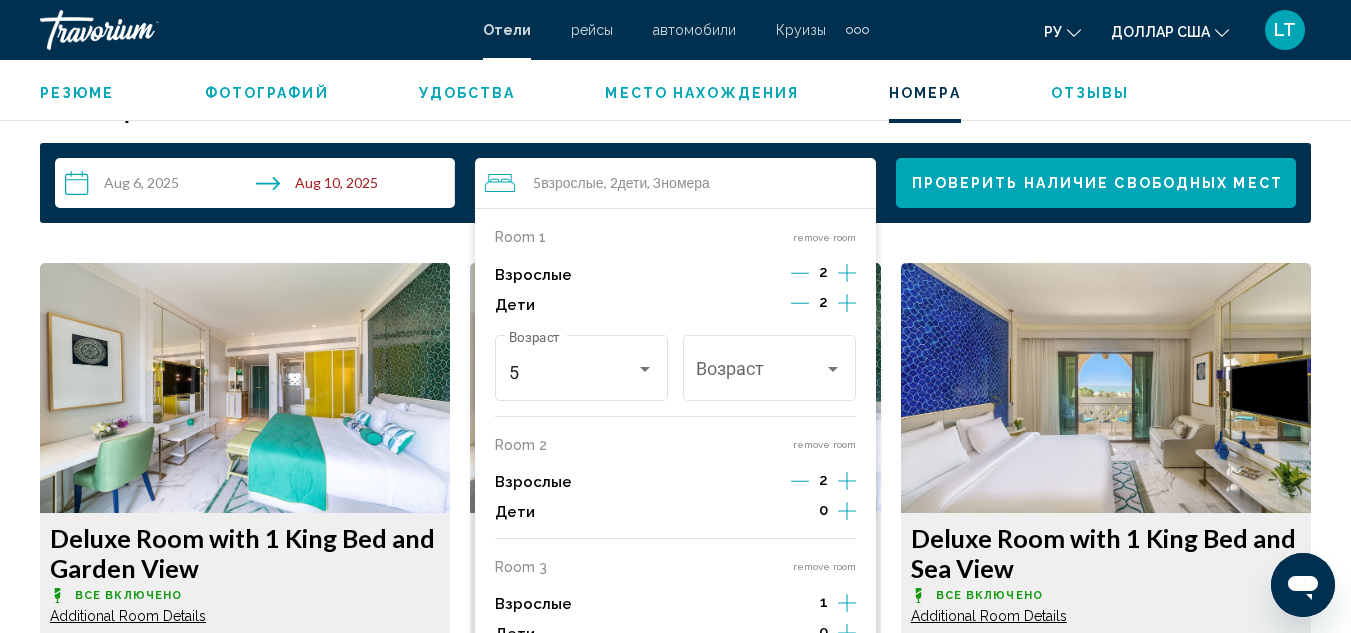 click at bounding box center [800, 303] 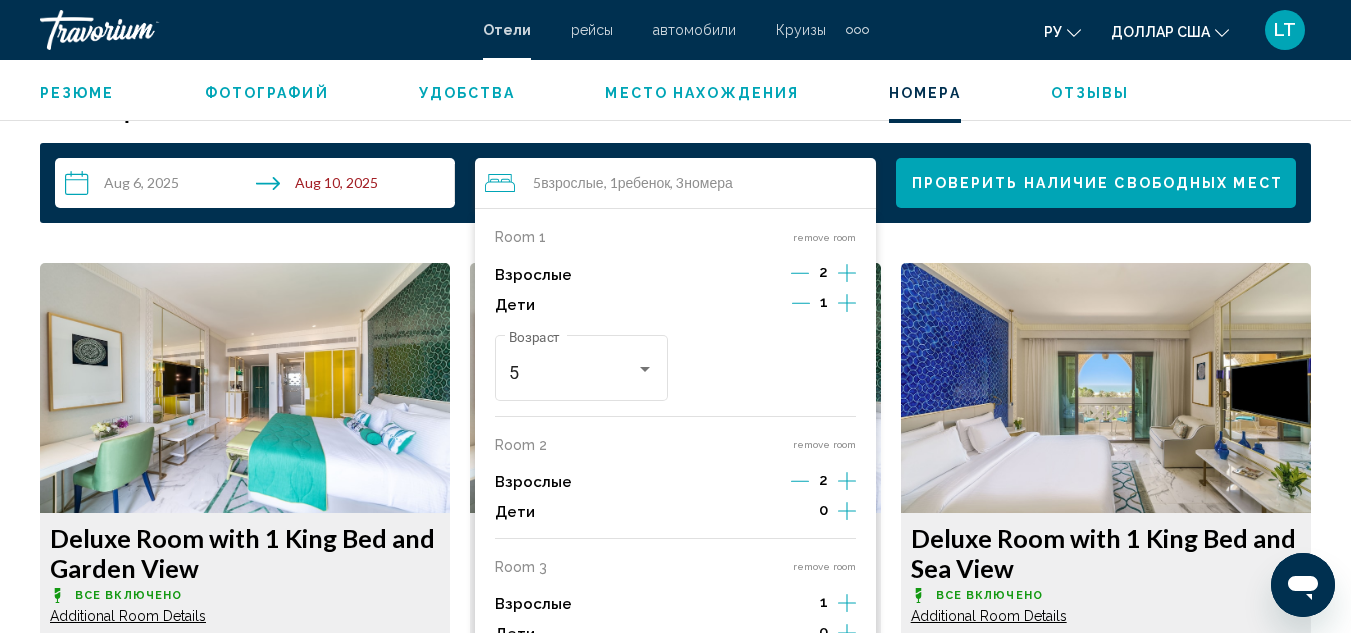 click at bounding box center (847, 303) 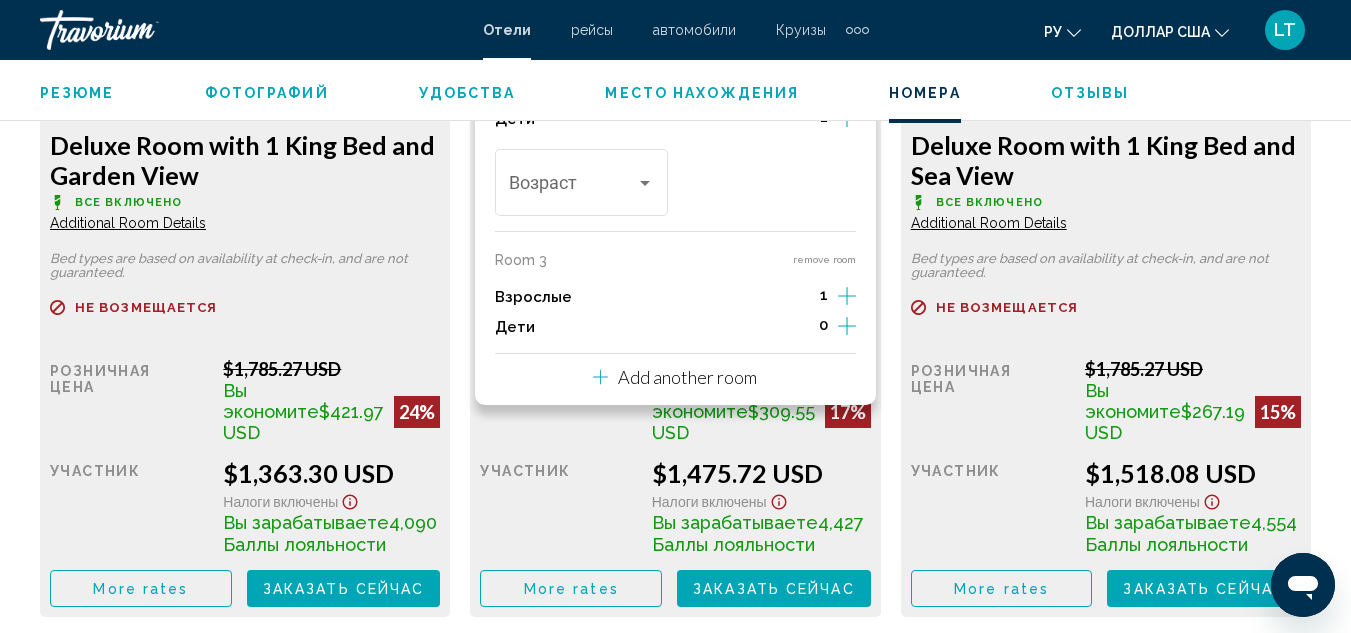 scroll, scrollTop: 3319, scrollLeft: 0, axis: vertical 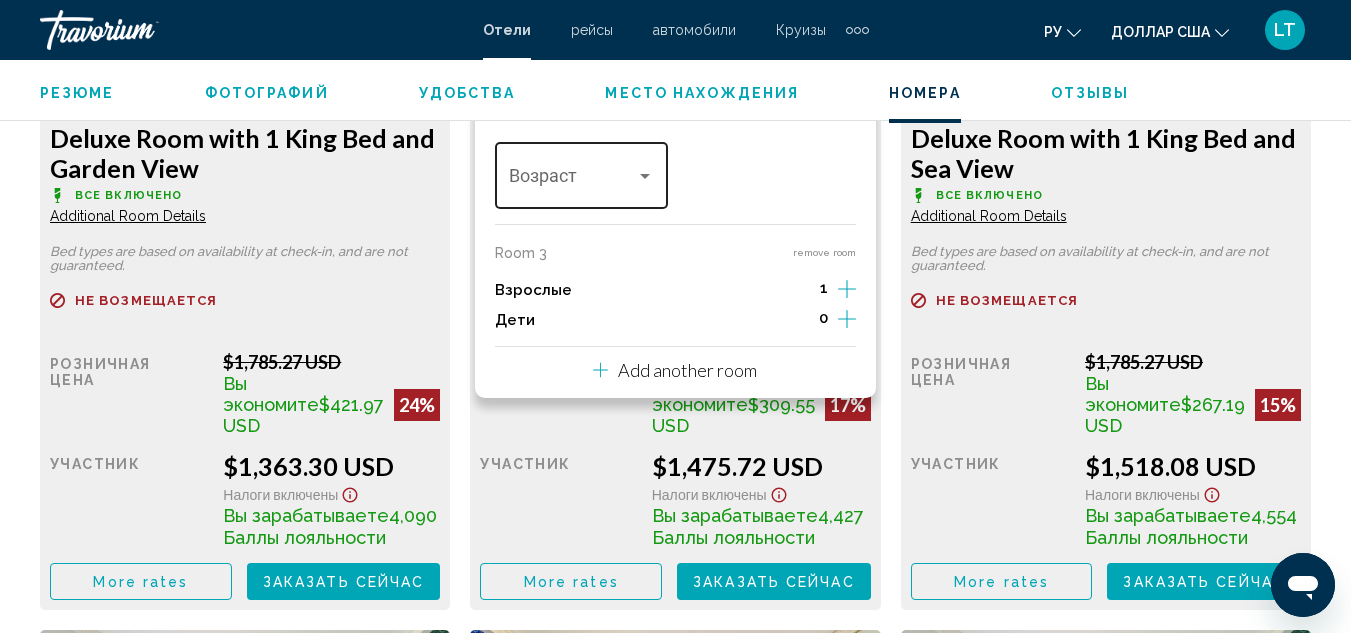 click at bounding box center [573, 181] 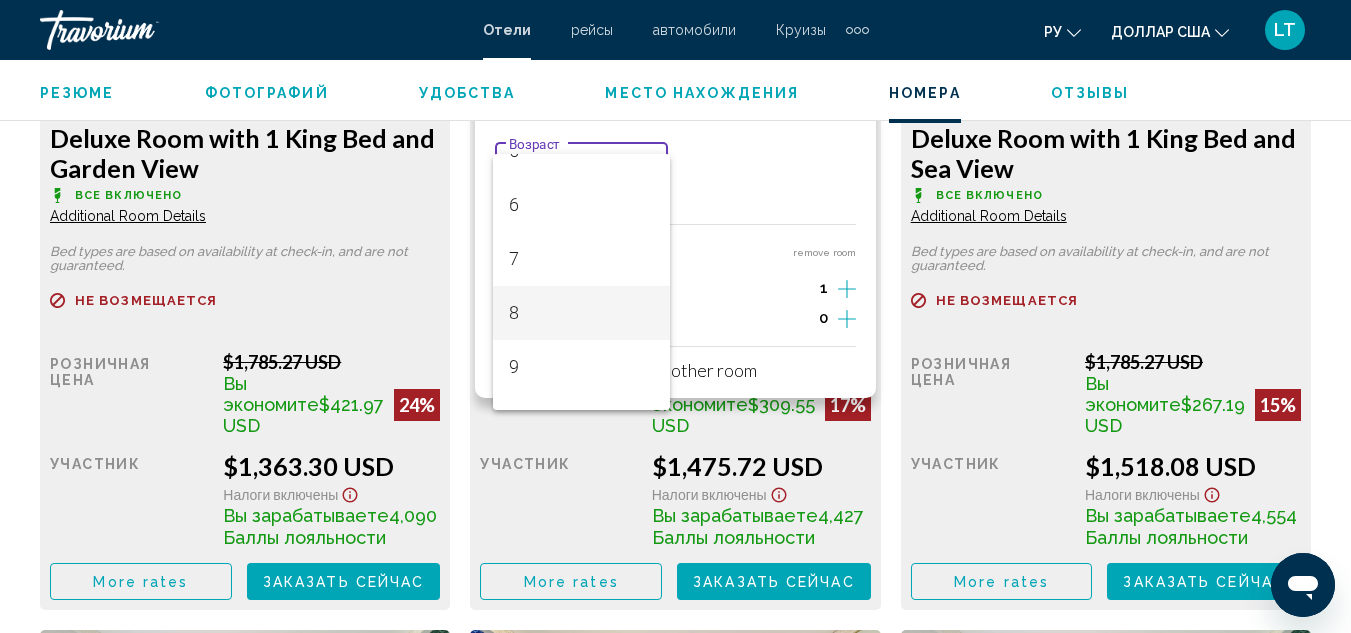 scroll, scrollTop: 200, scrollLeft: 0, axis: vertical 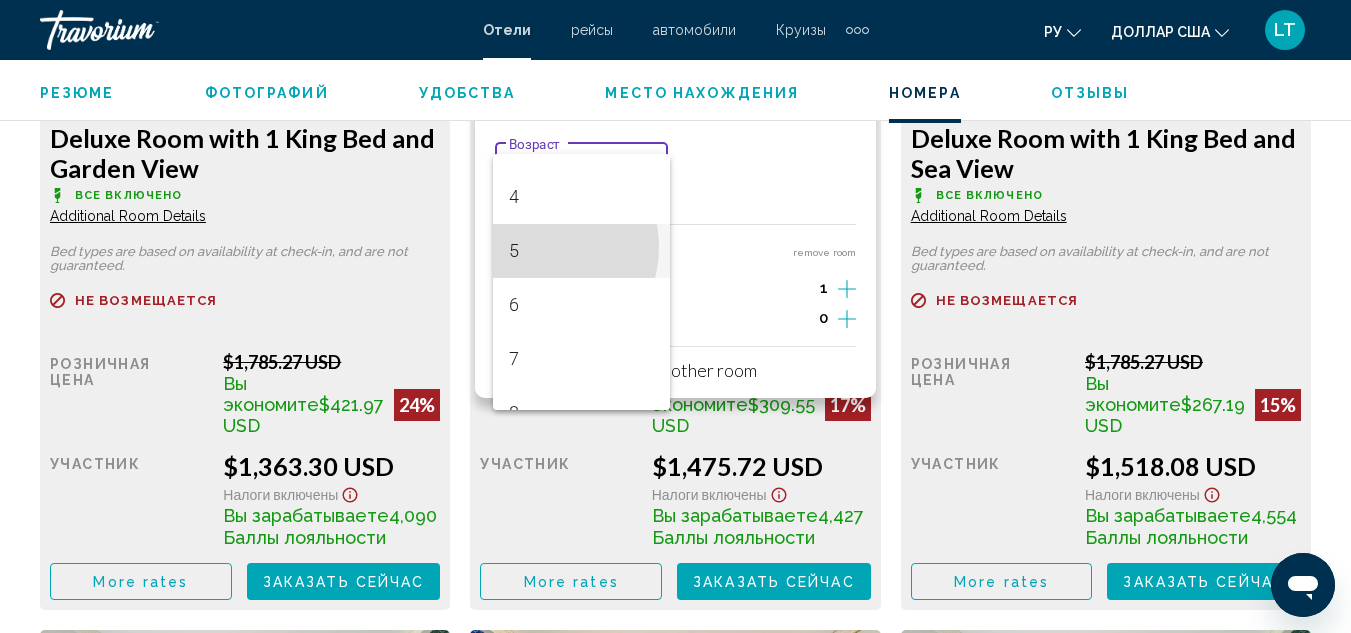 click on "5" at bounding box center [582, 251] 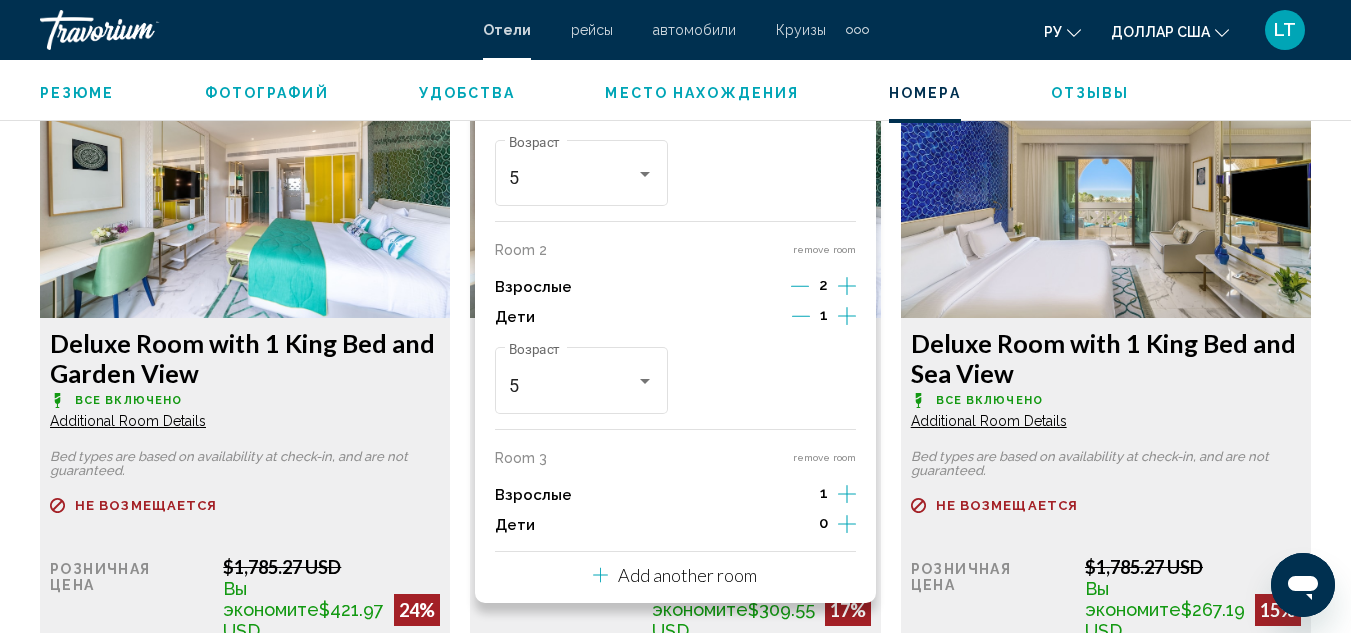 scroll, scrollTop: 3219, scrollLeft: 0, axis: vertical 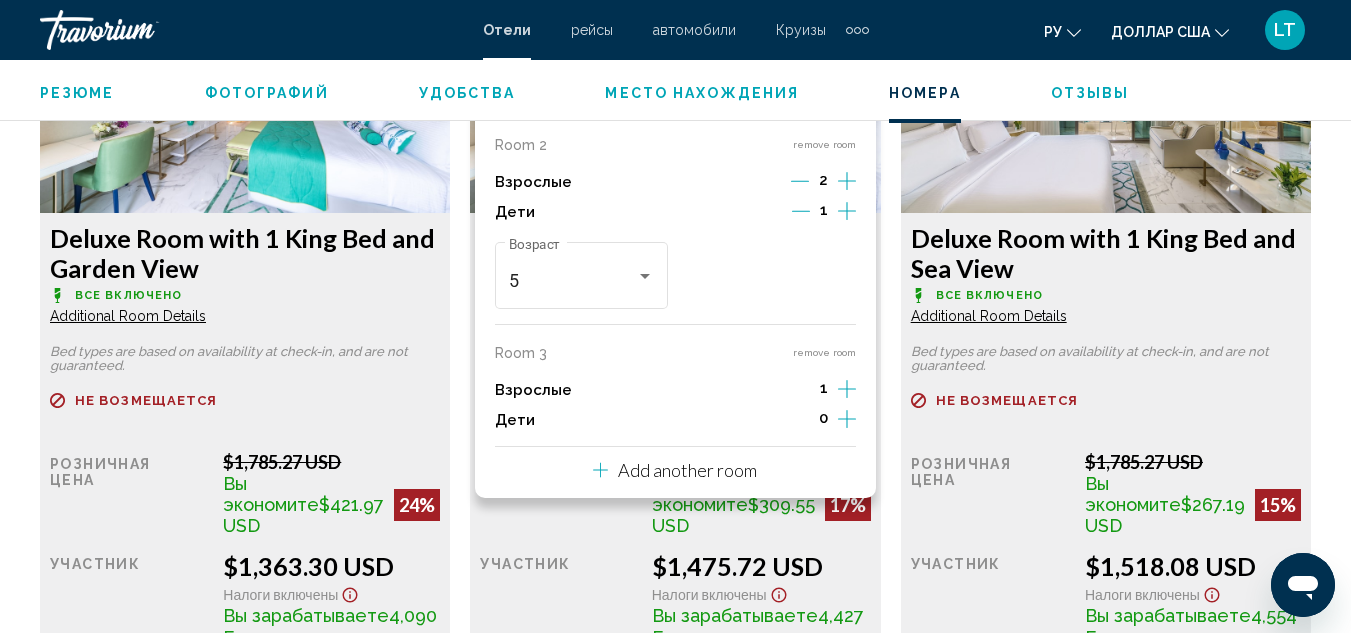 click at bounding box center (847, 3) 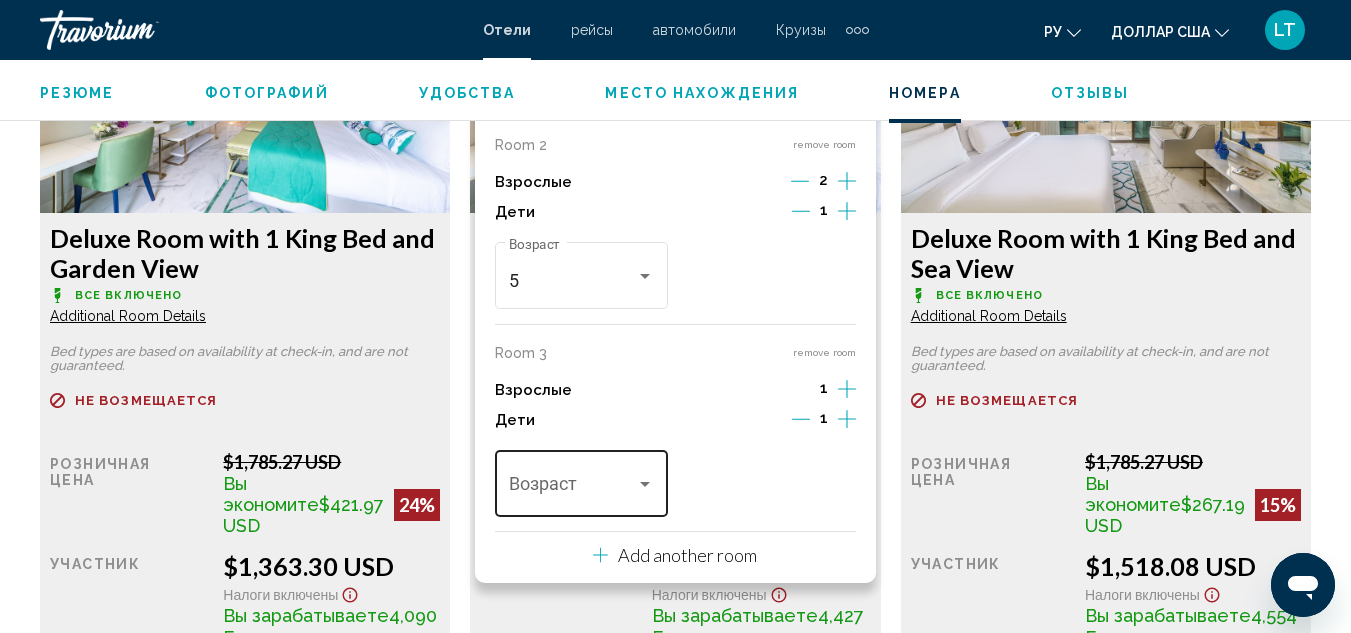 click on "Возраст" at bounding box center (582, 481) 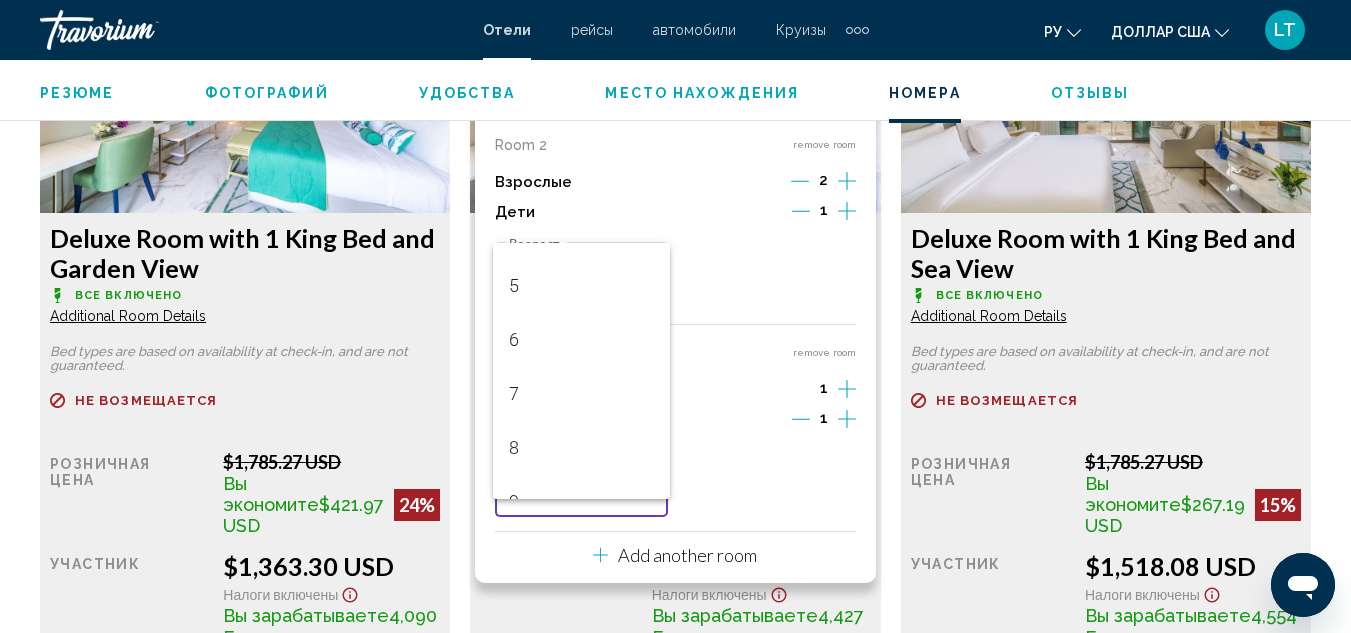 scroll, scrollTop: 300, scrollLeft: 0, axis: vertical 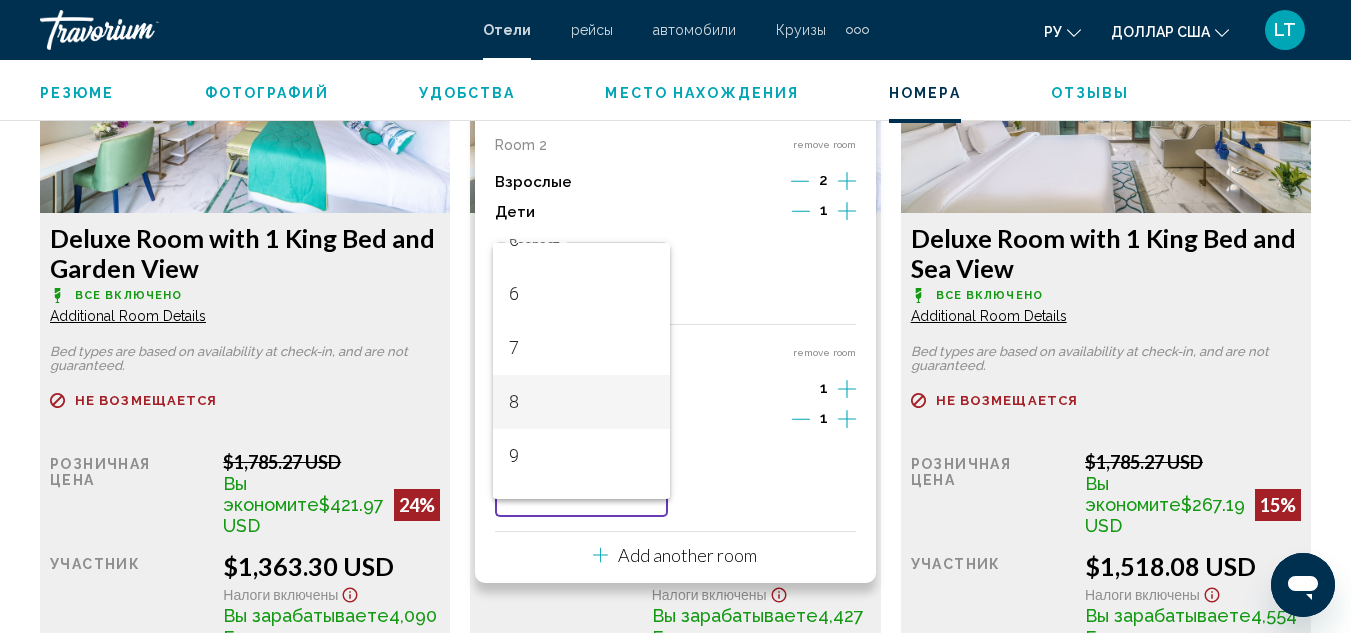 click on "8" at bounding box center [582, 402] 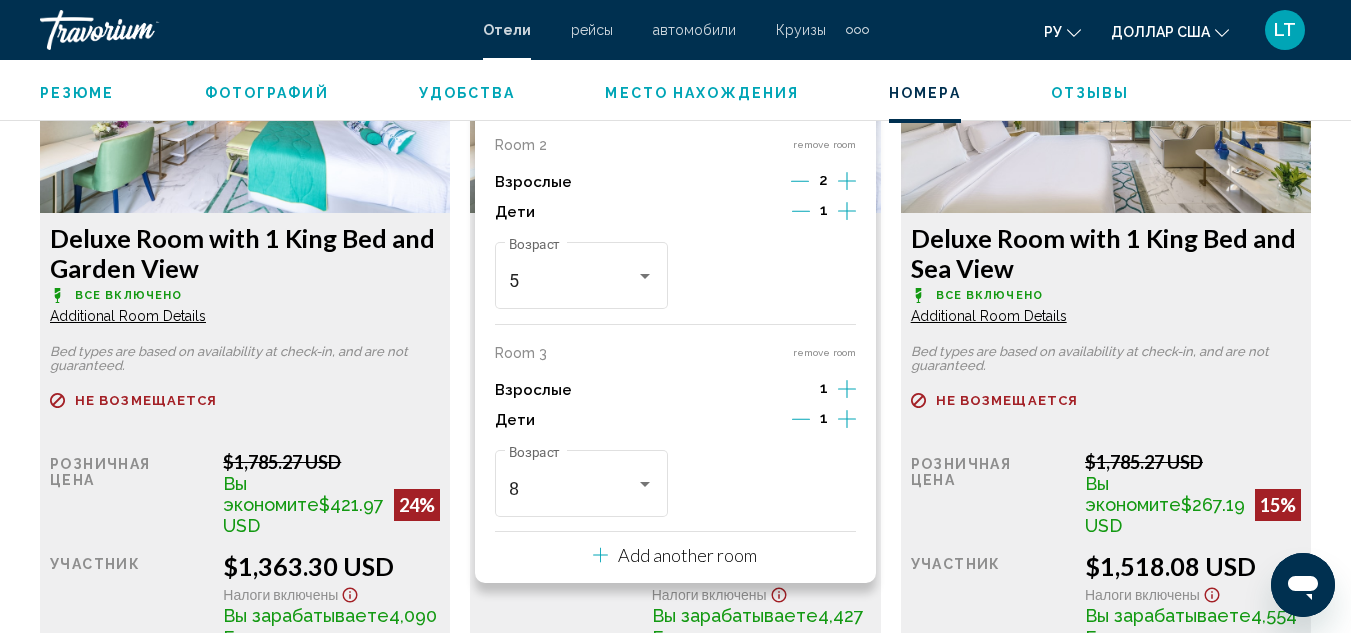 click at bounding box center [847, 3] 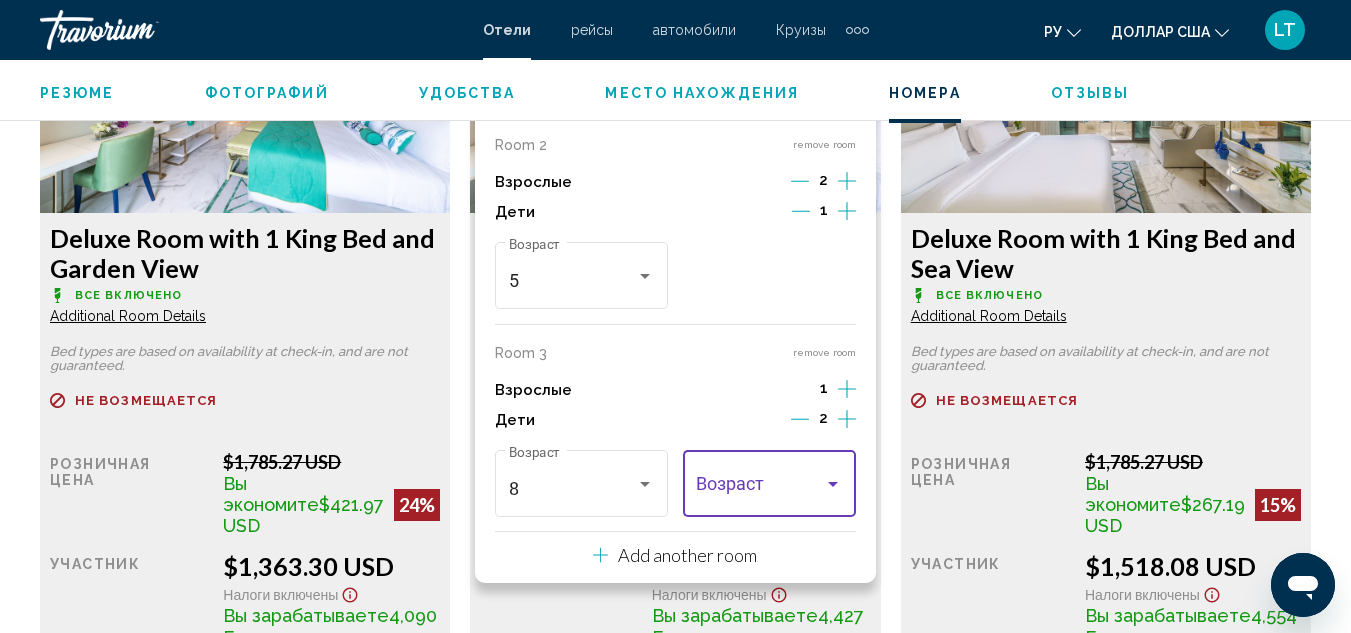 click at bounding box center (760, 489) 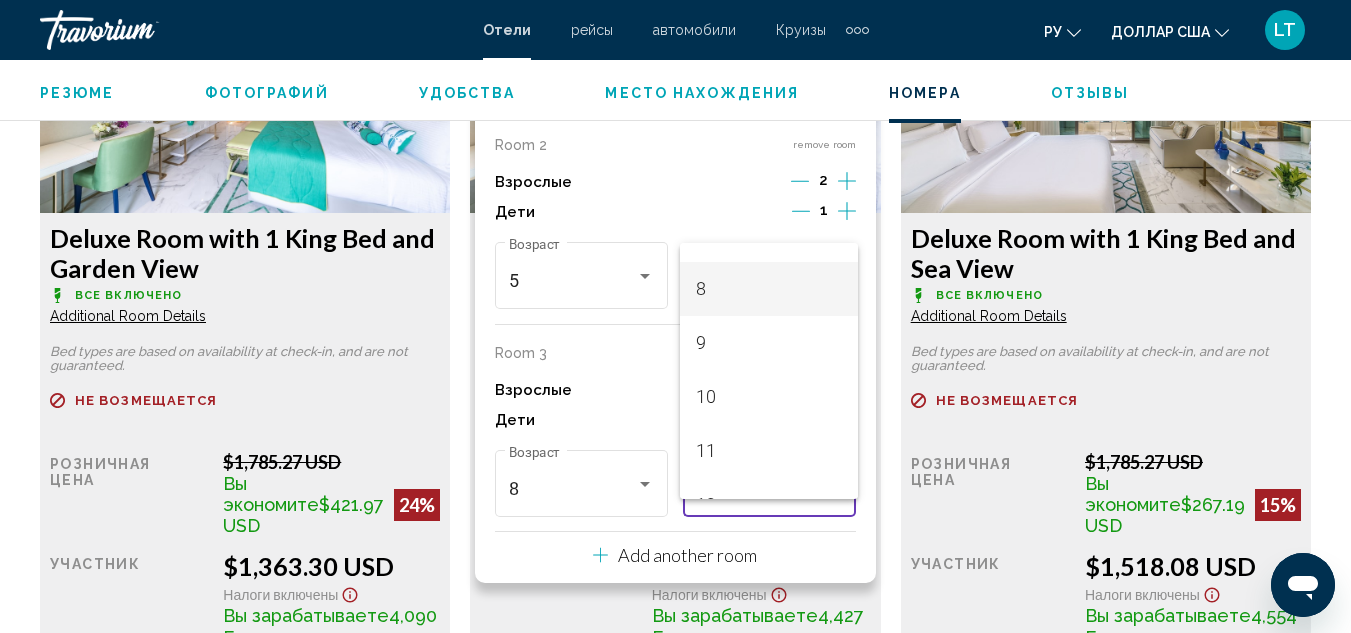 scroll, scrollTop: 500, scrollLeft: 0, axis: vertical 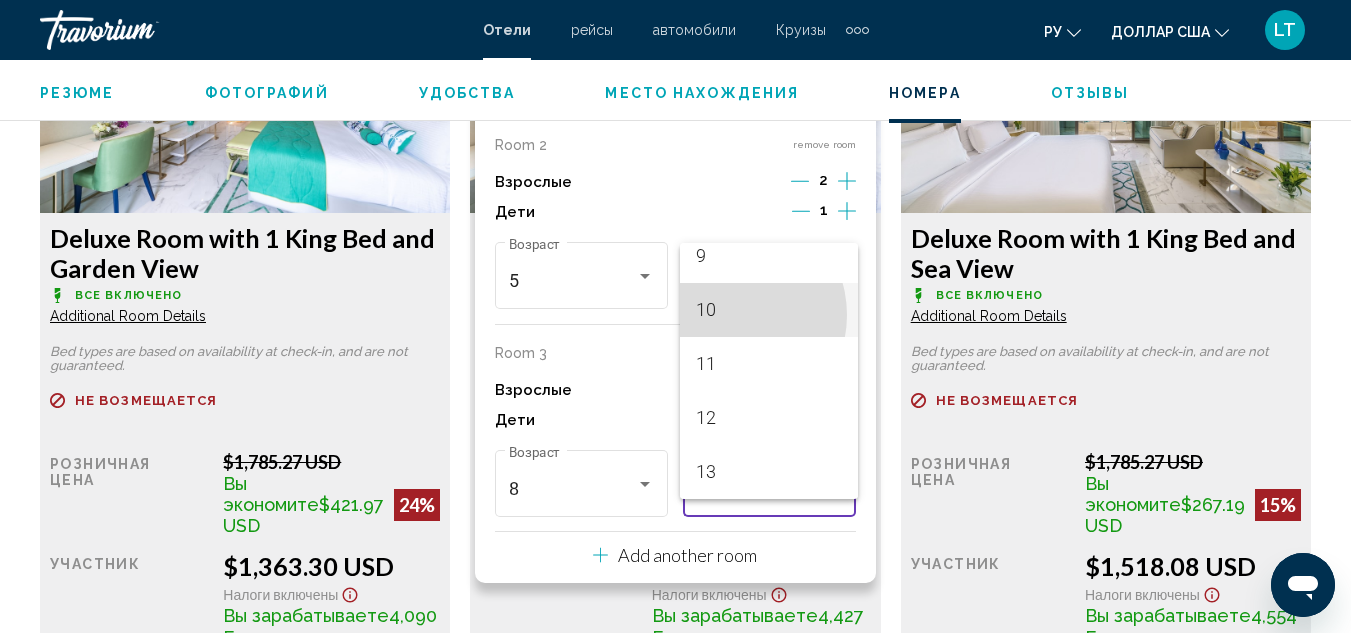 click on "10" at bounding box center [769, 310] 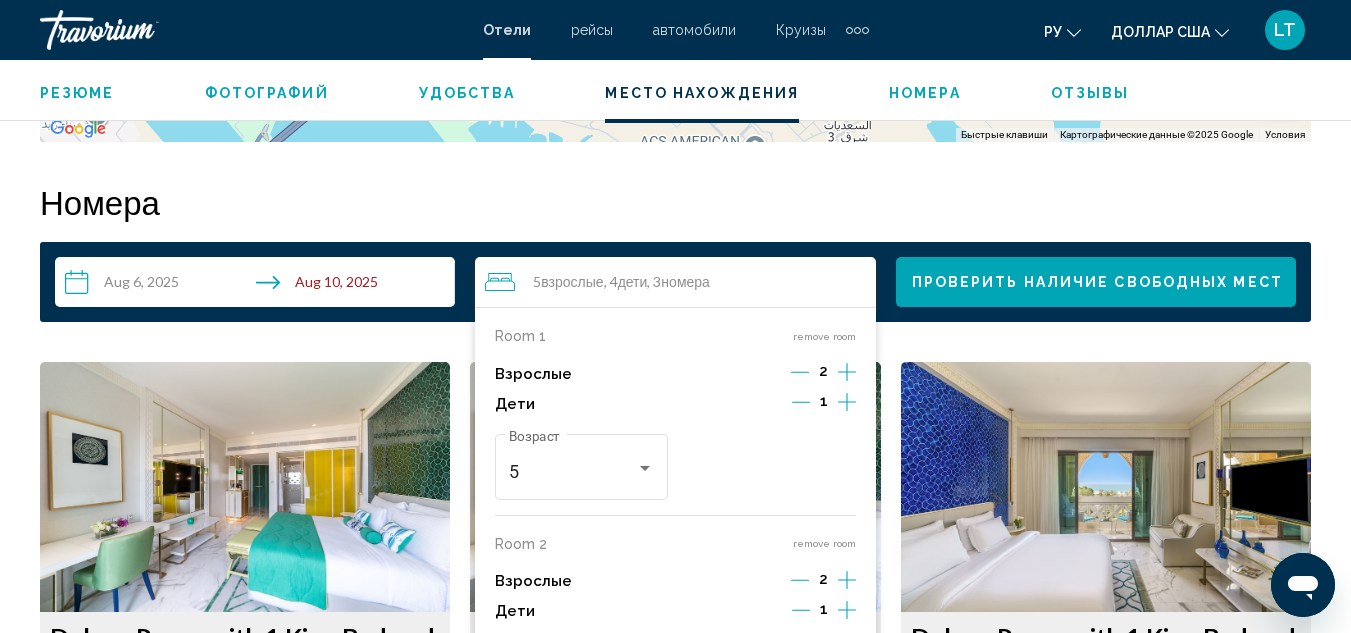 scroll, scrollTop: 2819, scrollLeft: 0, axis: vertical 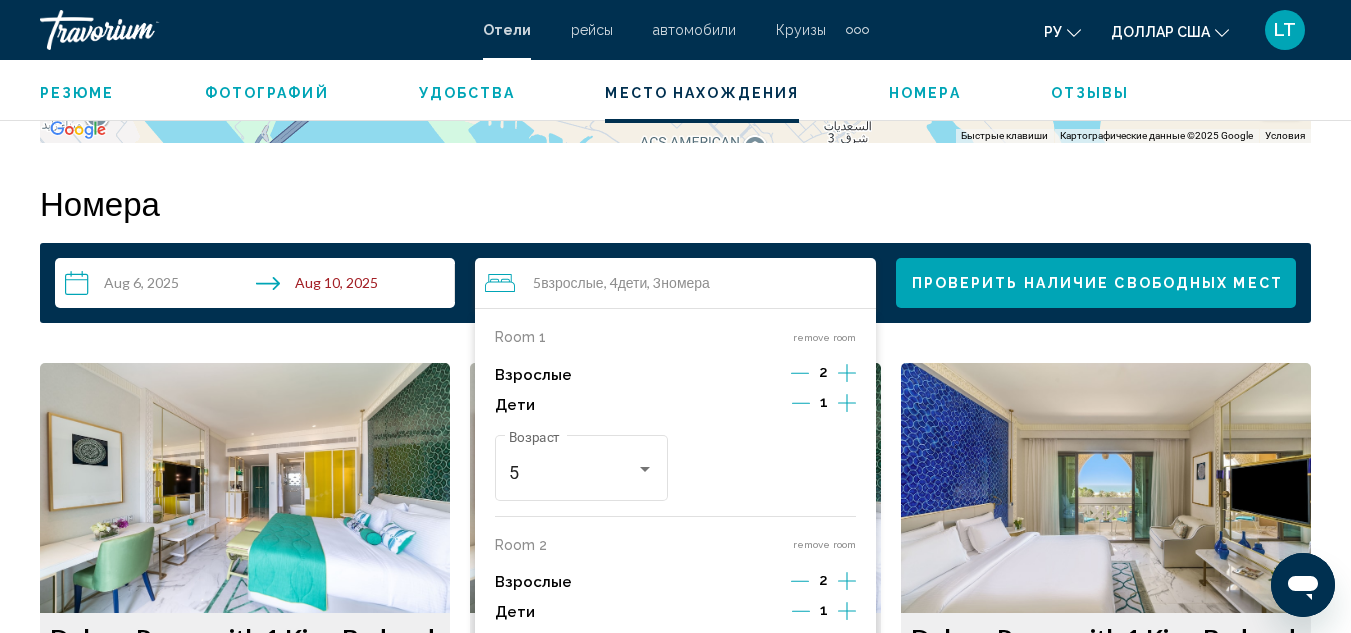 click on "Проверить наличие свободных мест" at bounding box center [1097, 284] 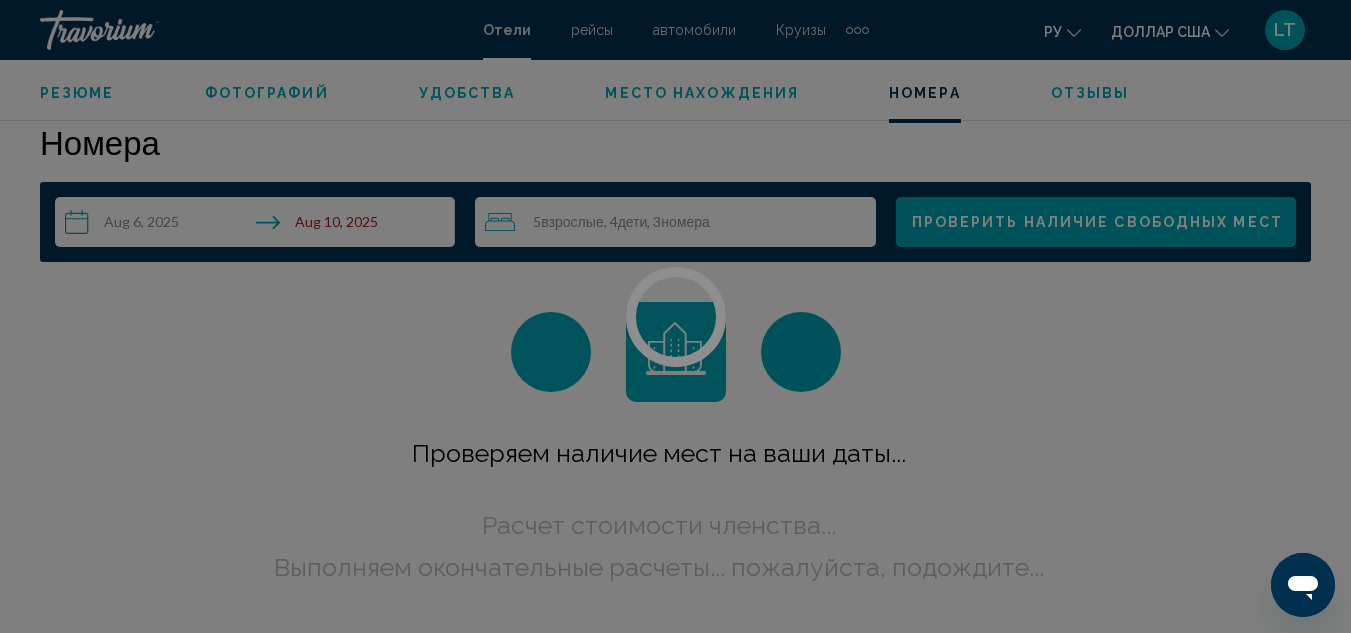 scroll, scrollTop: 2882, scrollLeft: 0, axis: vertical 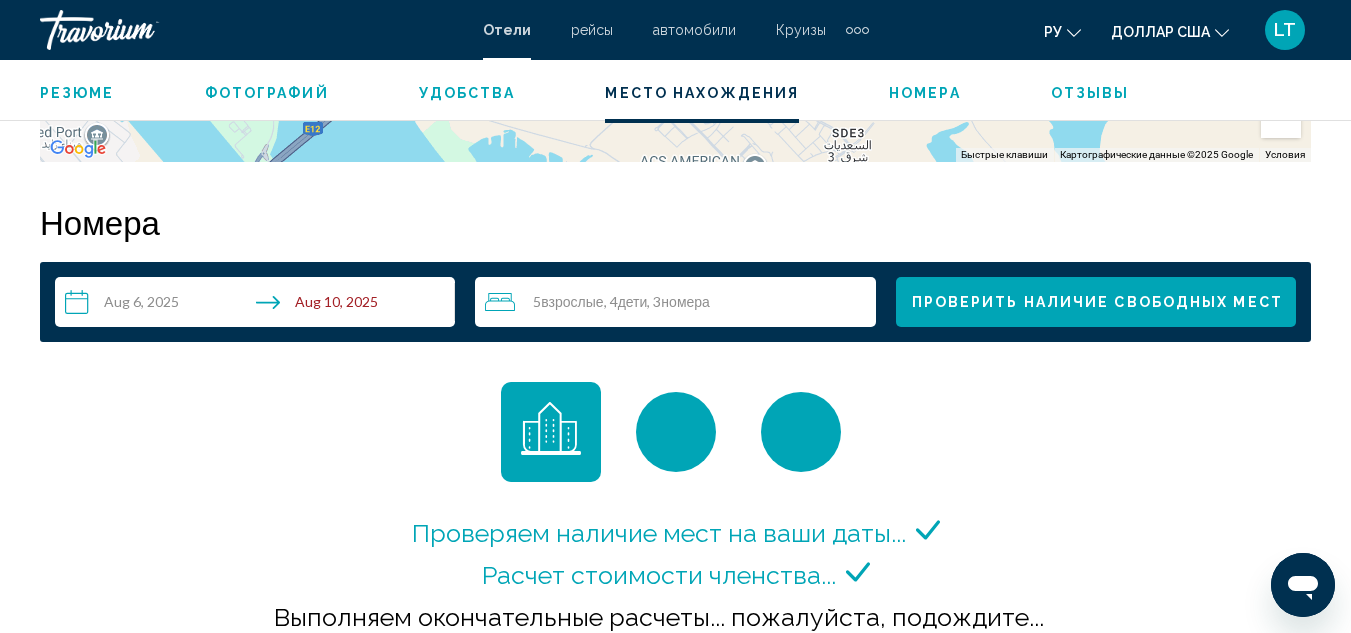 click on "номера" at bounding box center [633, 301] 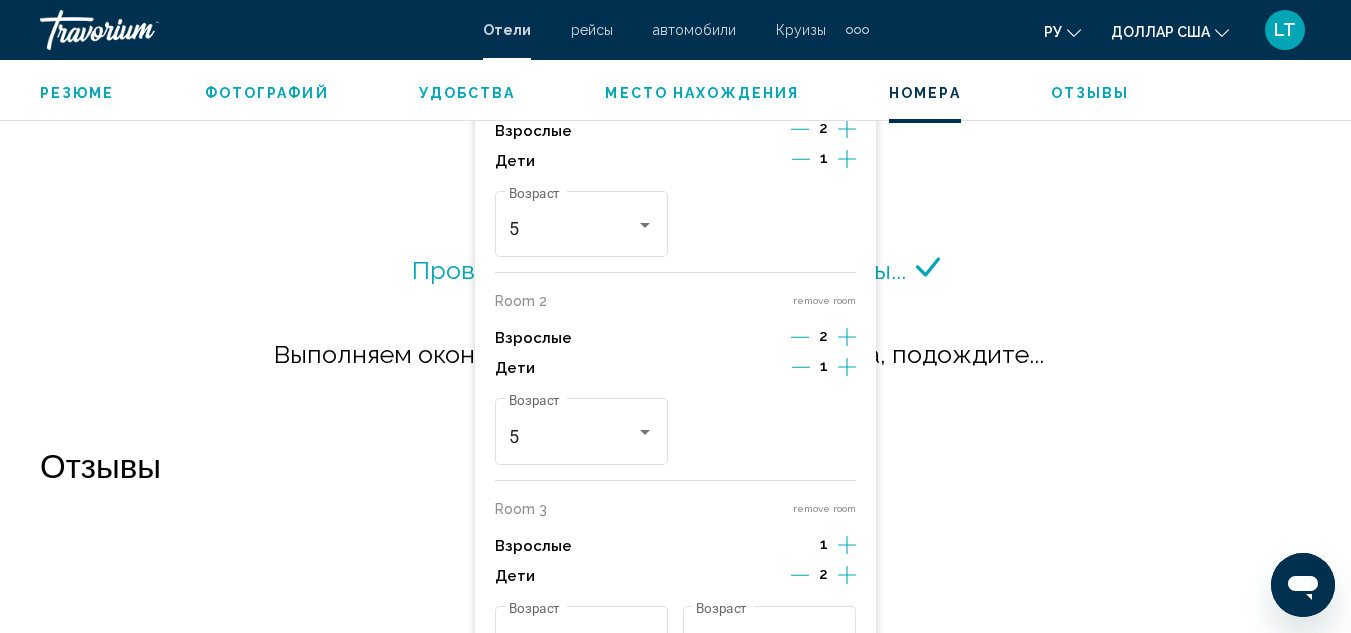 scroll, scrollTop: 3100, scrollLeft: 0, axis: vertical 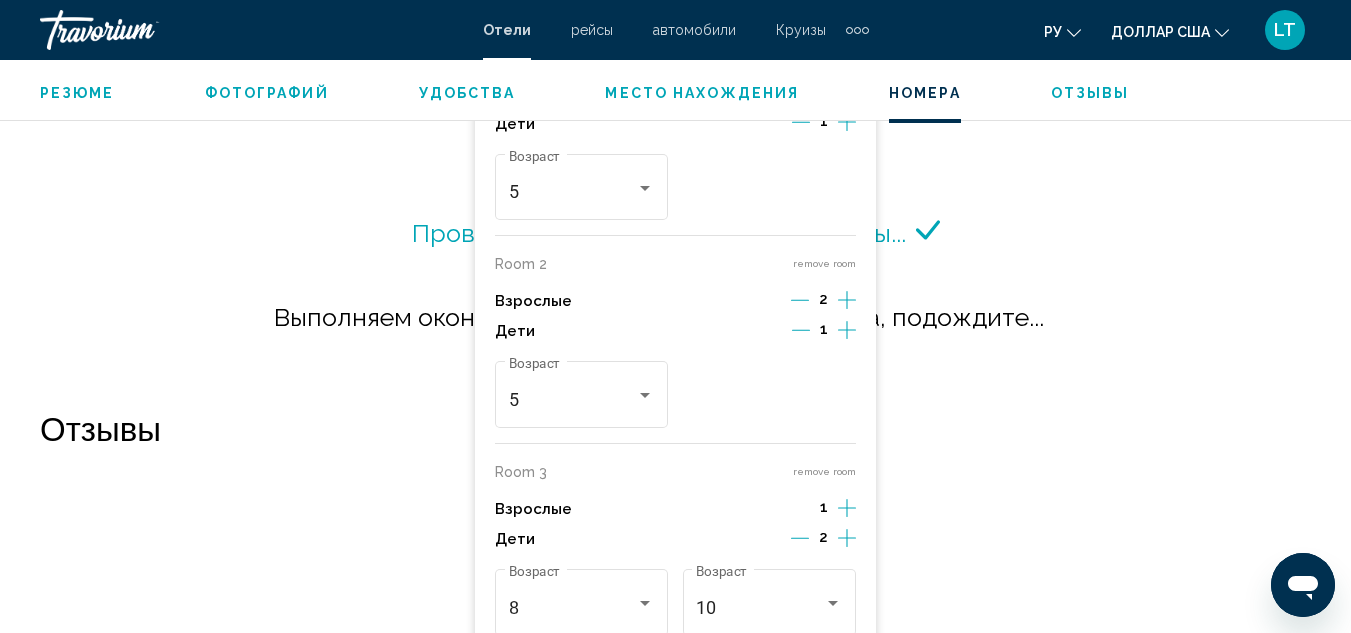 click on "remove room" at bounding box center (824, 56) 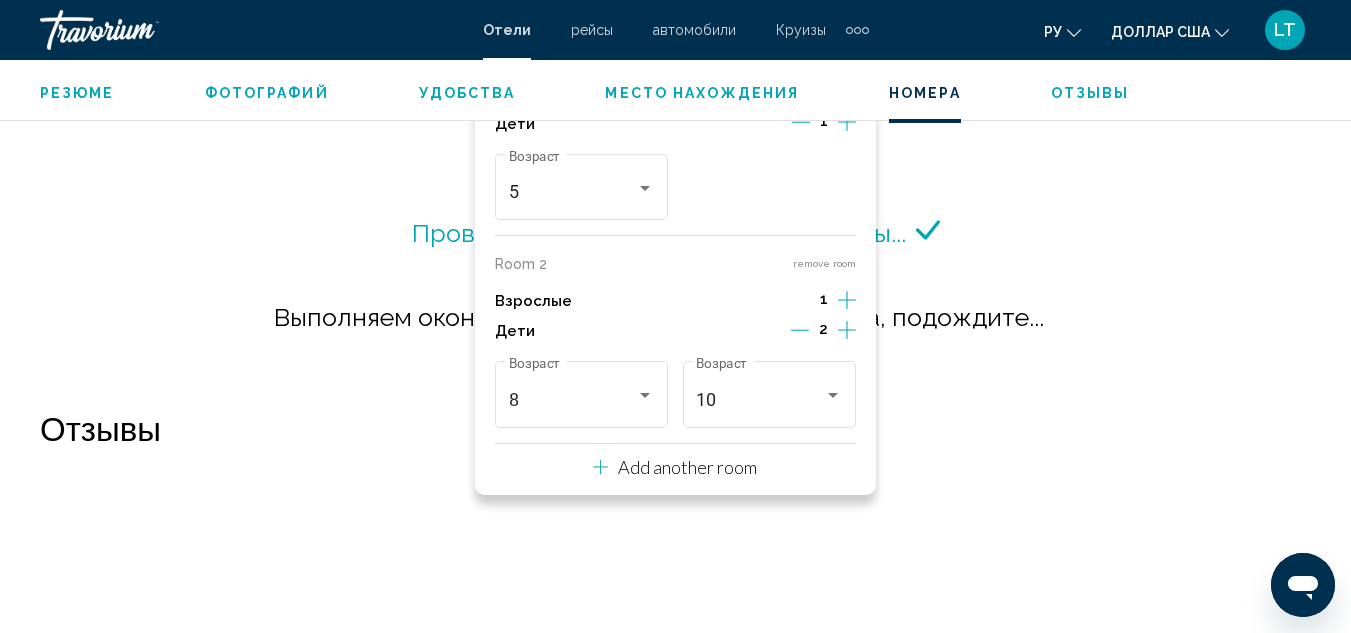 click on "Room 2  remove room" at bounding box center [675, 56] 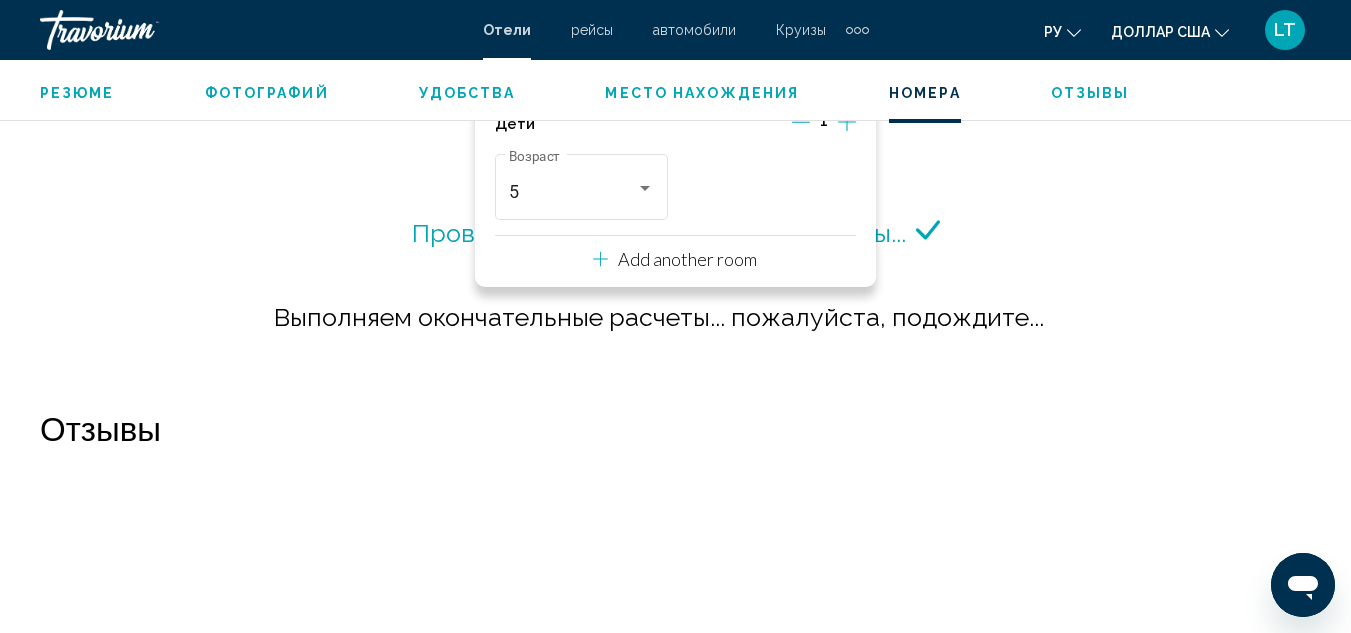 scroll, scrollTop: 2800, scrollLeft: 0, axis: vertical 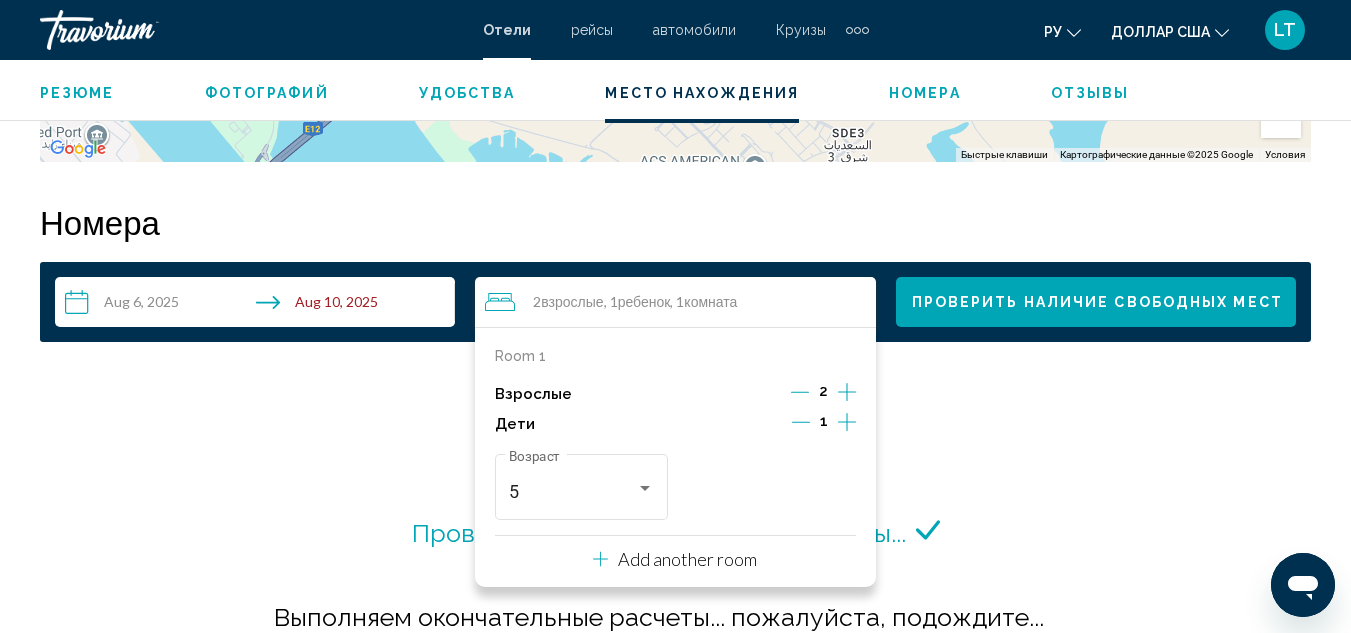 click at bounding box center (801, 422) 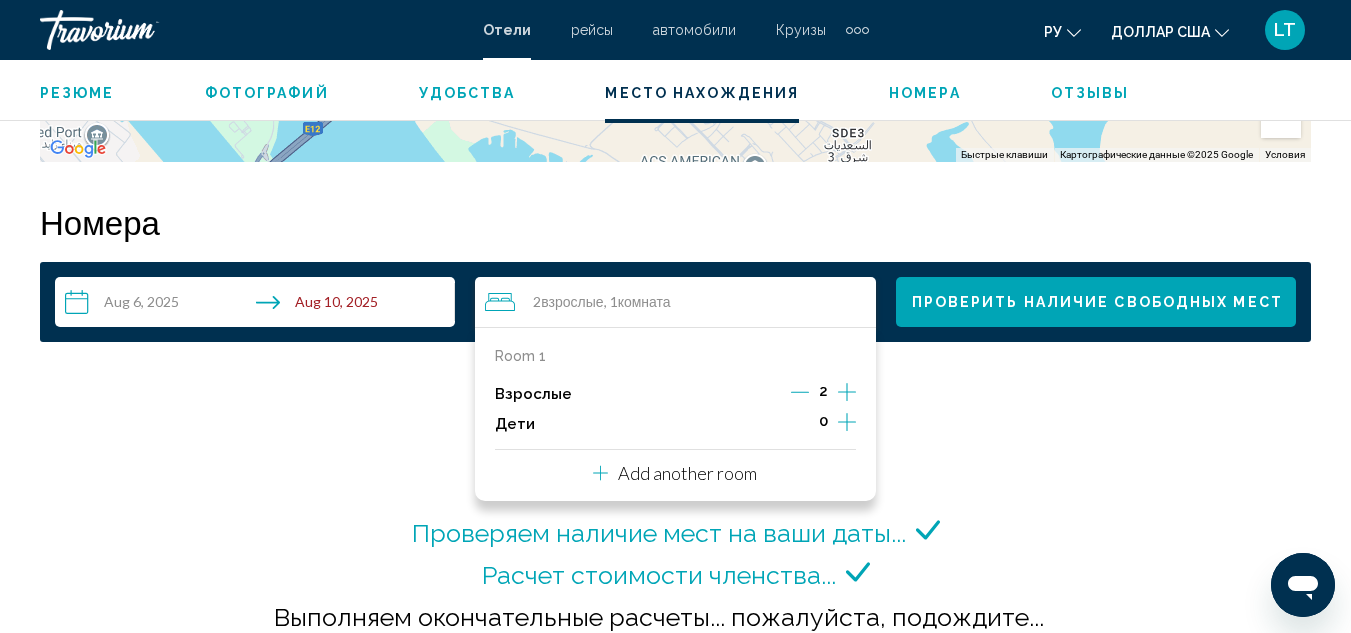 click at bounding box center [600, 473] 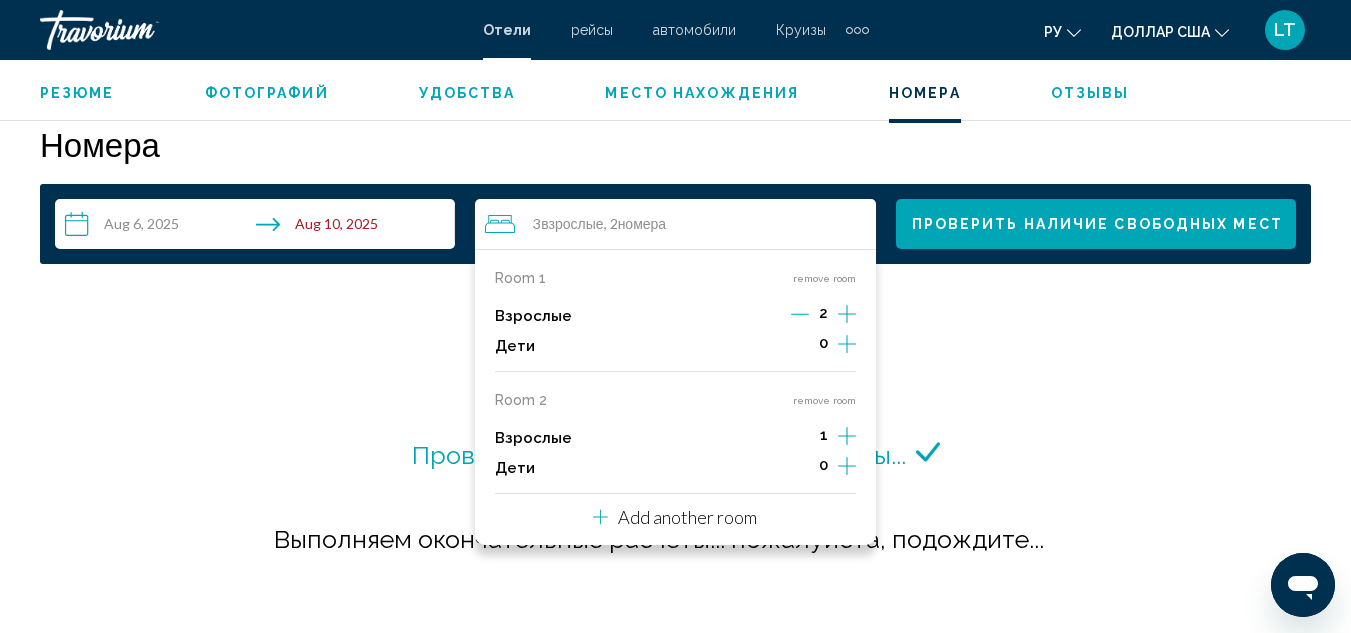 scroll, scrollTop: 3000, scrollLeft: 0, axis: vertical 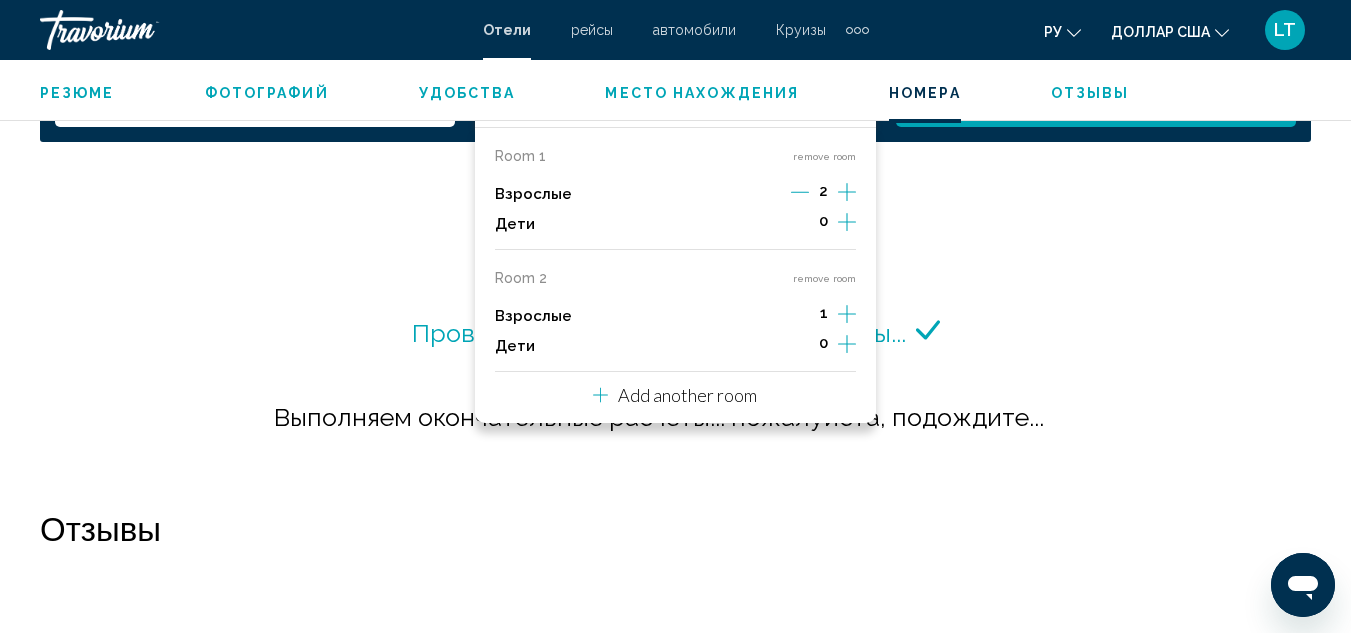 click at bounding box center [847, 192] 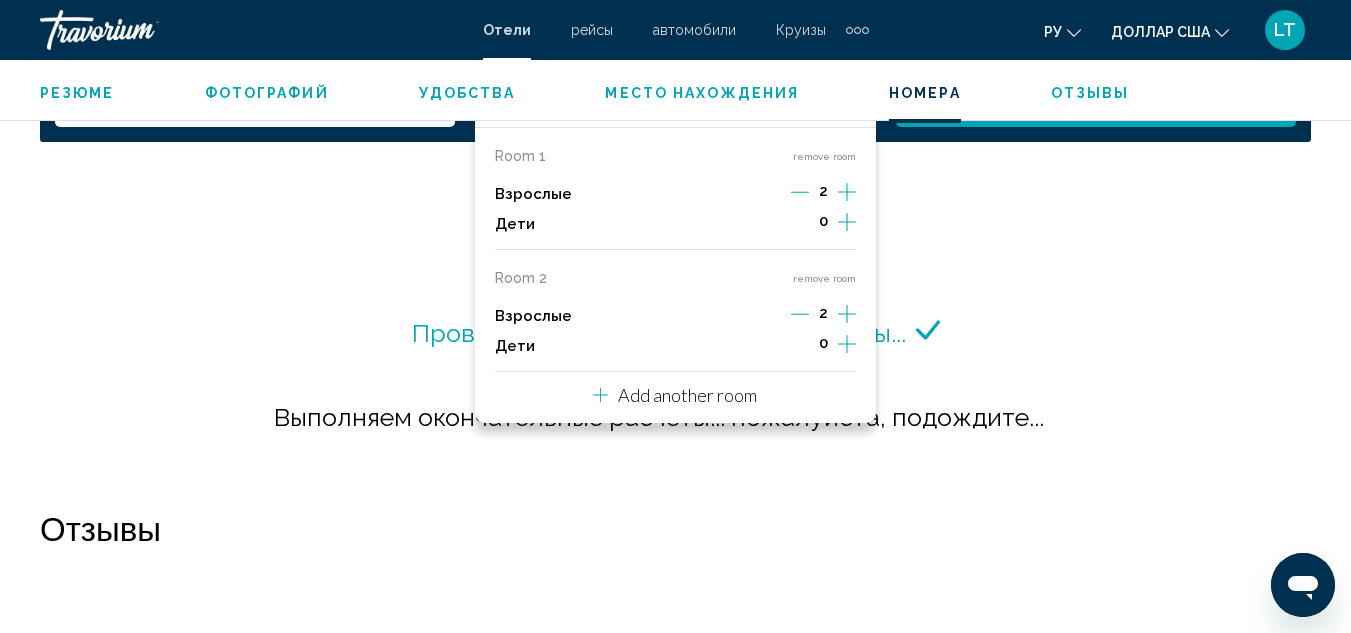 click on "Add another room" at bounding box center [687, 395] 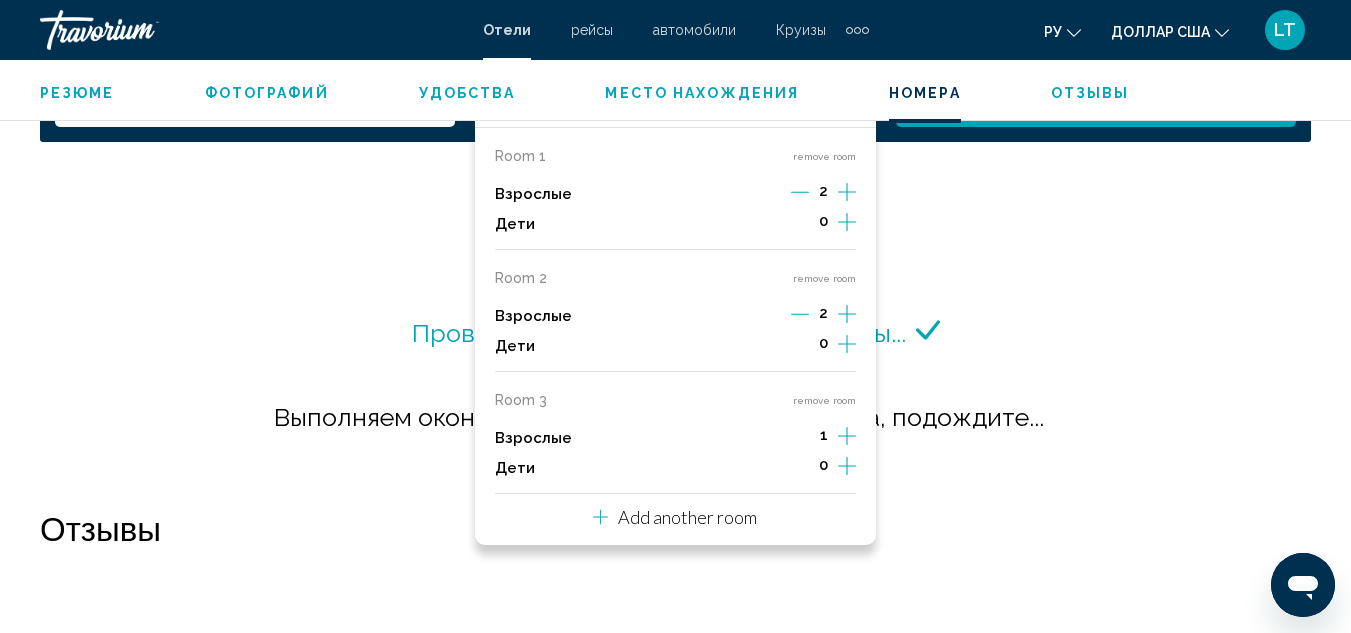 click at bounding box center [847, 192] 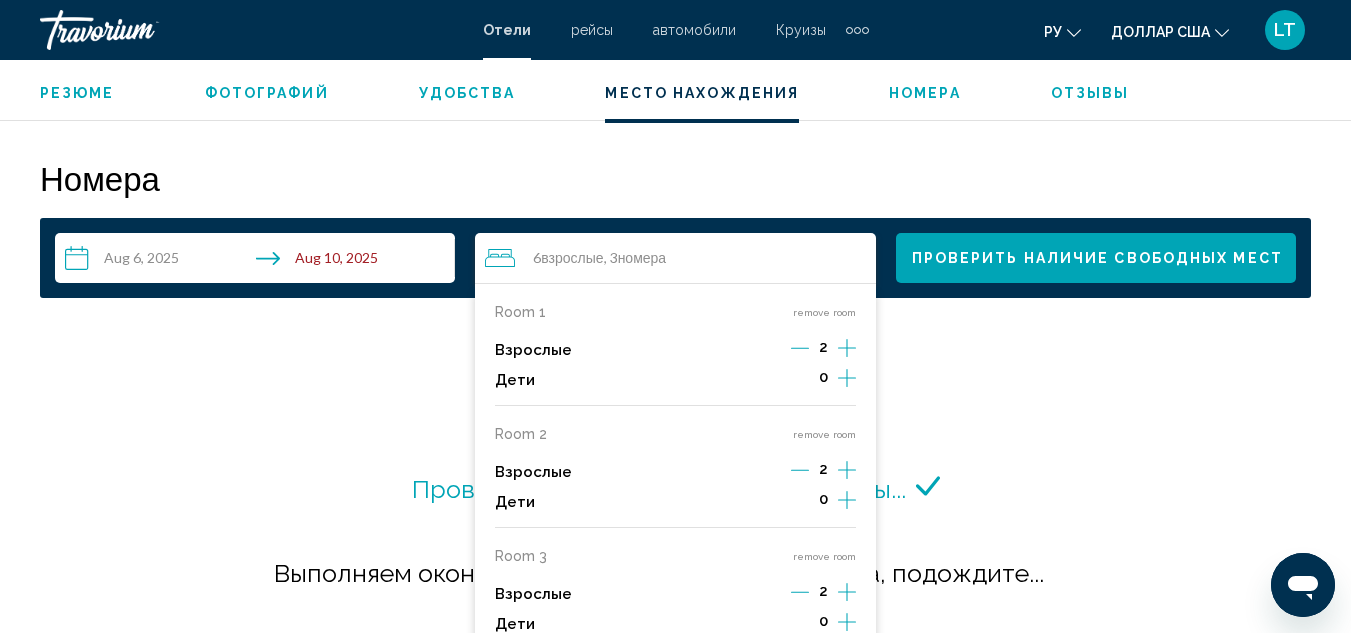 scroll, scrollTop: 2800, scrollLeft: 0, axis: vertical 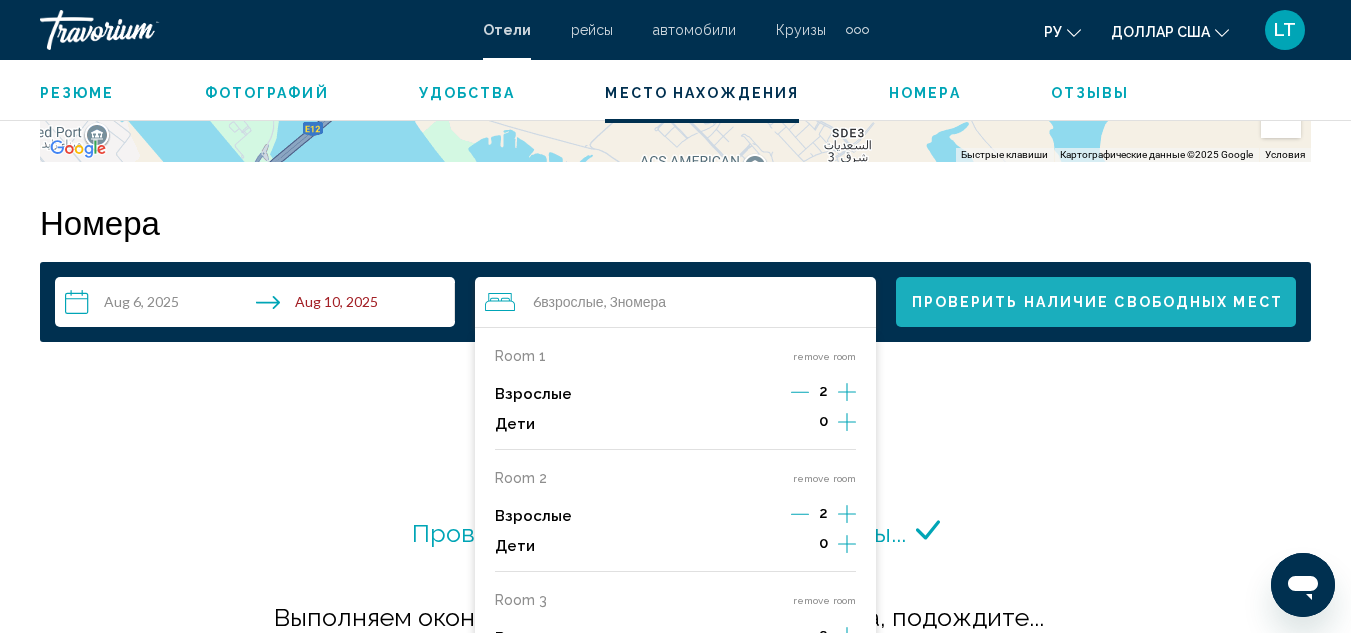 click on "Проверить наличие свободных мест" at bounding box center (1097, 303) 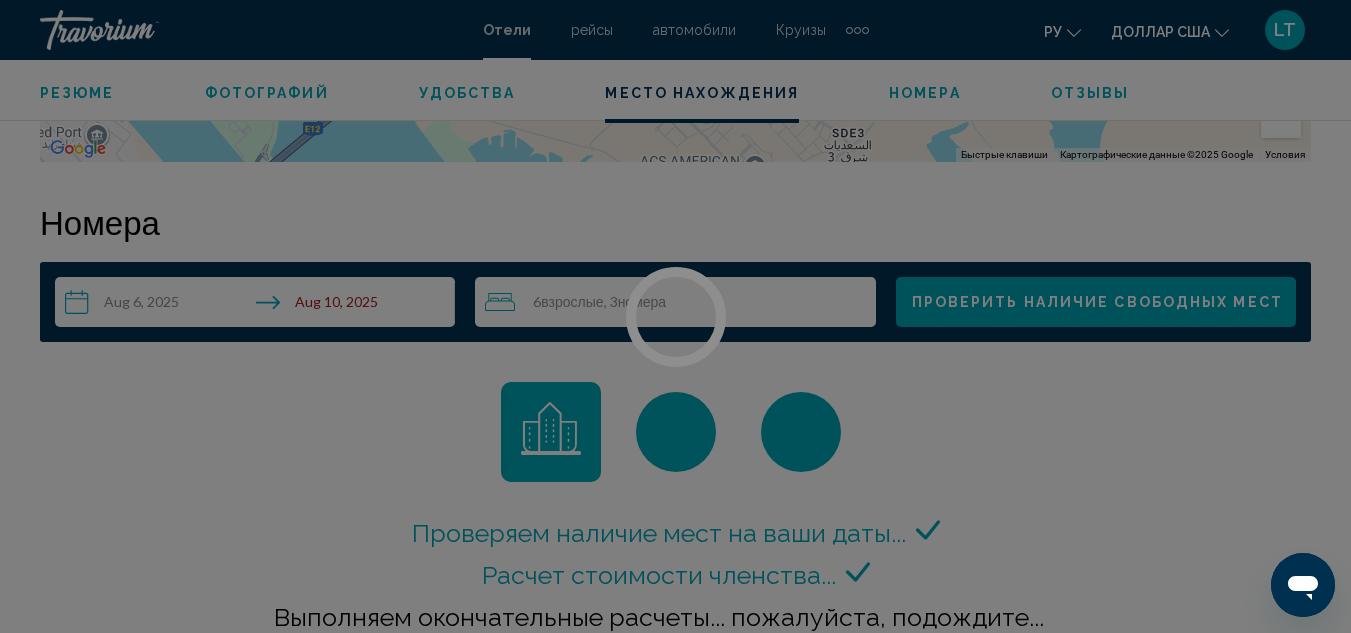 scroll, scrollTop: 2882, scrollLeft: 0, axis: vertical 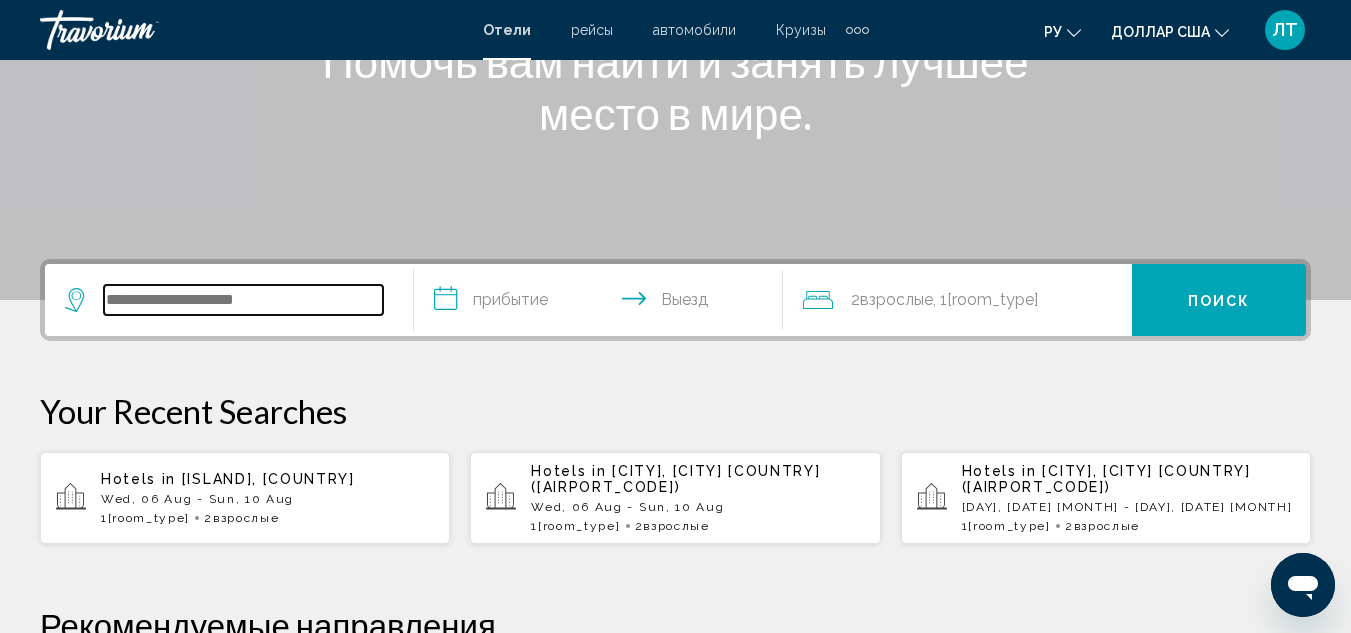 click at bounding box center [243, 300] 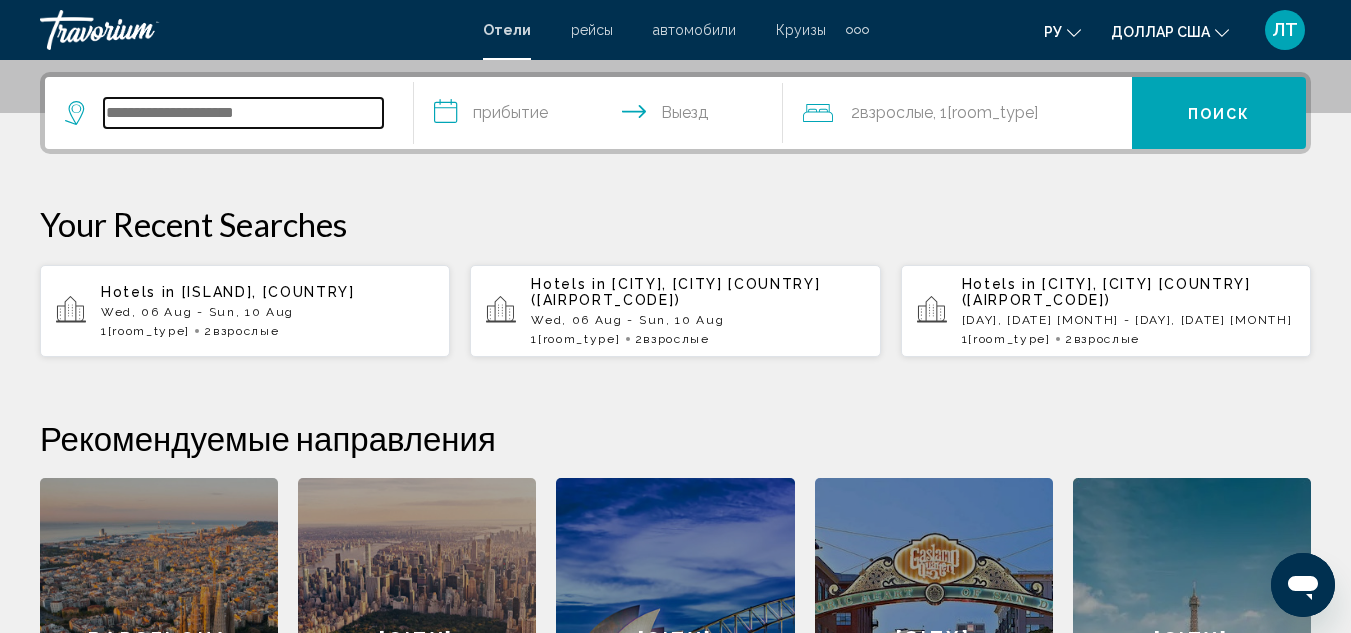 scroll, scrollTop: 494, scrollLeft: 0, axis: vertical 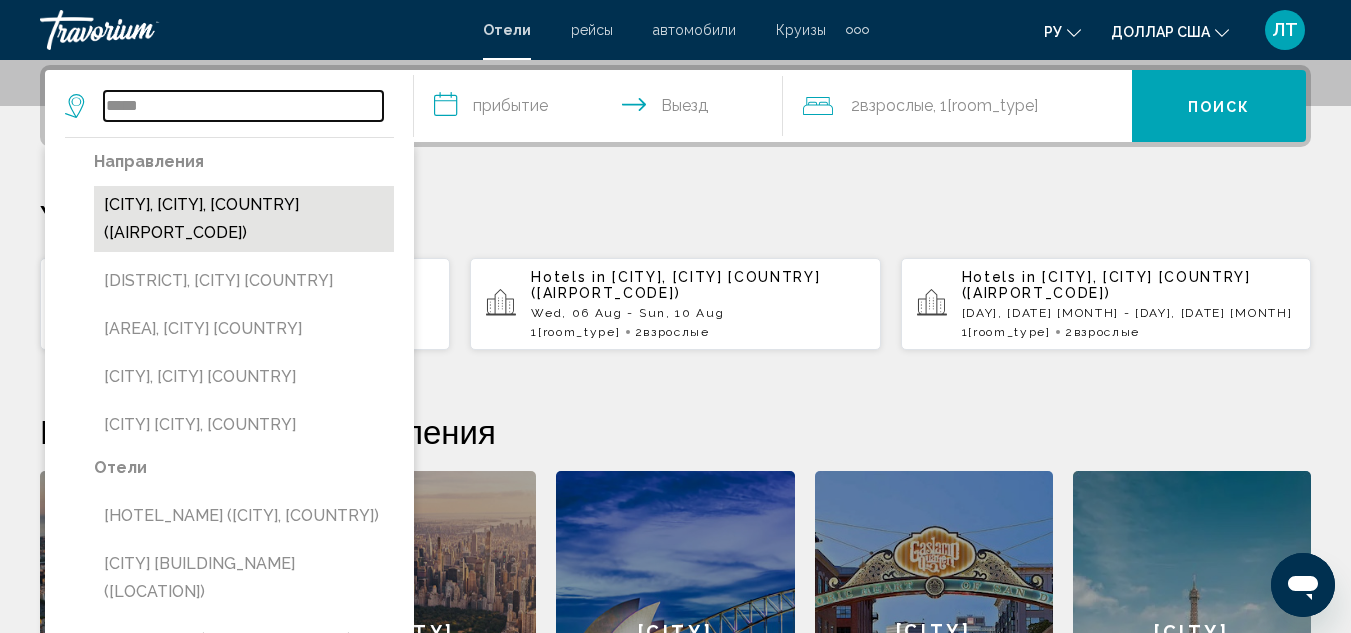 type on "*****" 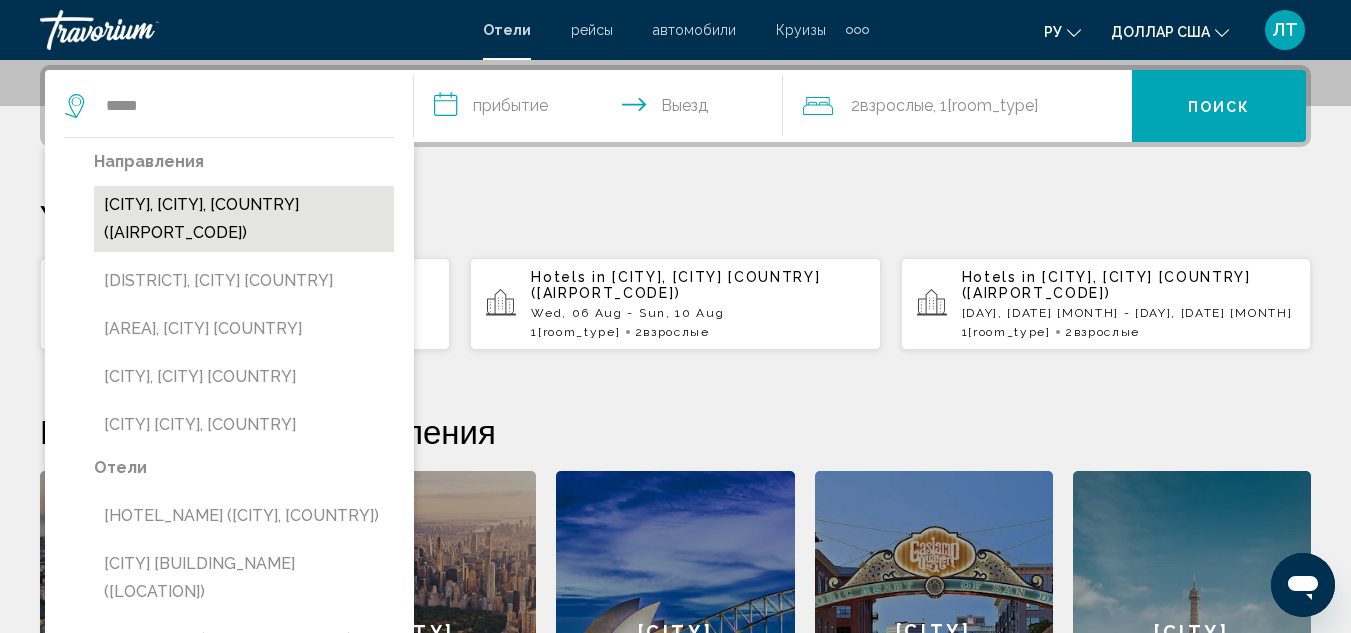 click on "[CITY], [CITY], [COUNTRY] ([AIRPORT_CODE])" at bounding box center (244, 219) 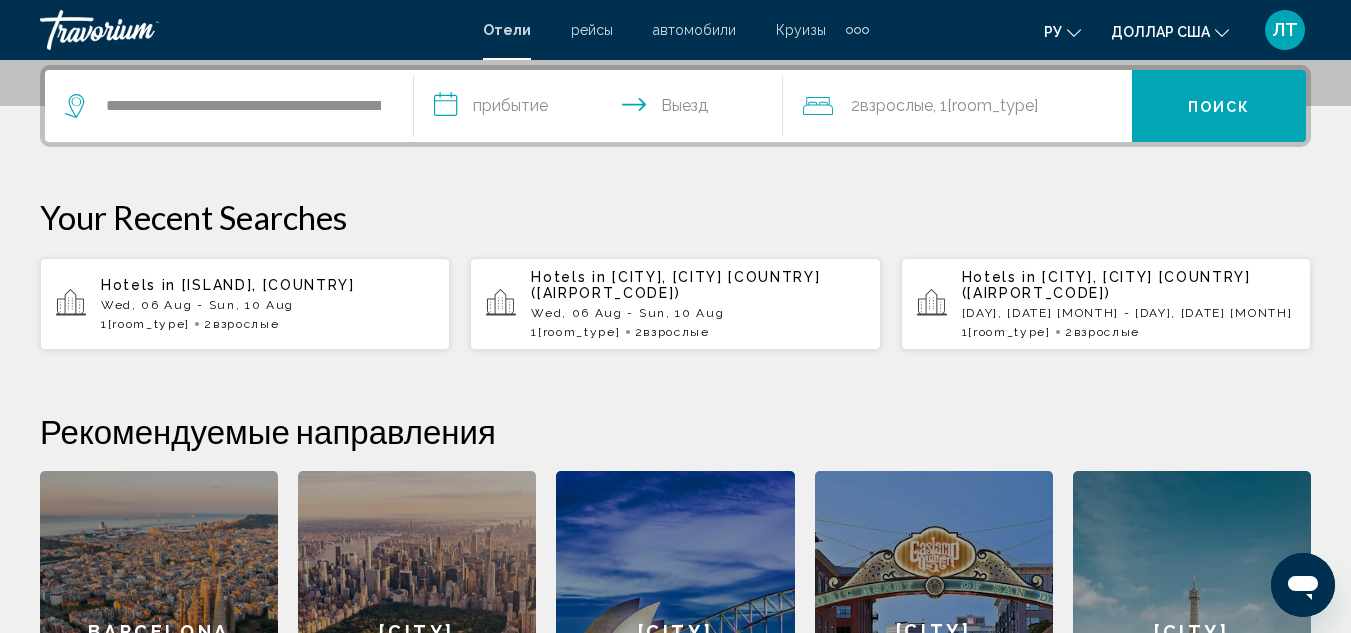 click on "**********" at bounding box center [602, 109] 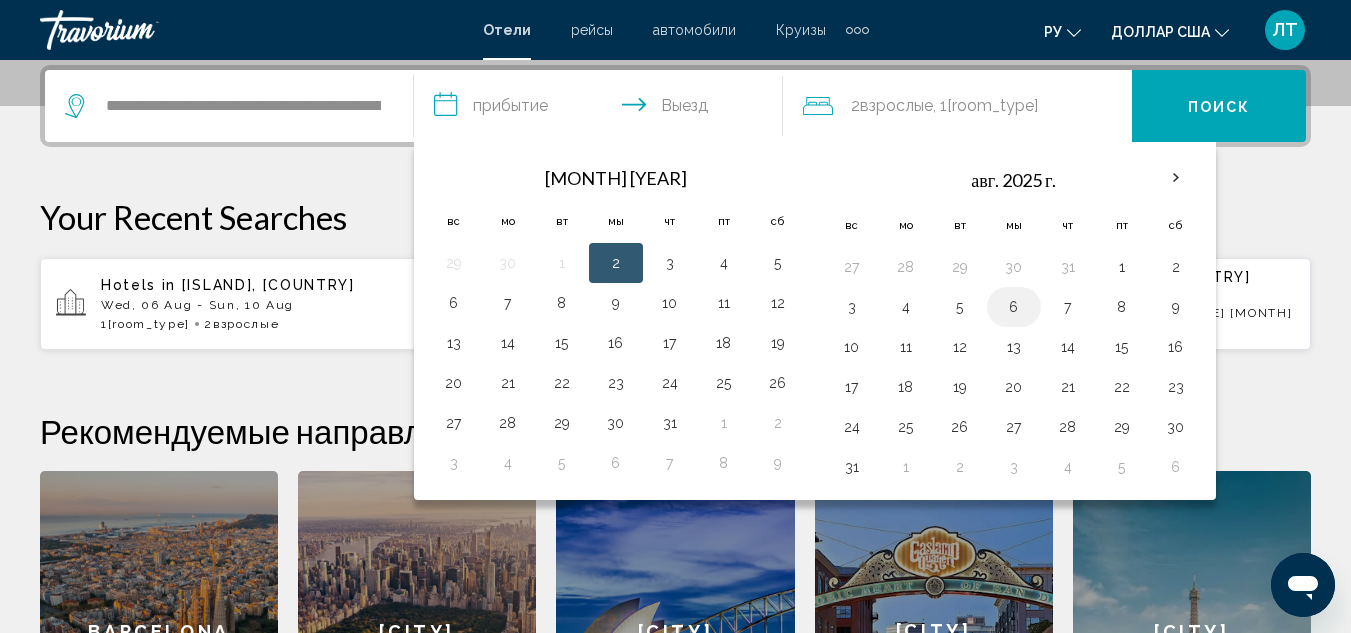 click on "6" at bounding box center (1014, 307) 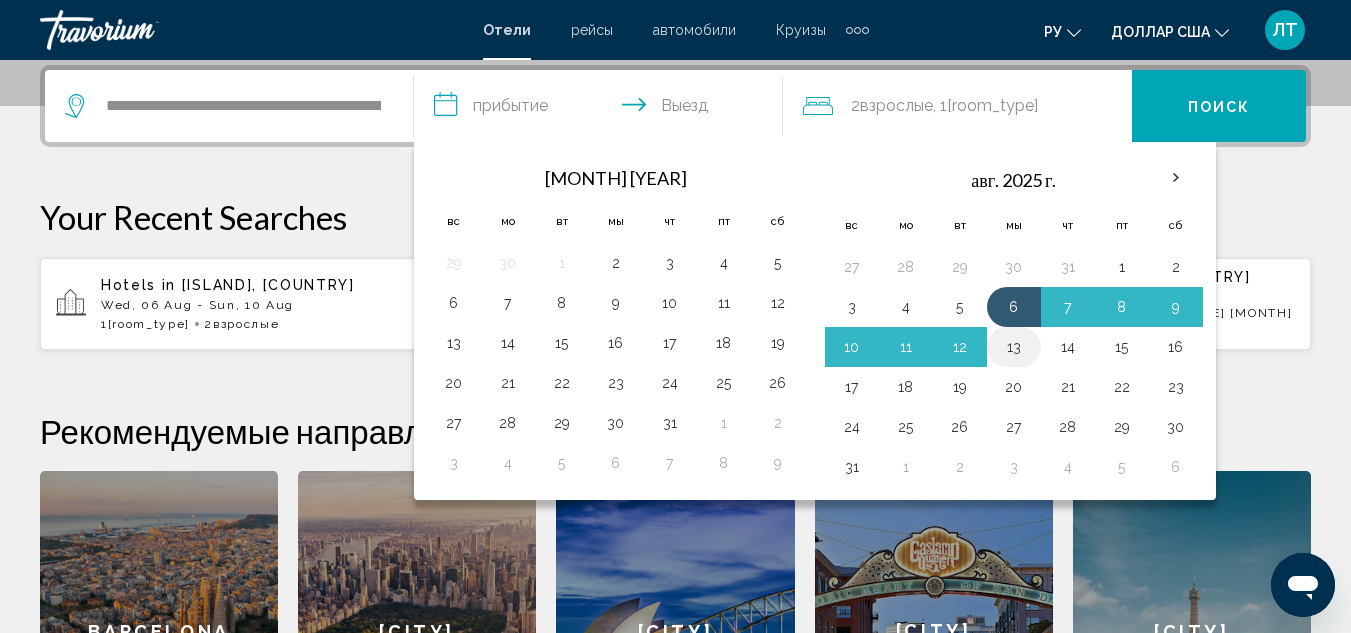 click on "13" at bounding box center [1014, 347] 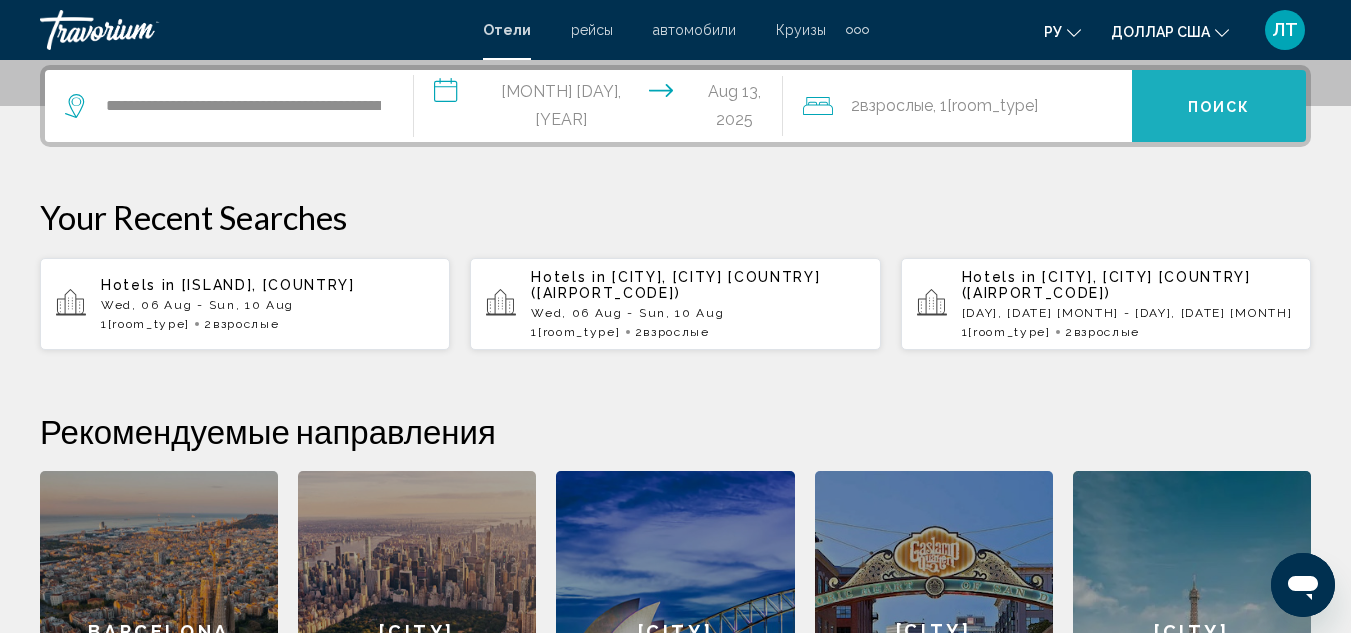click on "Поиск" at bounding box center (1219, 107) 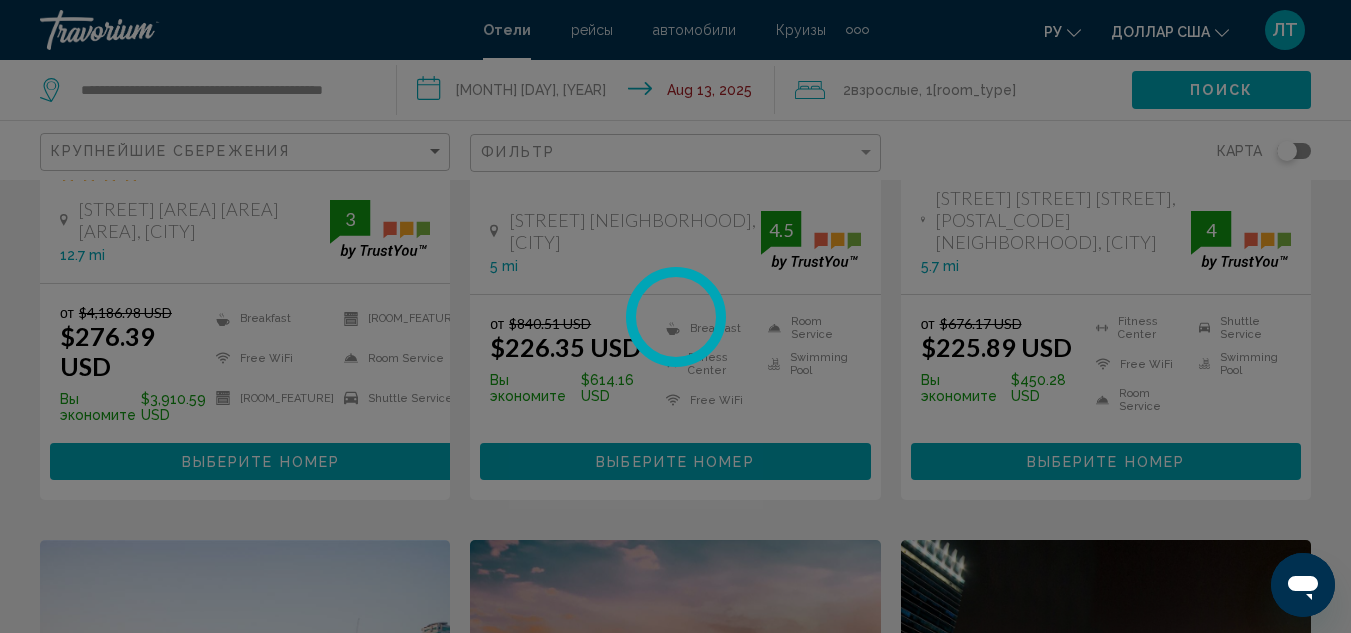 scroll, scrollTop: 0, scrollLeft: 0, axis: both 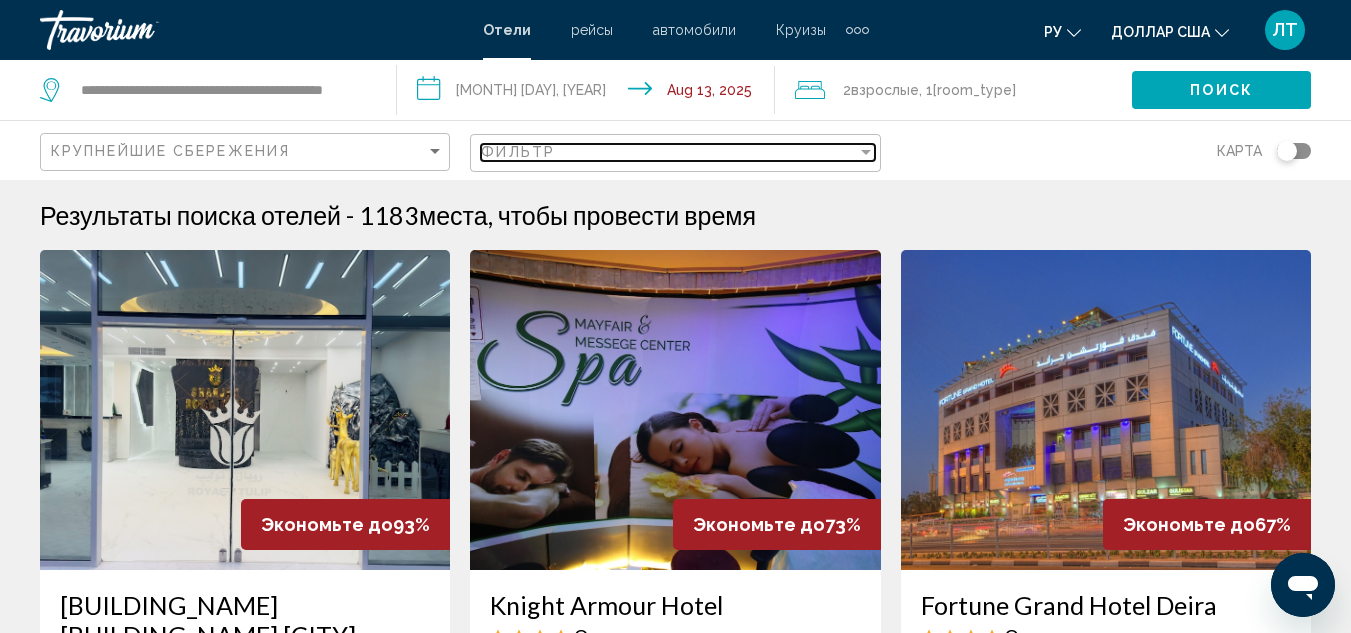 click on "Фильтр" at bounding box center [668, 152] 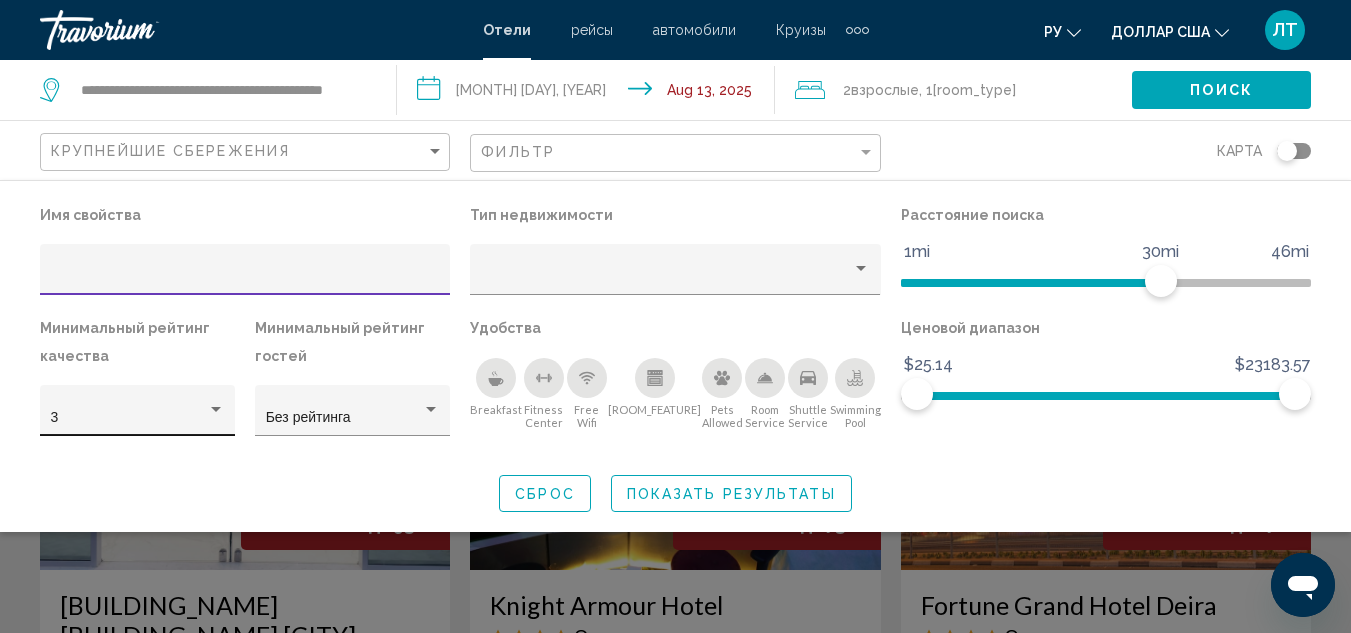 click at bounding box center (216, 410) 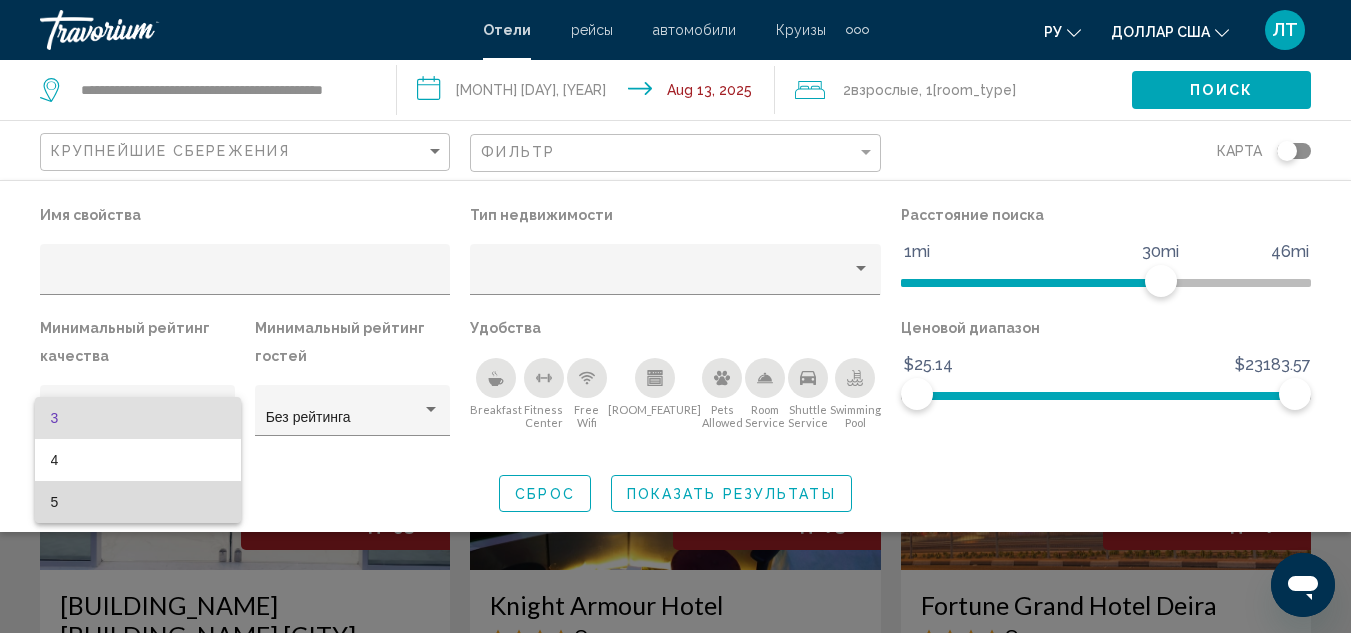 click on "5" at bounding box center (55, 502) 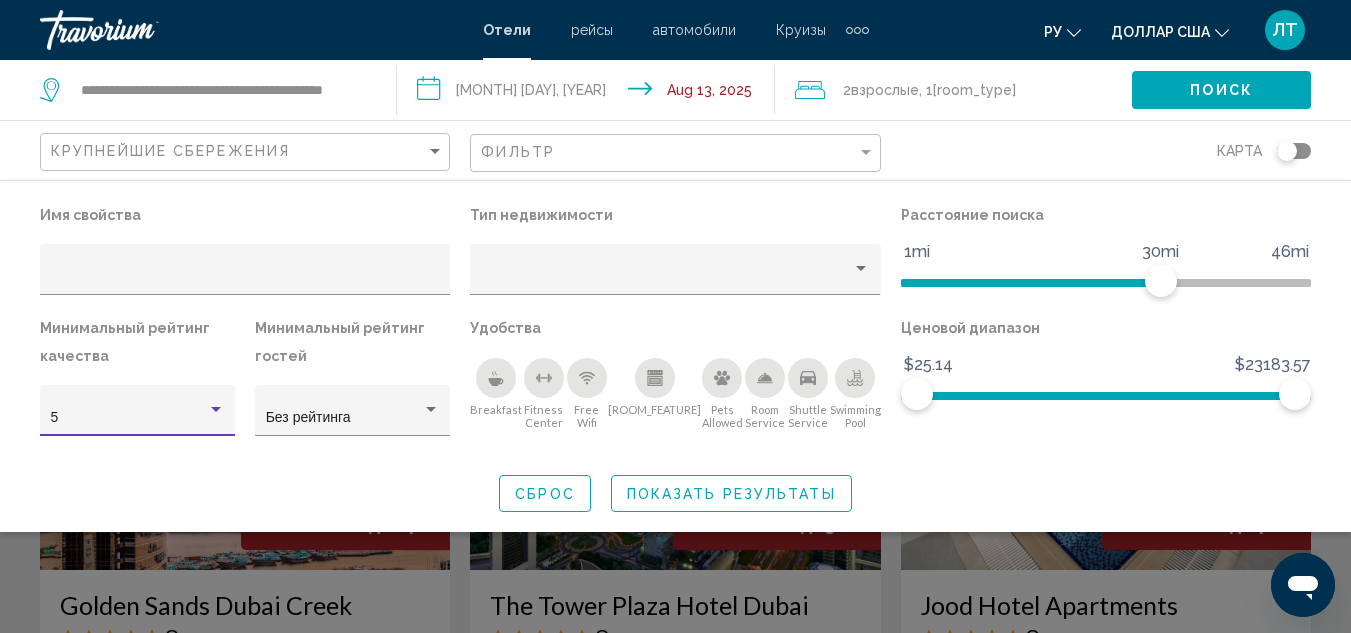 click on "Показать результаты" at bounding box center (731, 494) 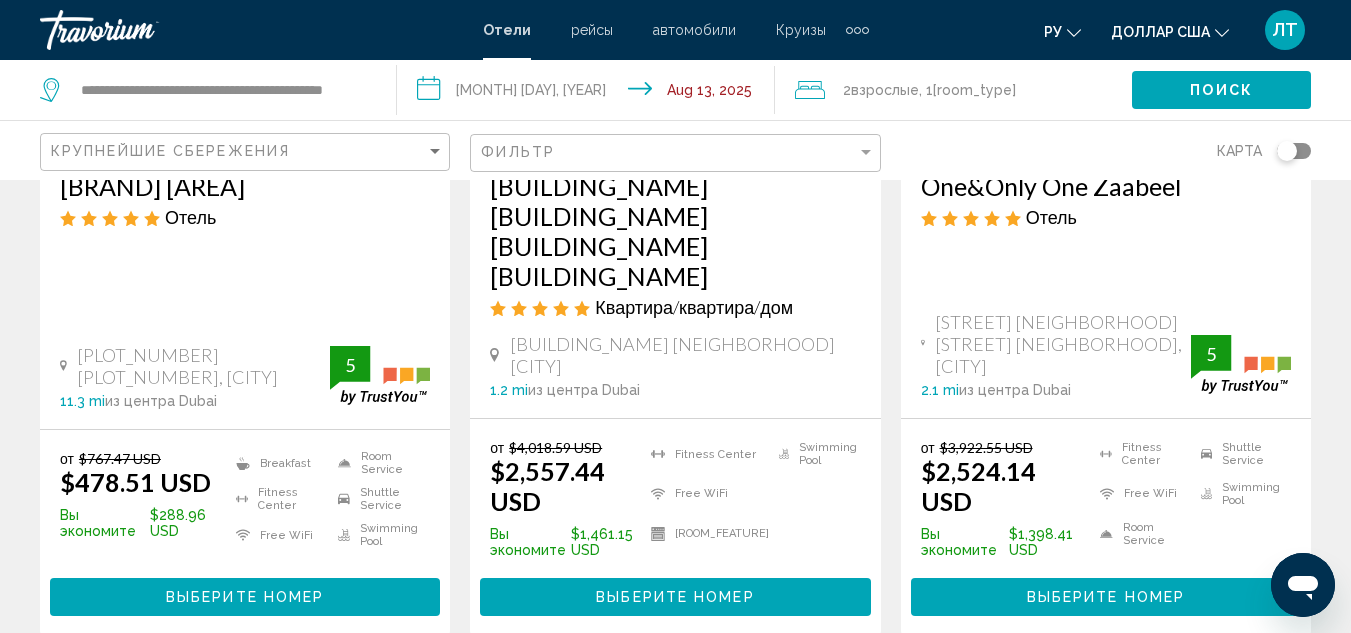 scroll, scrollTop: 2700, scrollLeft: 0, axis: vertical 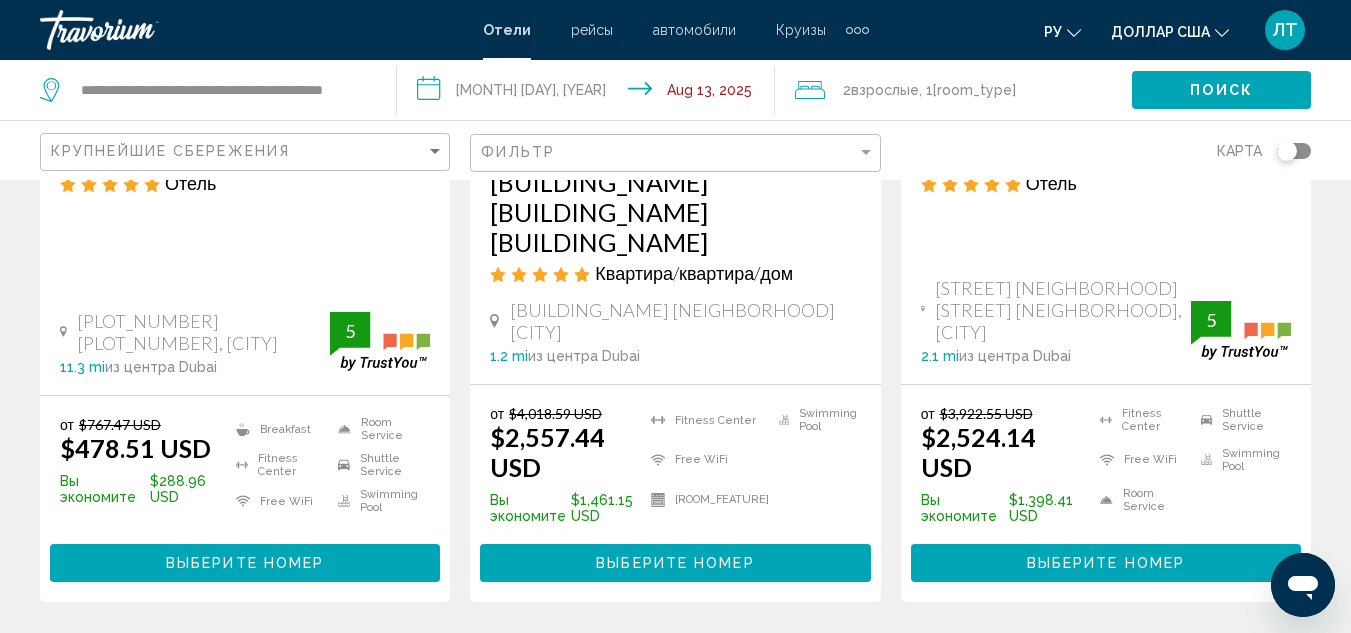 click on "2" at bounding box center (536, 662) 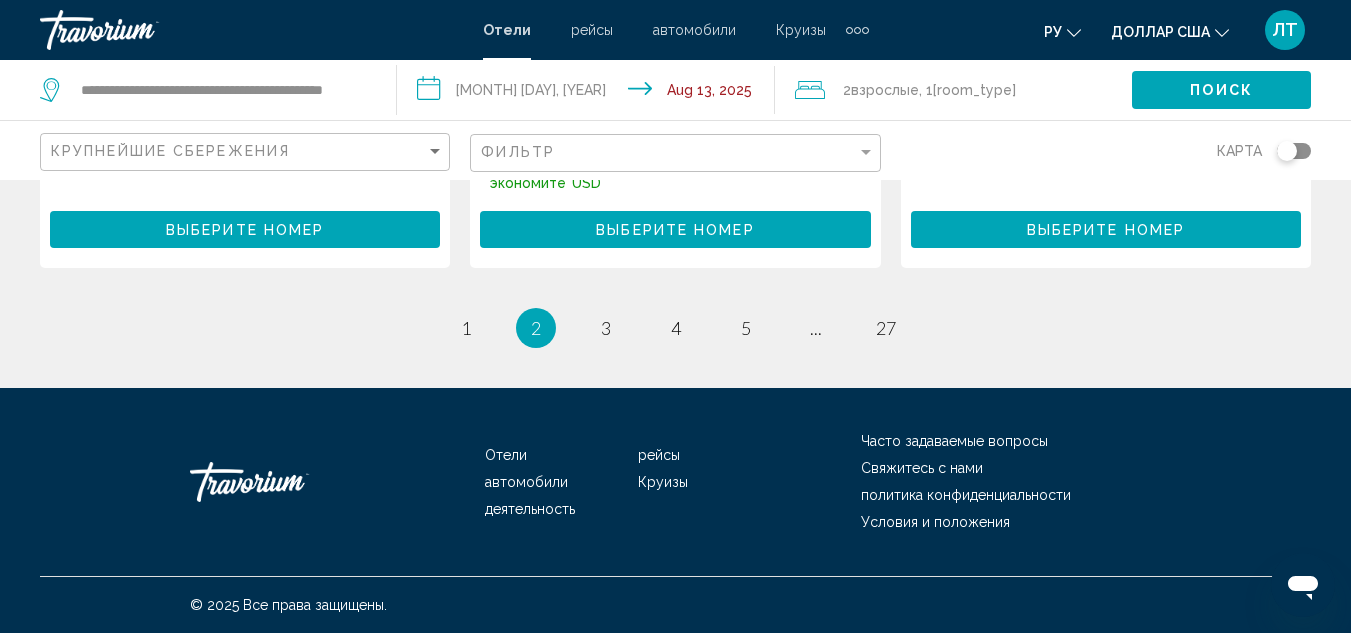 scroll, scrollTop: 3062, scrollLeft: 0, axis: vertical 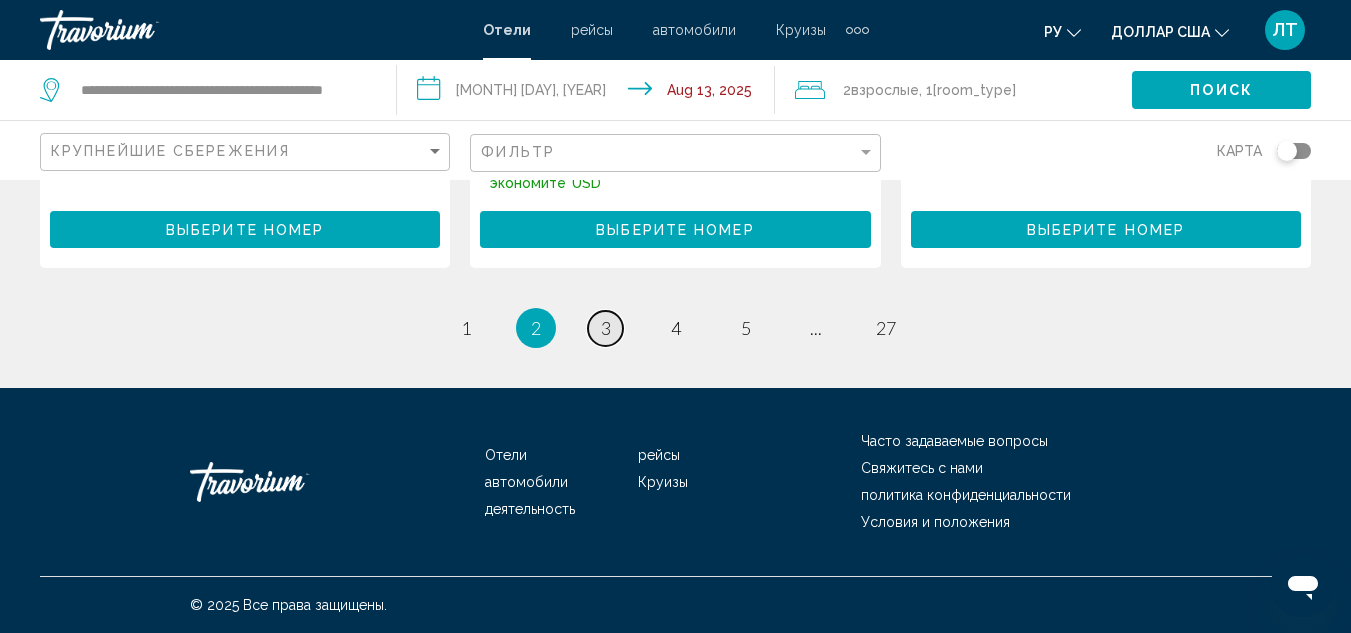 click on "3" at bounding box center (466, 328) 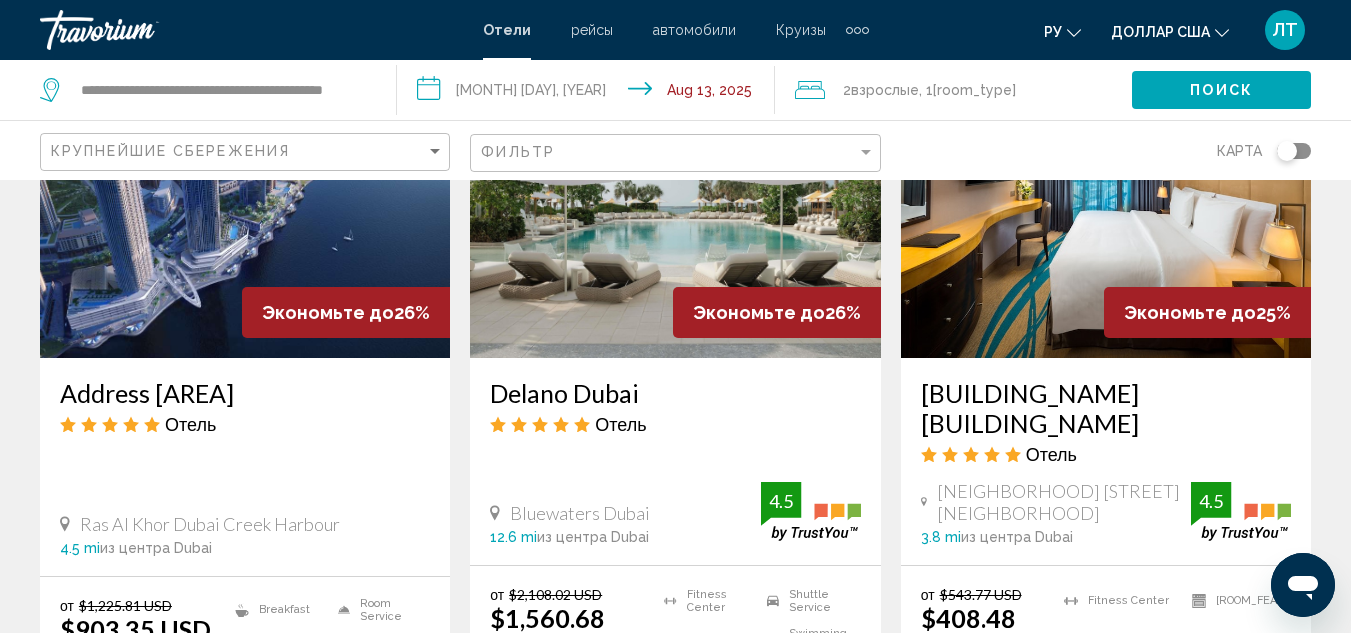 scroll, scrollTop: 2900, scrollLeft: 0, axis: vertical 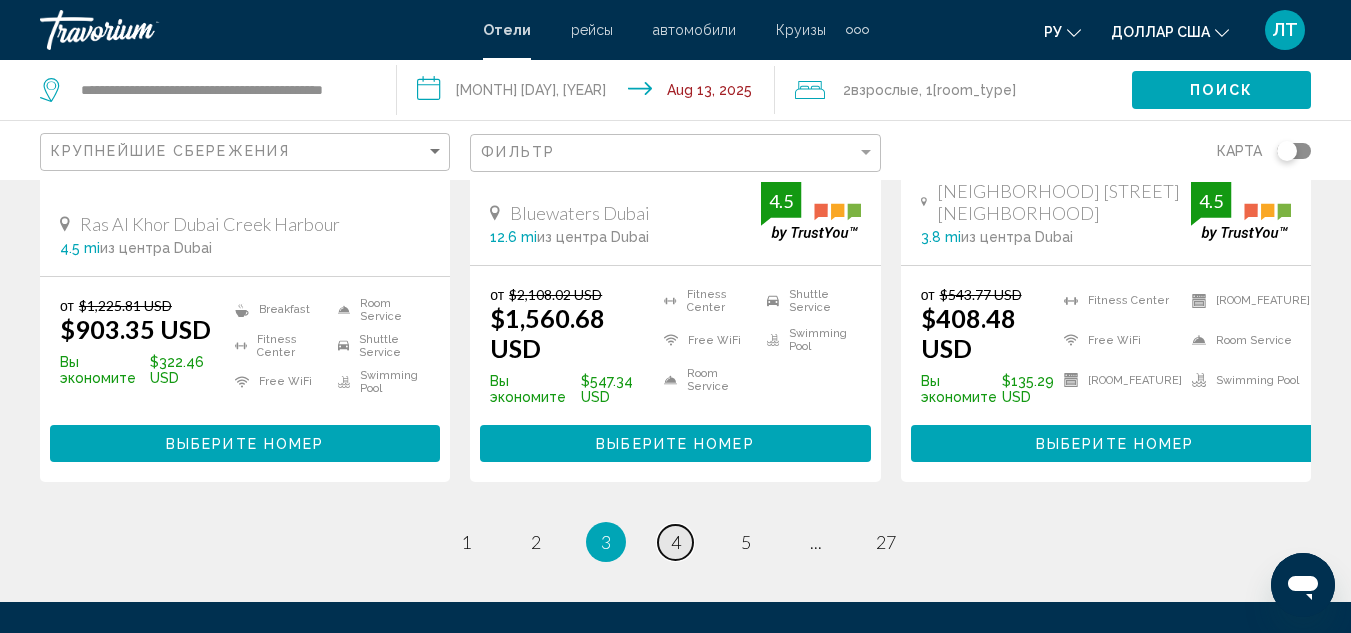 click on "4" at bounding box center (466, 542) 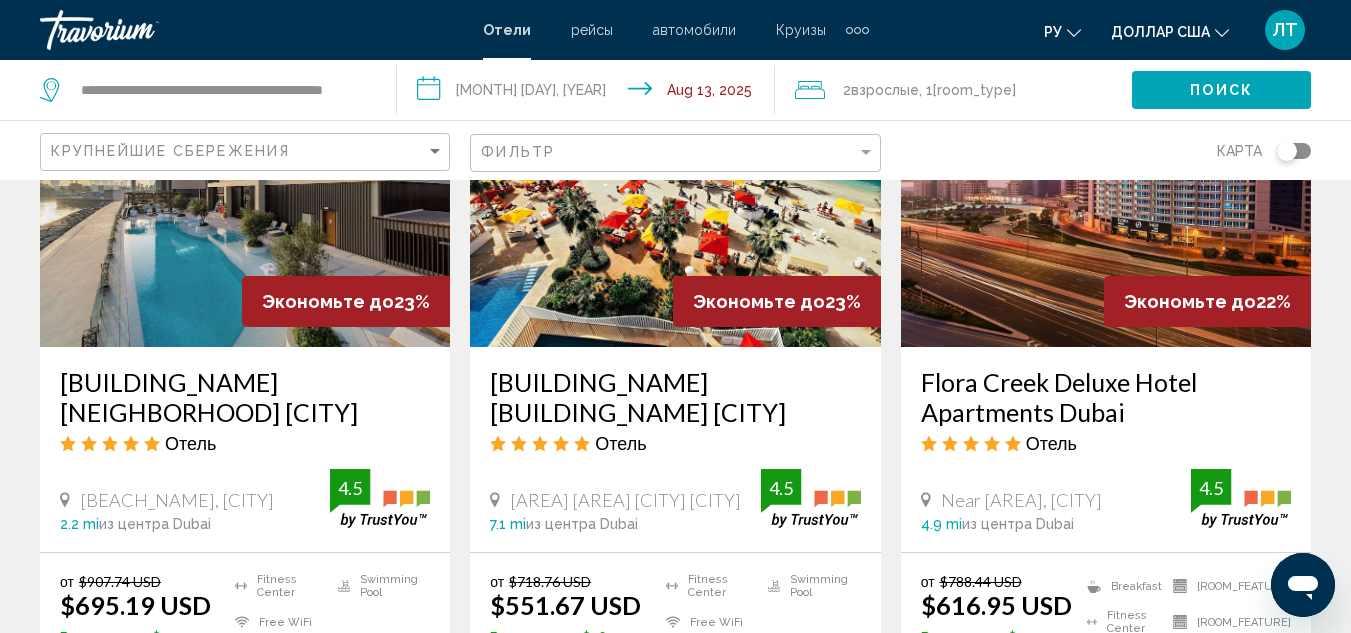 scroll, scrollTop: 2900, scrollLeft: 0, axis: vertical 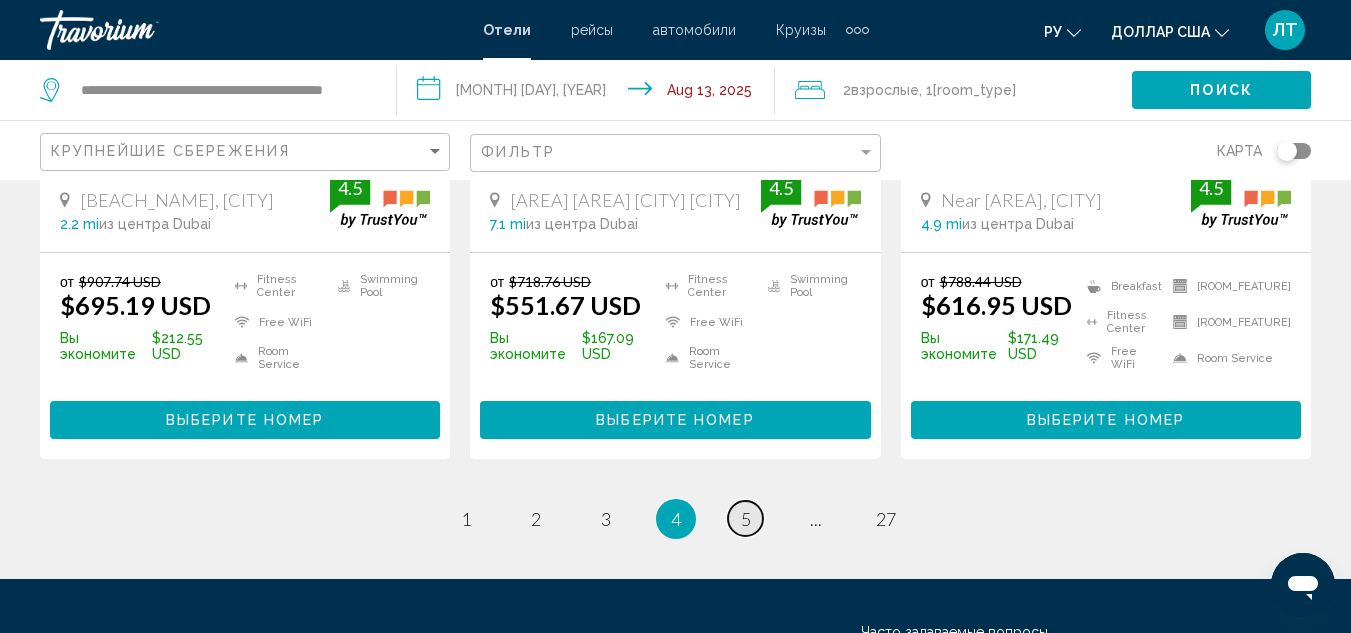 click on "5" at bounding box center [466, 519] 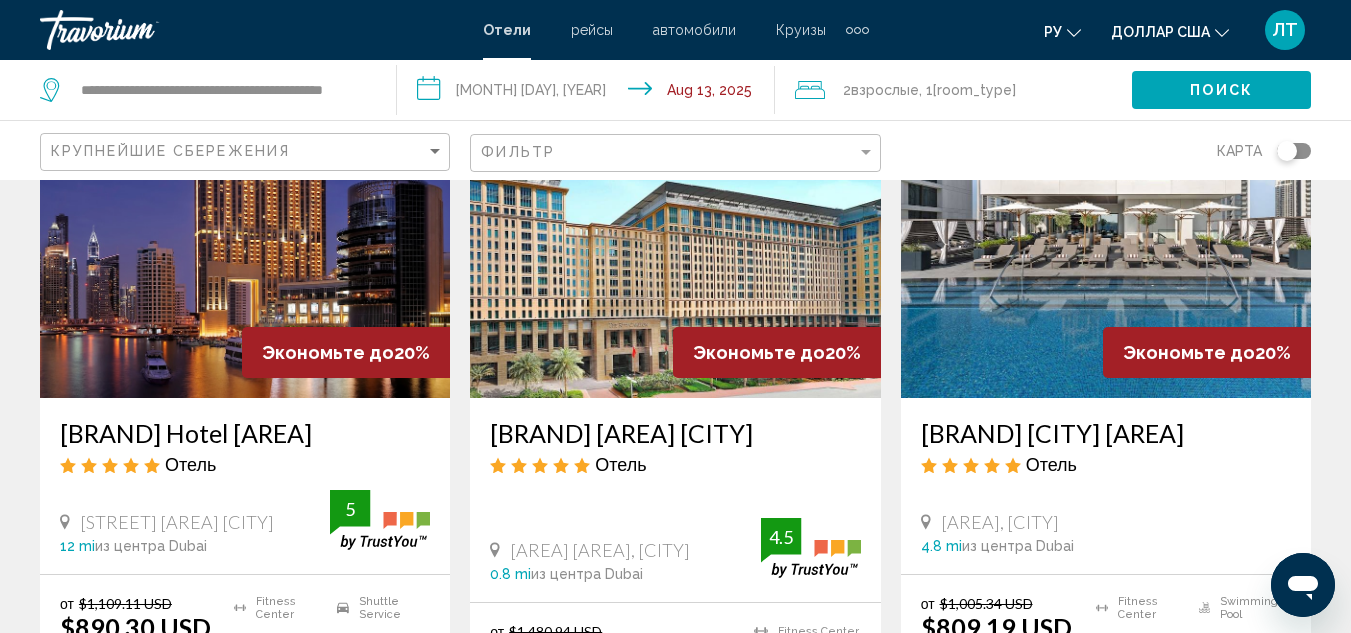 scroll, scrollTop: 2600, scrollLeft: 0, axis: vertical 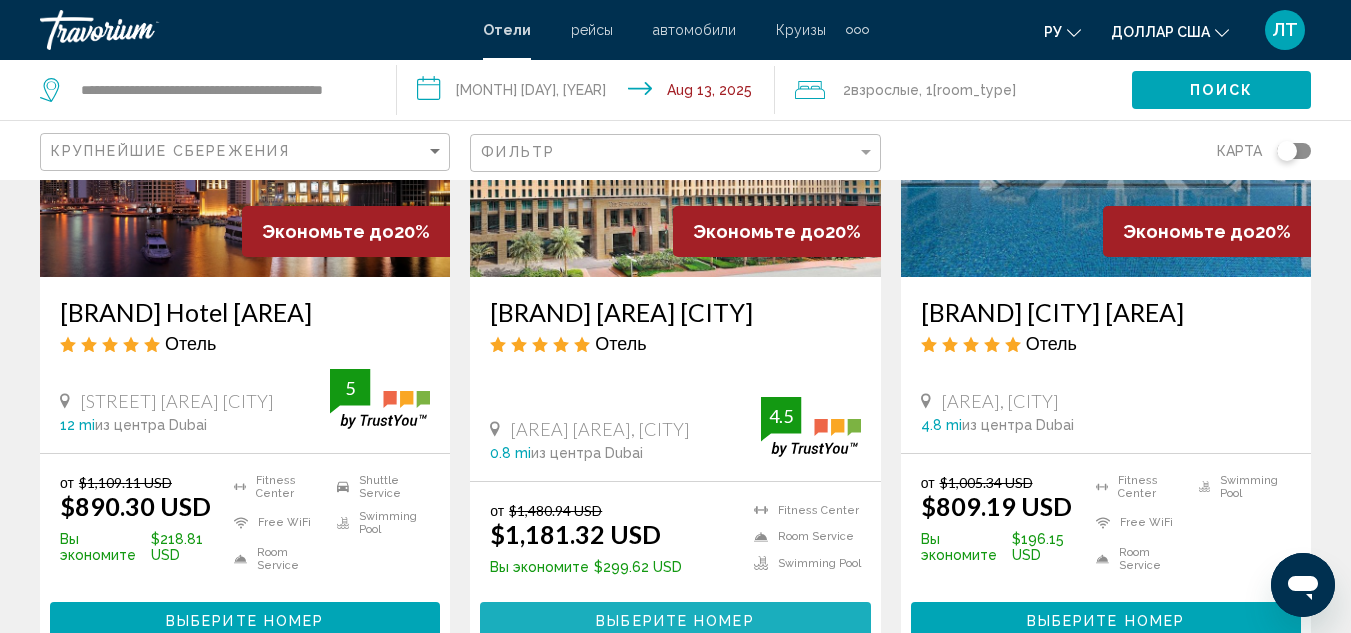 click on "Выберите номер" at bounding box center (675, 620) 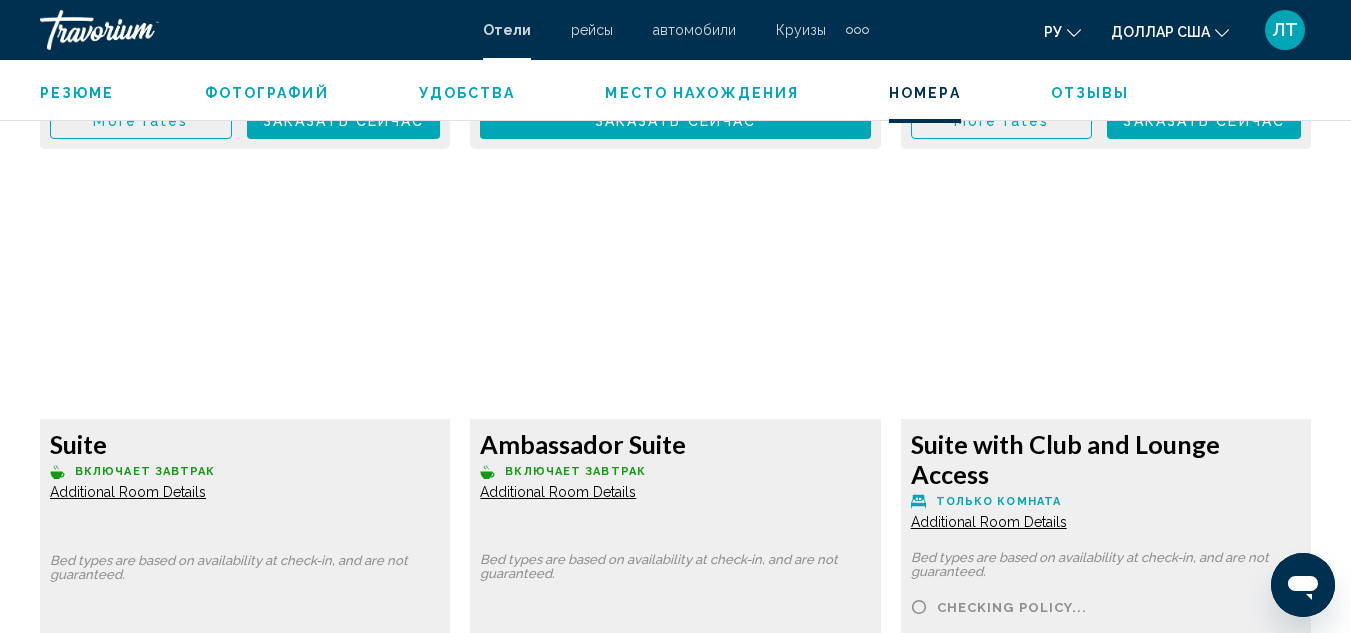 scroll, scrollTop: 7820, scrollLeft: 0, axis: vertical 